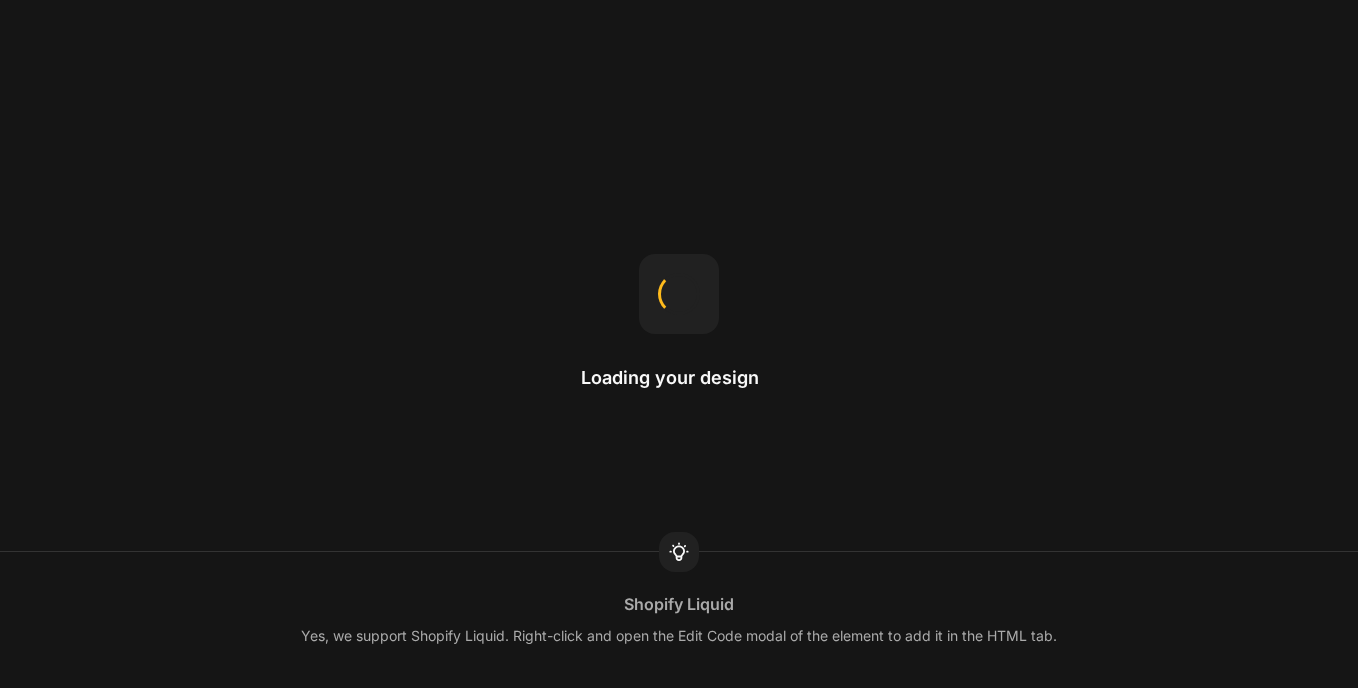 scroll, scrollTop: 0, scrollLeft: 0, axis: both 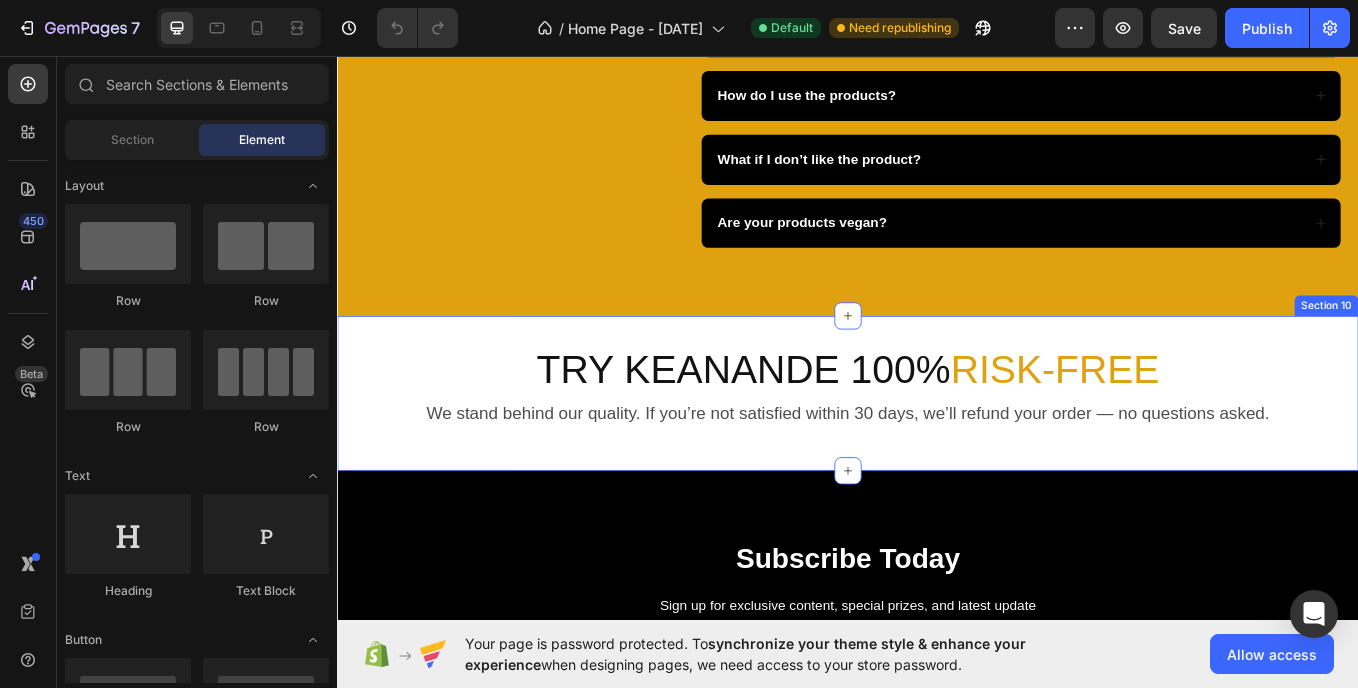 click on "Try Keanande 100%  Risk-Free Heading We stand behind our quality. If you’re not satisfied within 30 days, we’ll refund your order — no questions asked. Text Block Row Section 10" at bounding box center (937, 451) 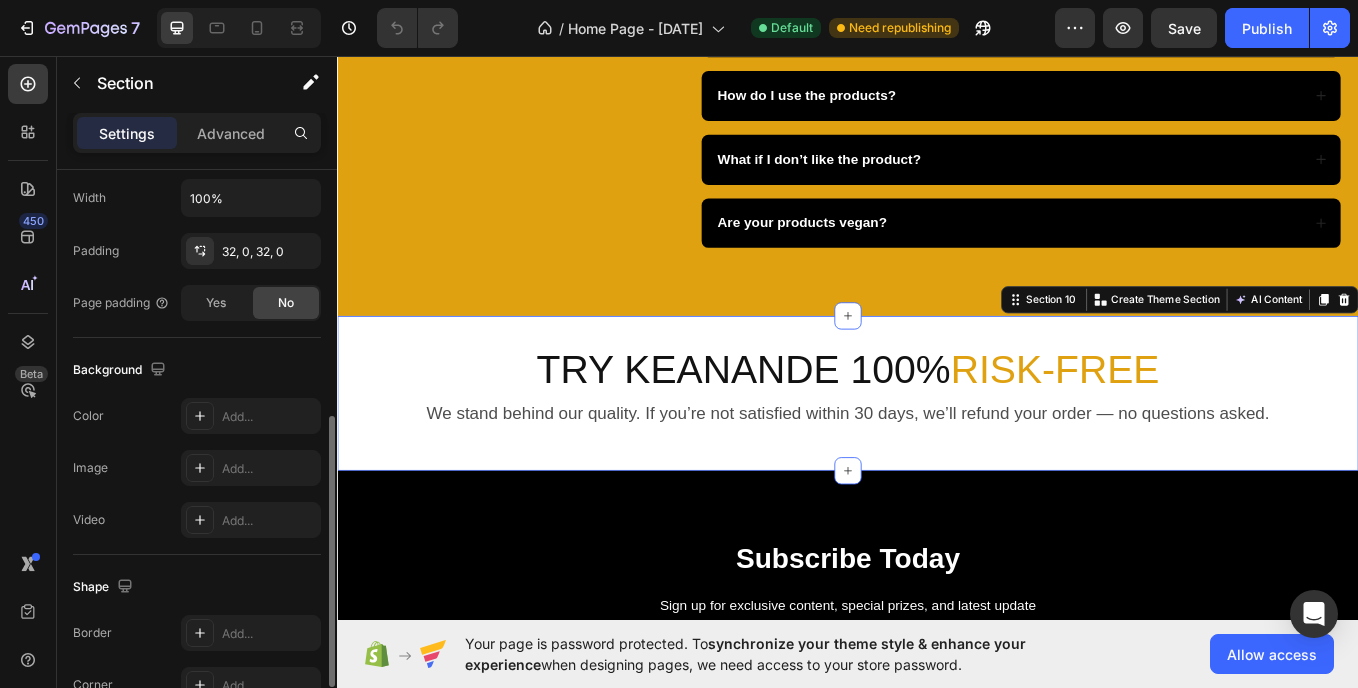 scroll, scrollTop: 498, scrollLeft: 0, axis: vertical 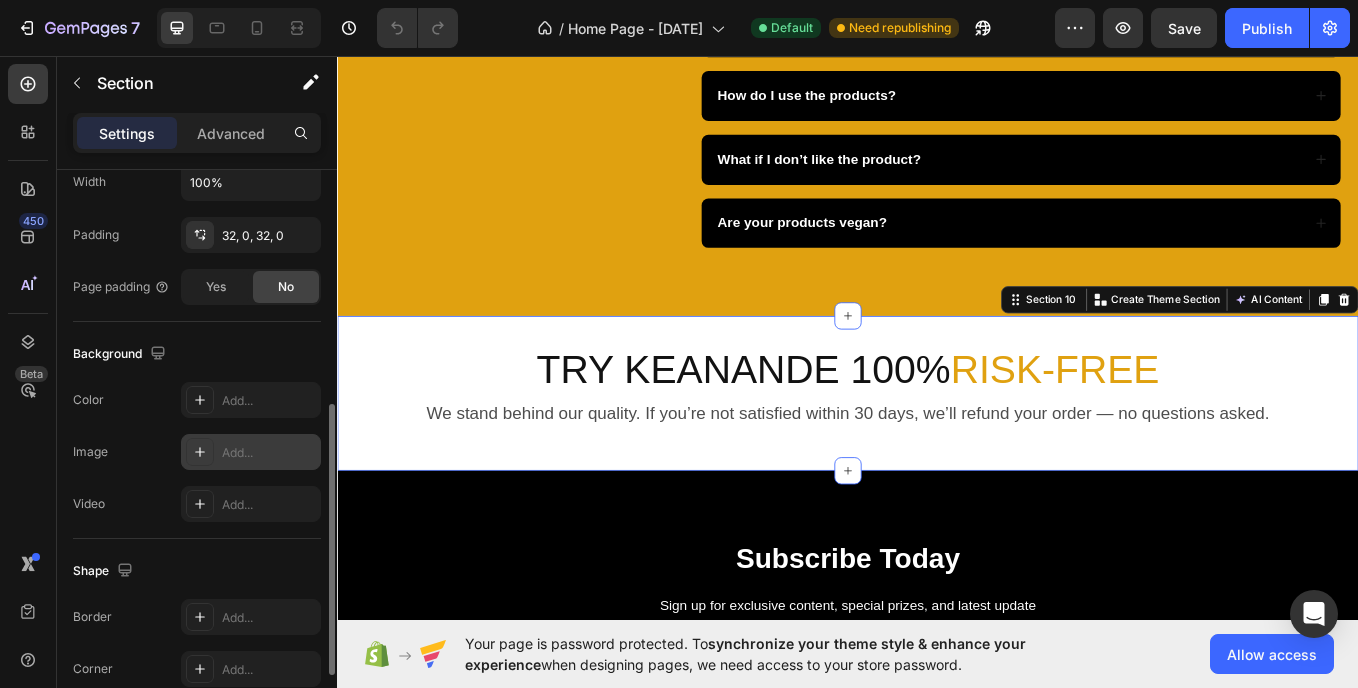 click 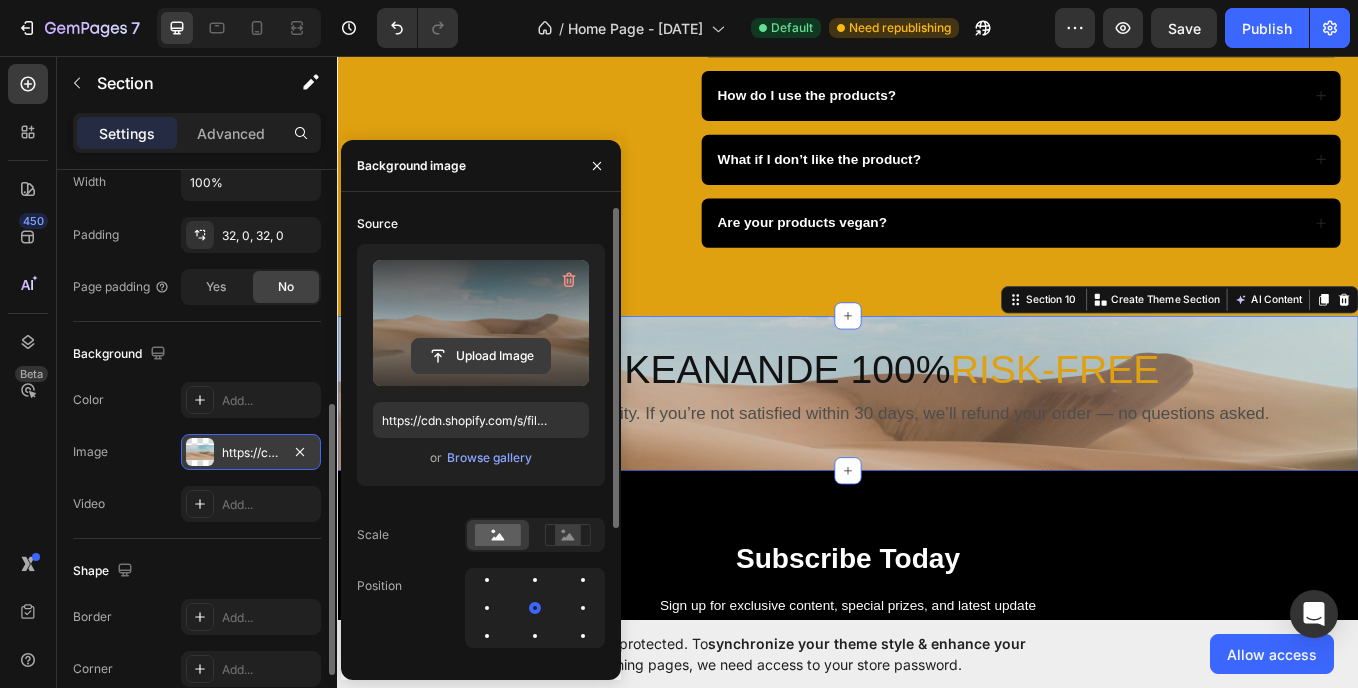 click 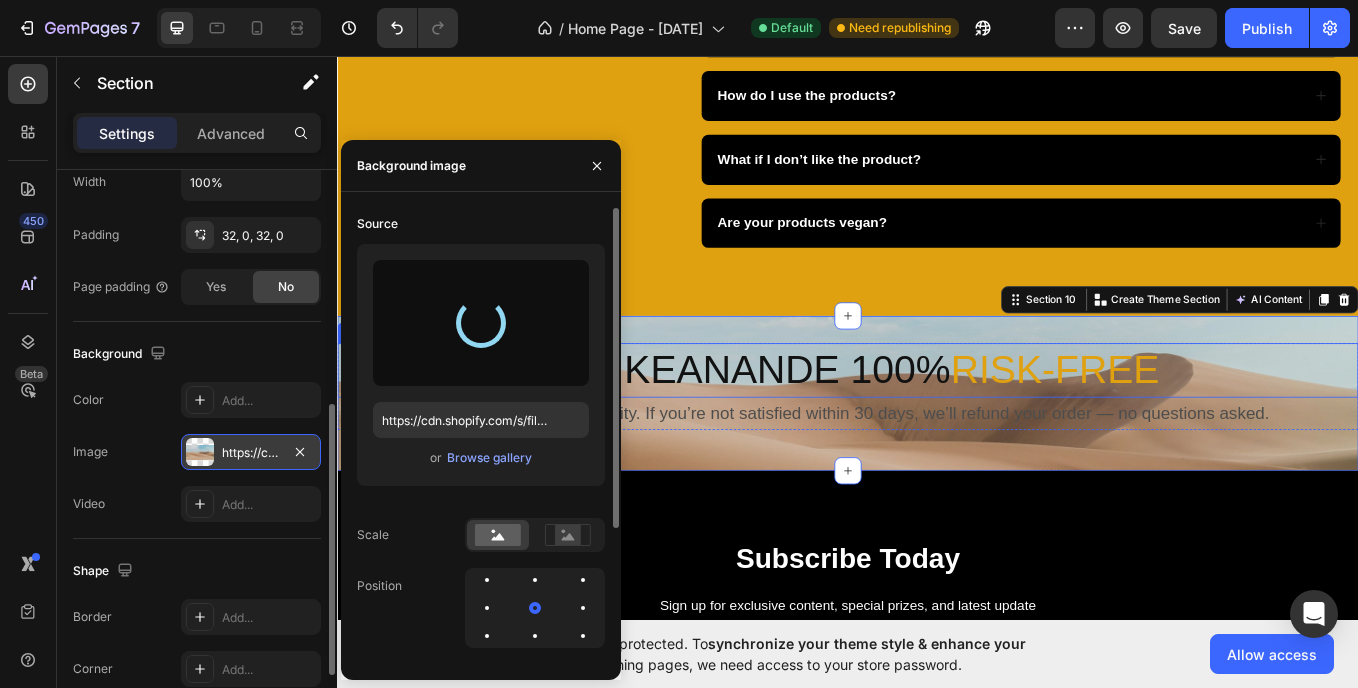 type on "https://cdn.shopify.com/s/files/1/0957/2850/1026/files/gempages_577752609427817413-70535d78-ce45-4551-a0fc-4cd88f45c137.png" 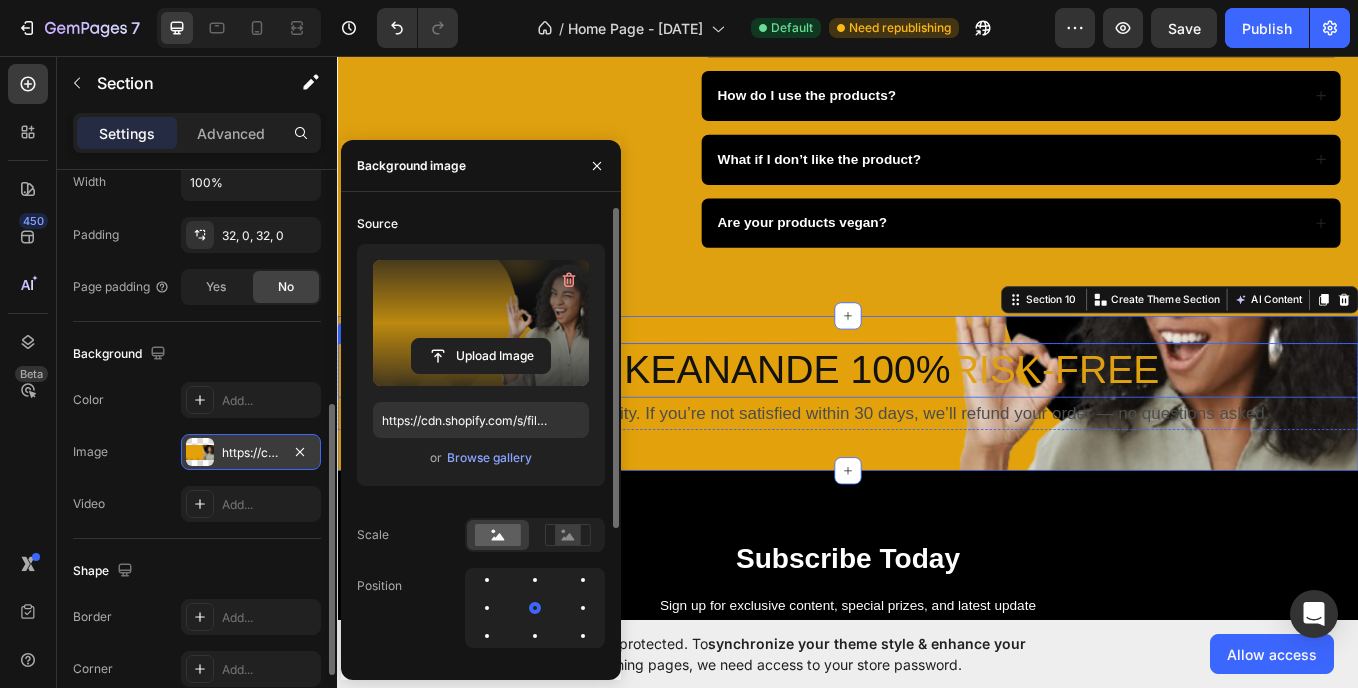 click on "Try Keanande 100%  Risk-Free" at bounding box center [937, 425] 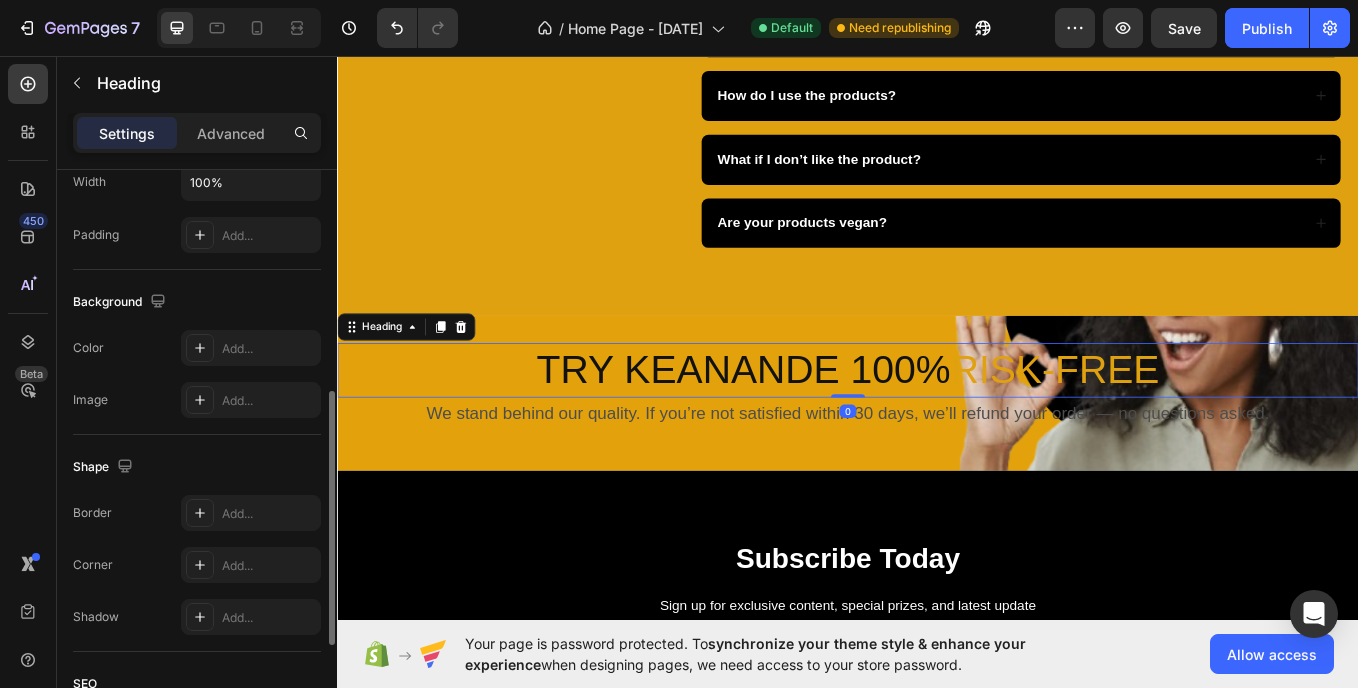 scroll, scrollTop: 0, scrollLeft: 0, axis: both 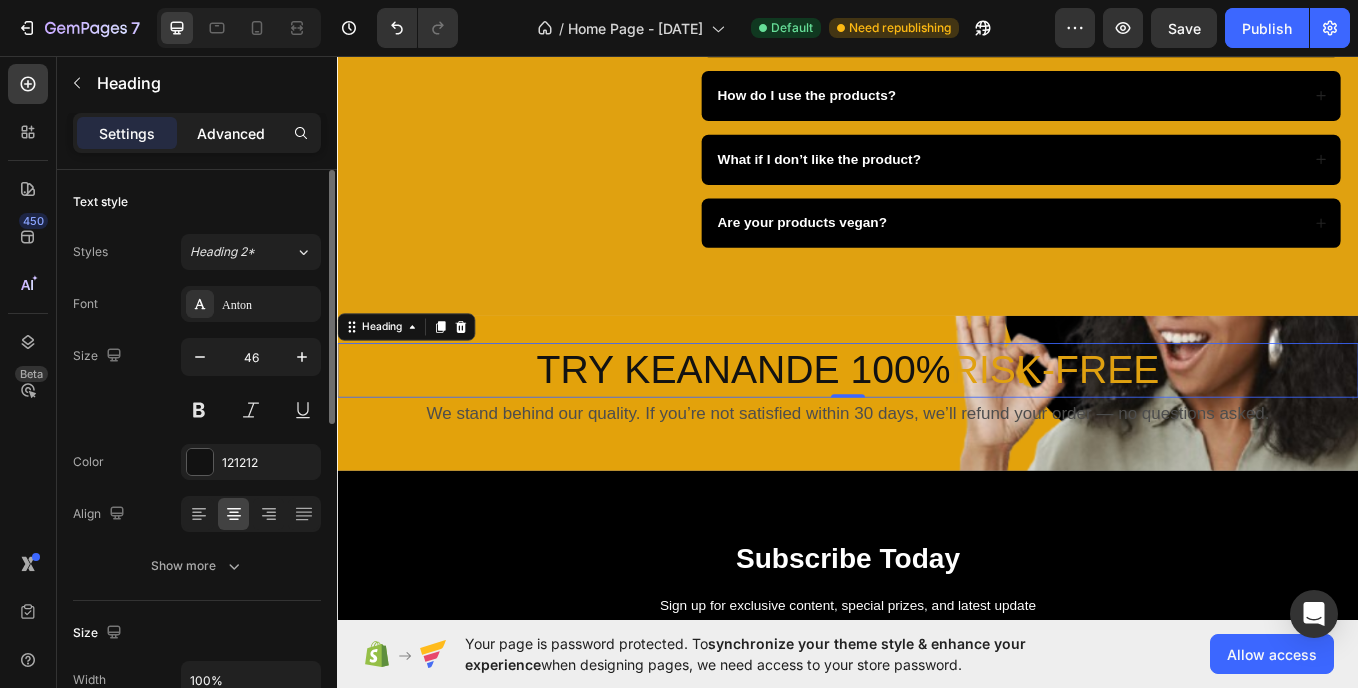 click on "Advanced" at bounding box center [231, 133] 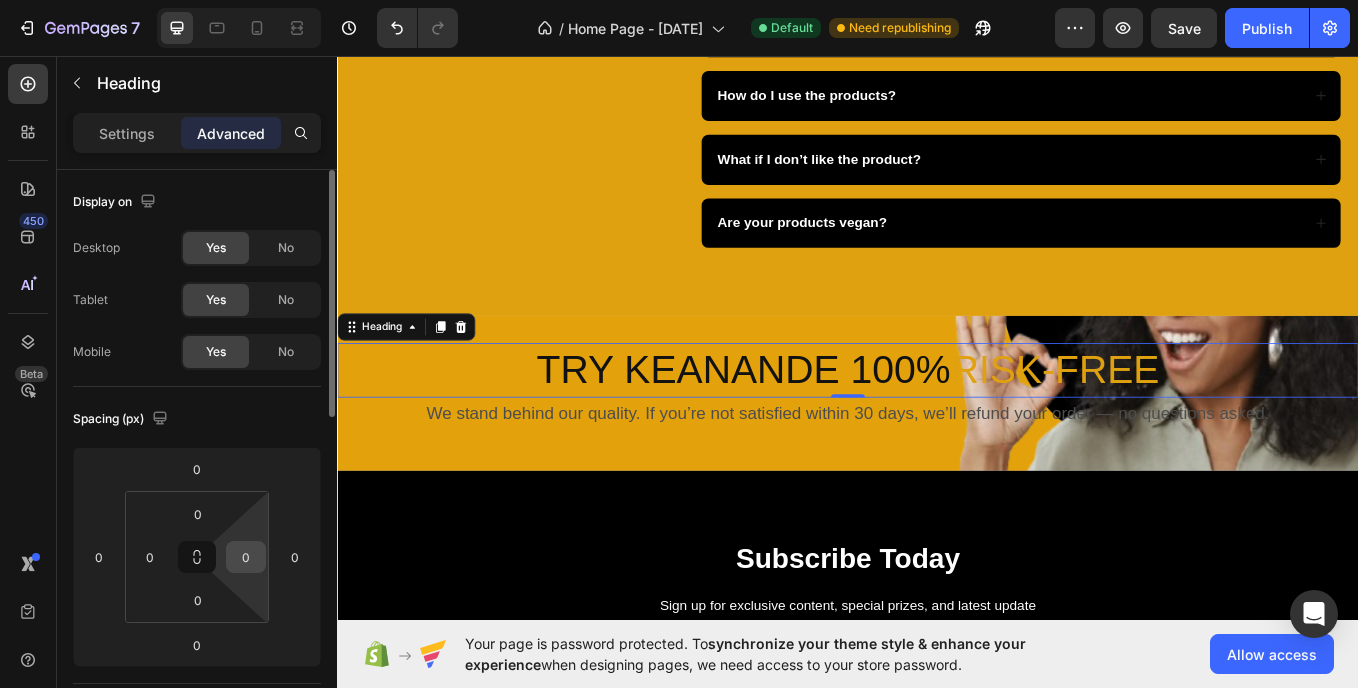 click on "0" at bounding box center (246, 557) 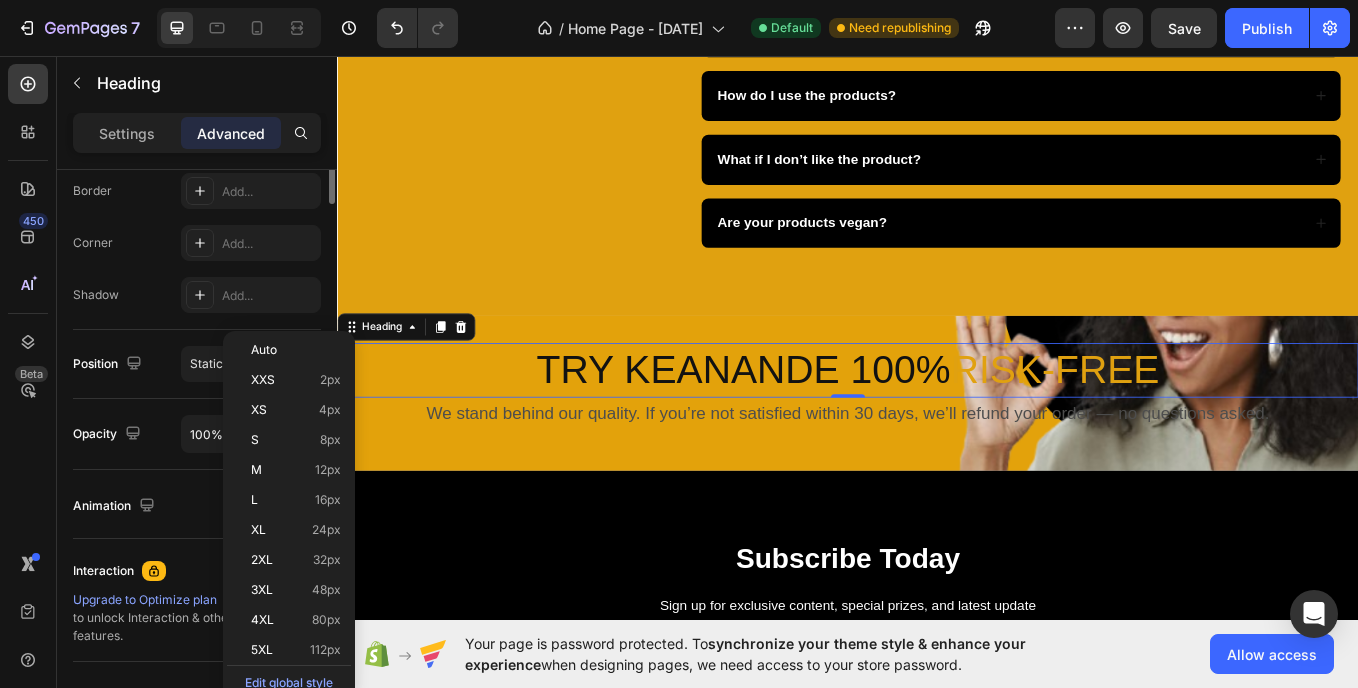 scroll, scrollTop: 249, scrollLeft: 0, axis: vertical 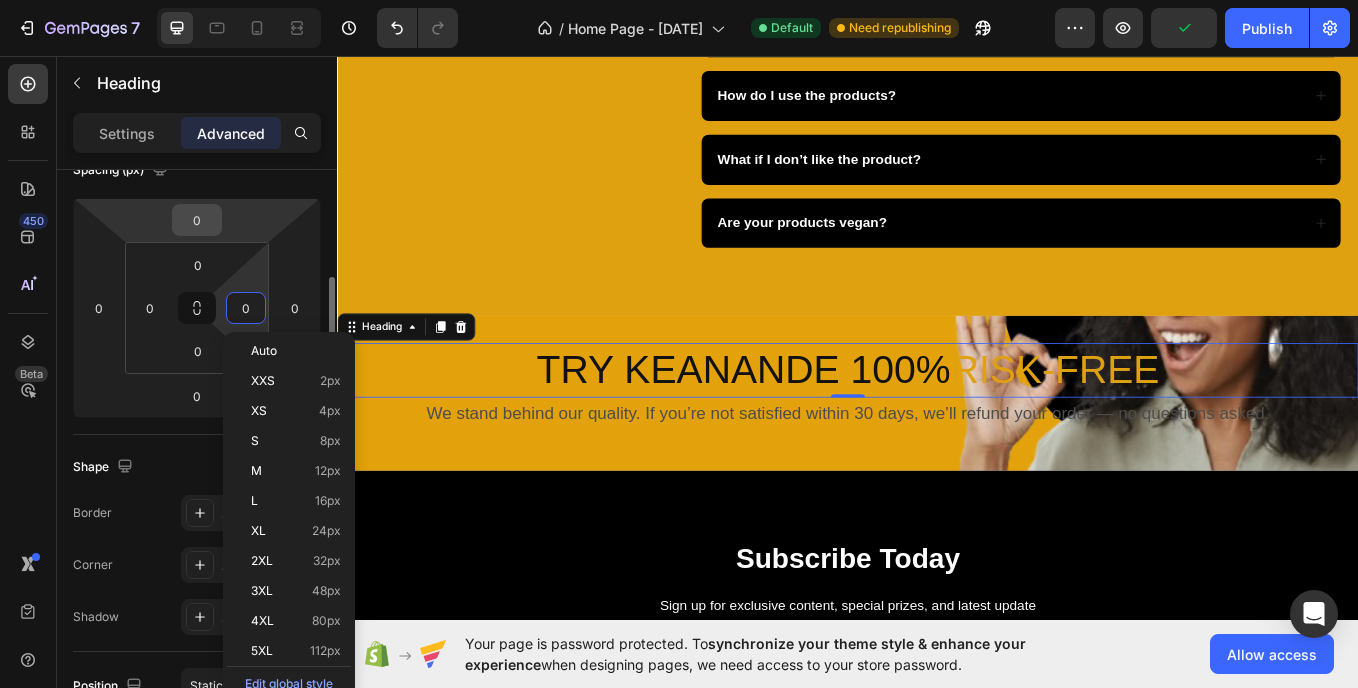 click on "0" at bounding box center [197, 220] 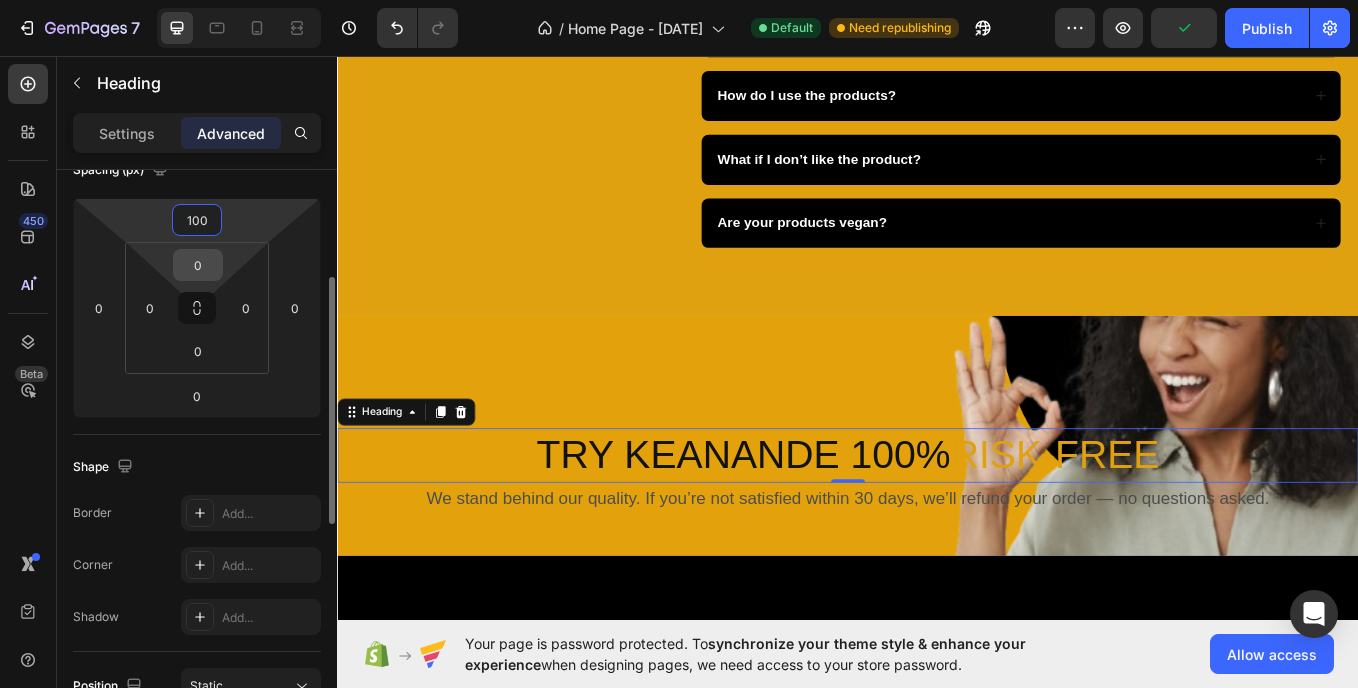type on "100" 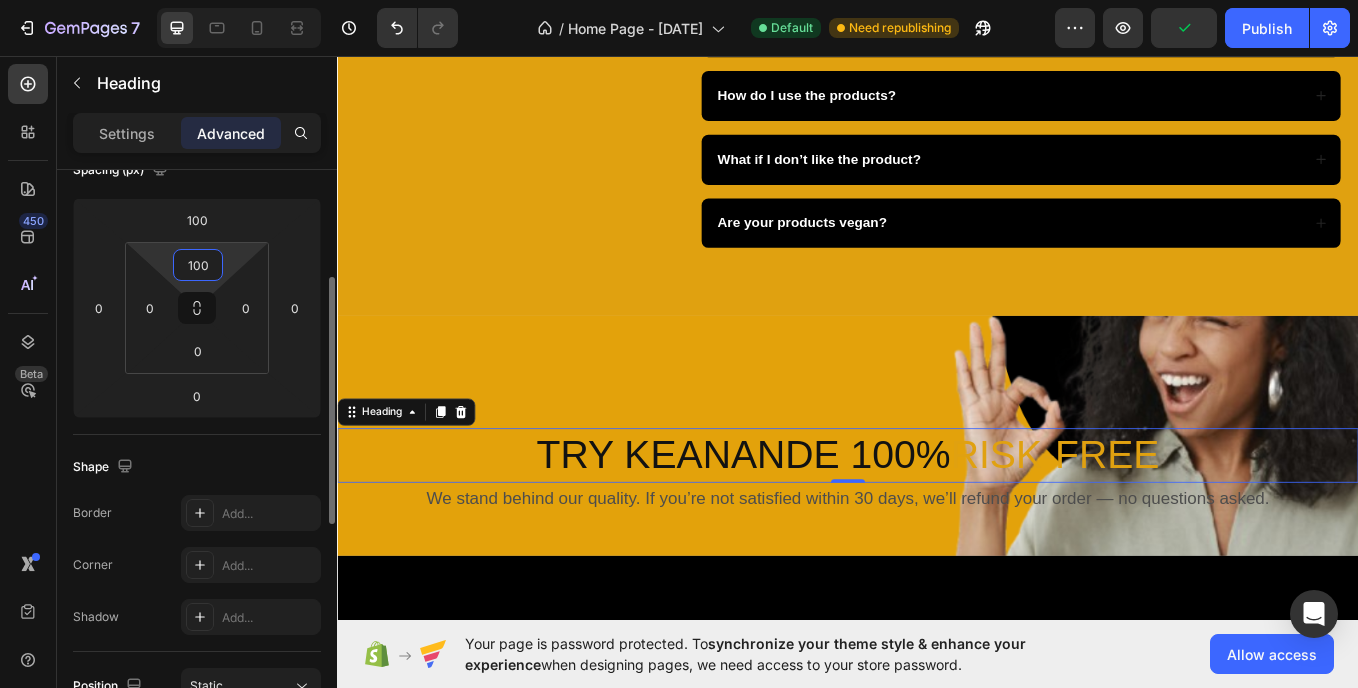 type on "1000" 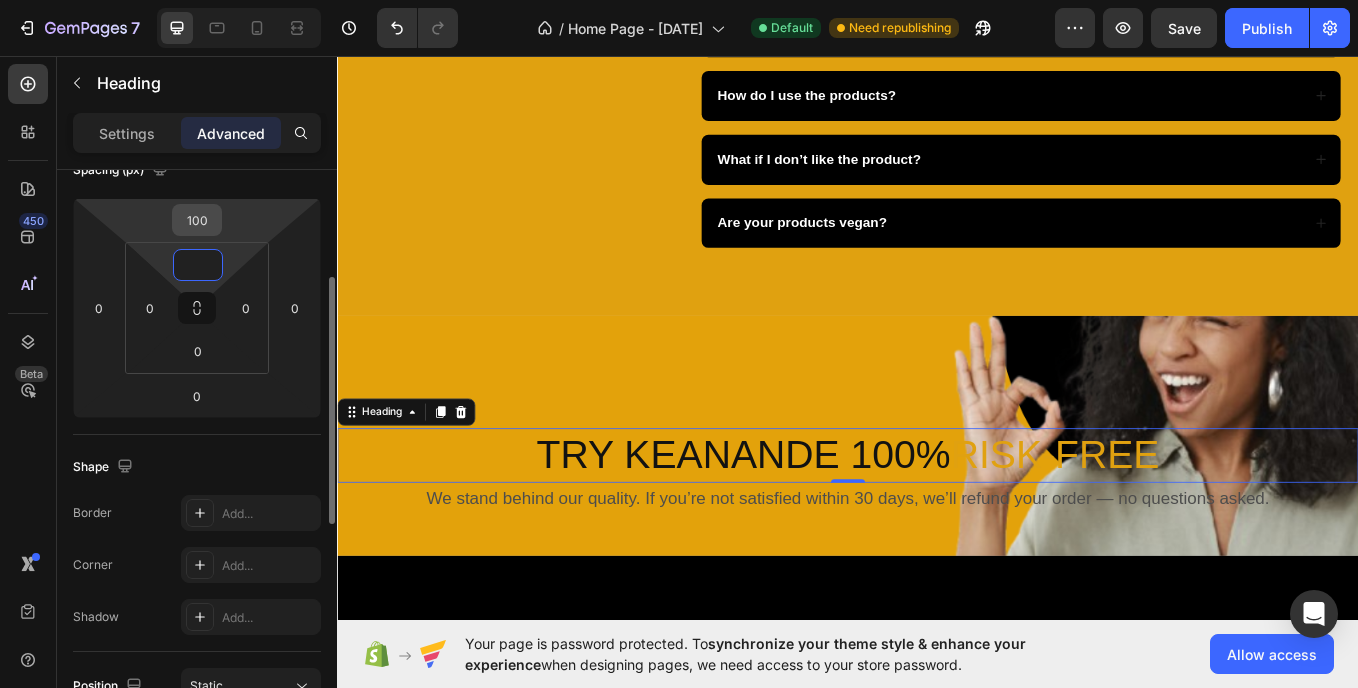 click on "100" at bounding box center [197, 220] 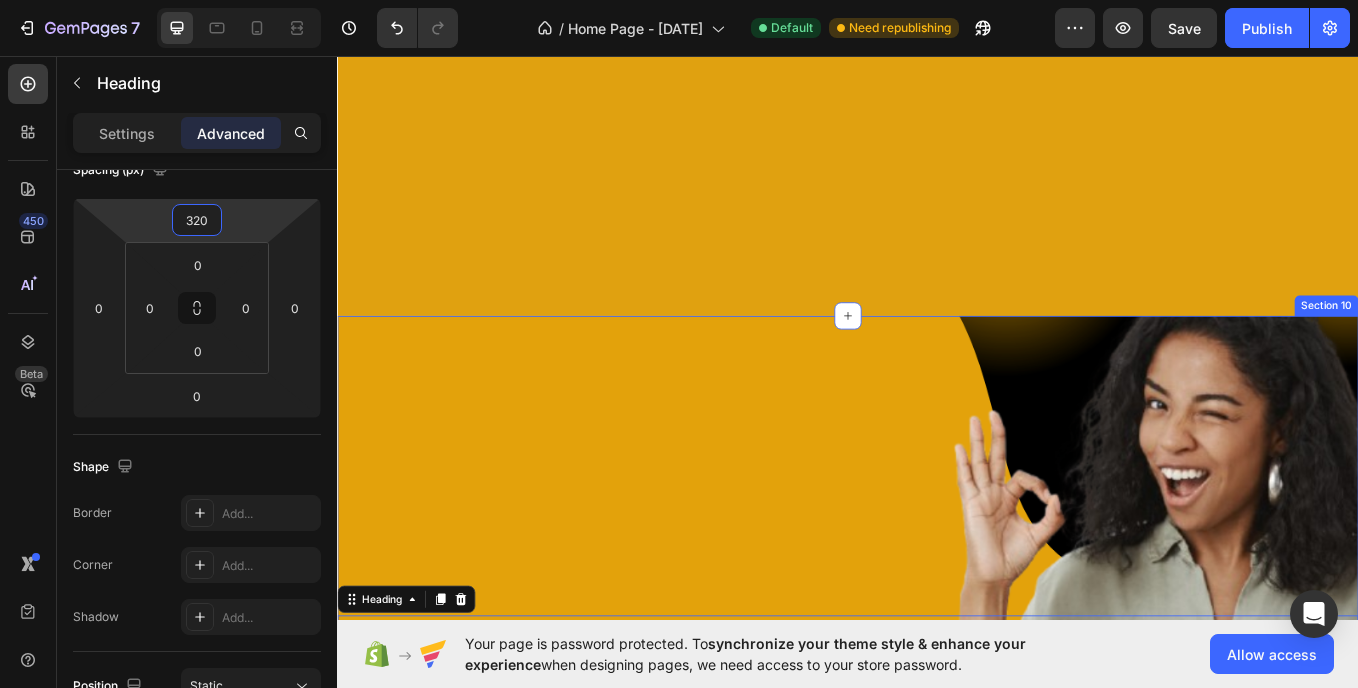 scroll, scrollTop: 6529, scrollLeft: 0, axis: vertical 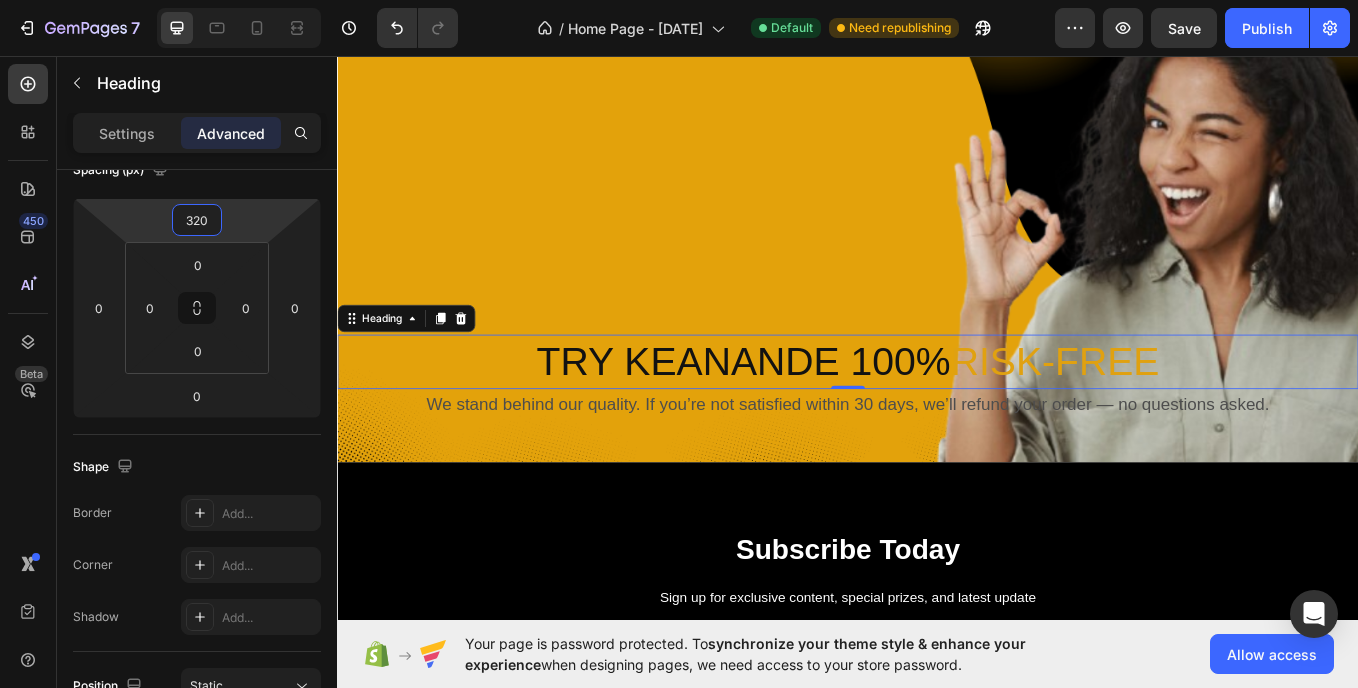 type on "320" 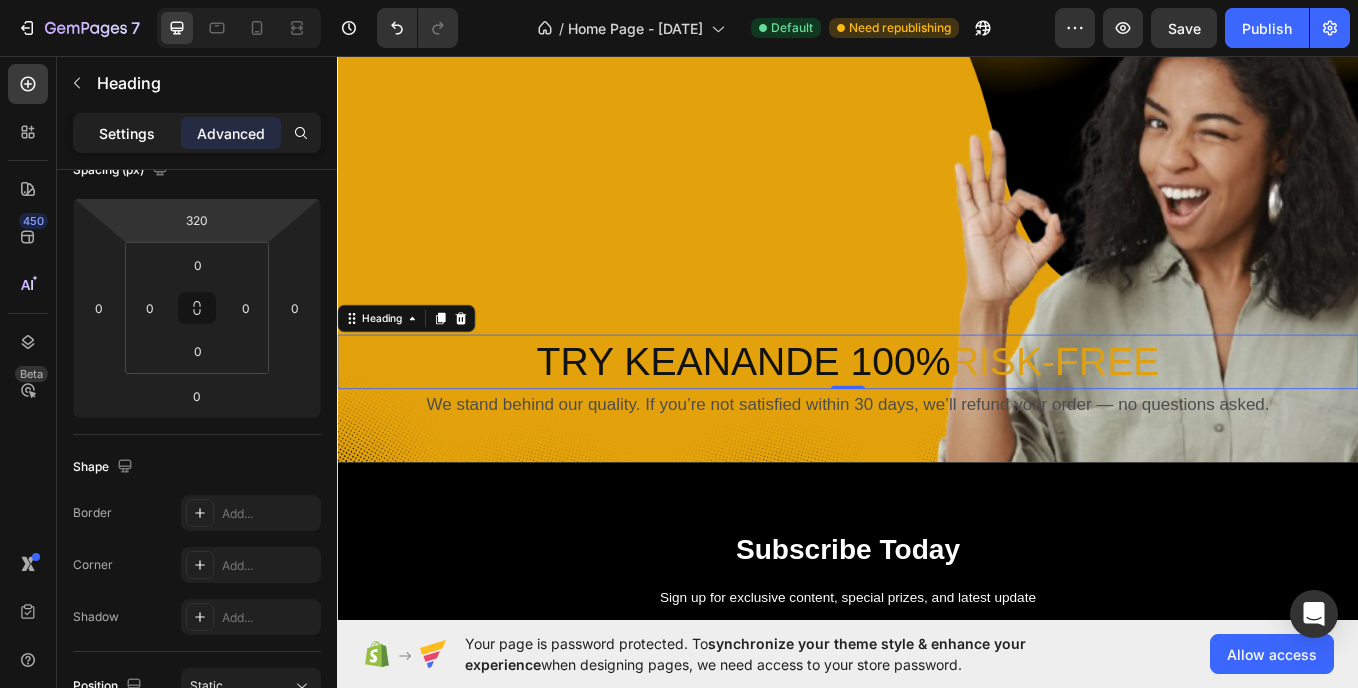click on "Settings" at bounding box center [127, 133] 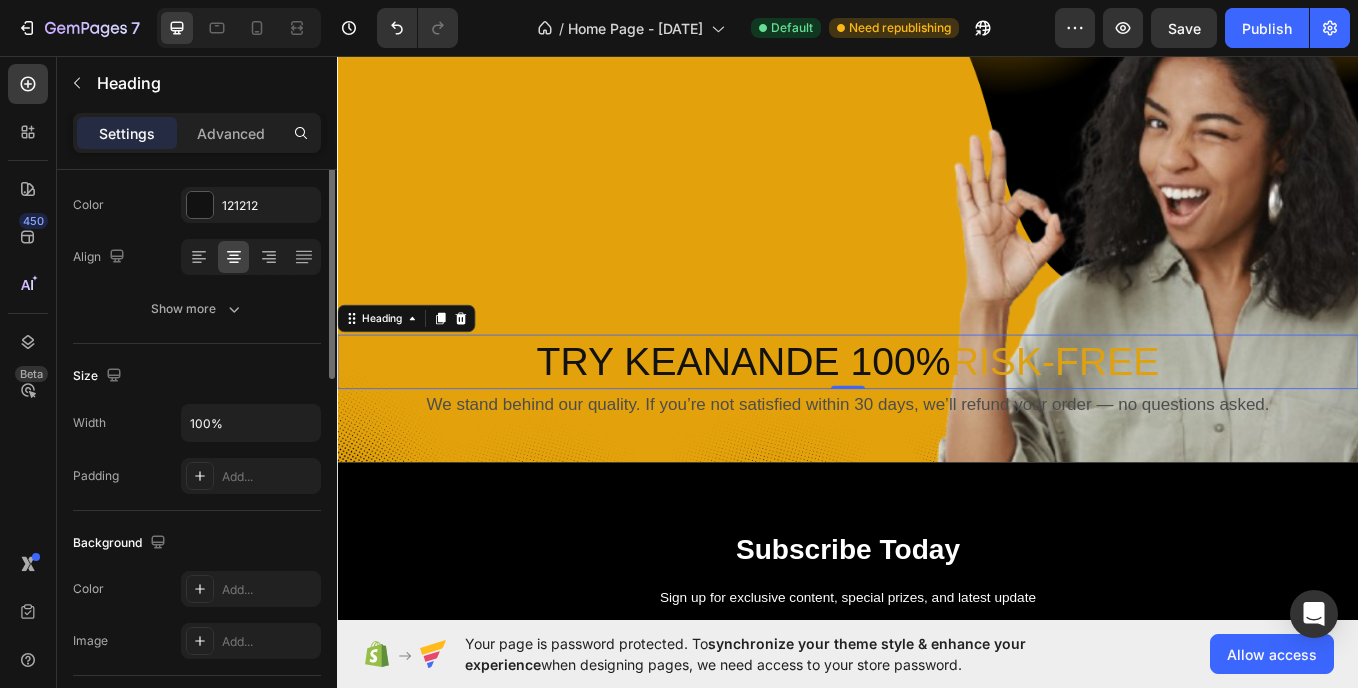 scroll, scrollTop: 138, scrollLeft: 0, axis: vertical 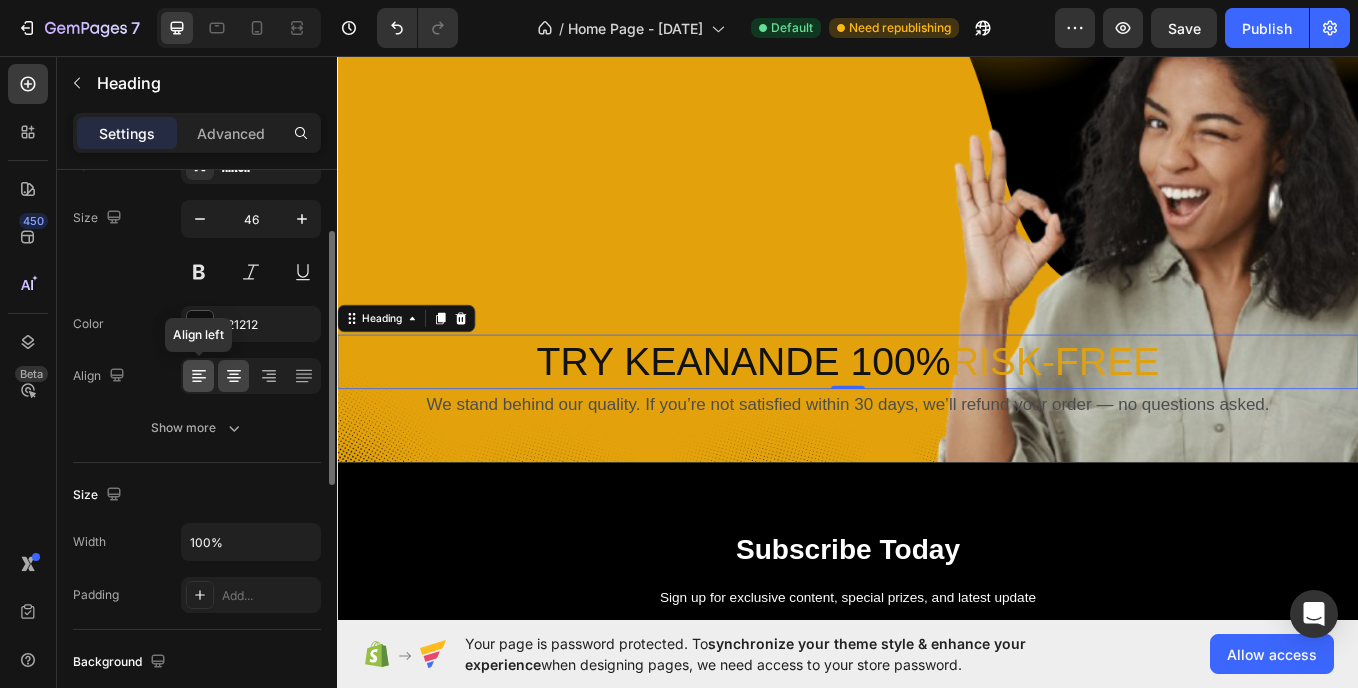 click 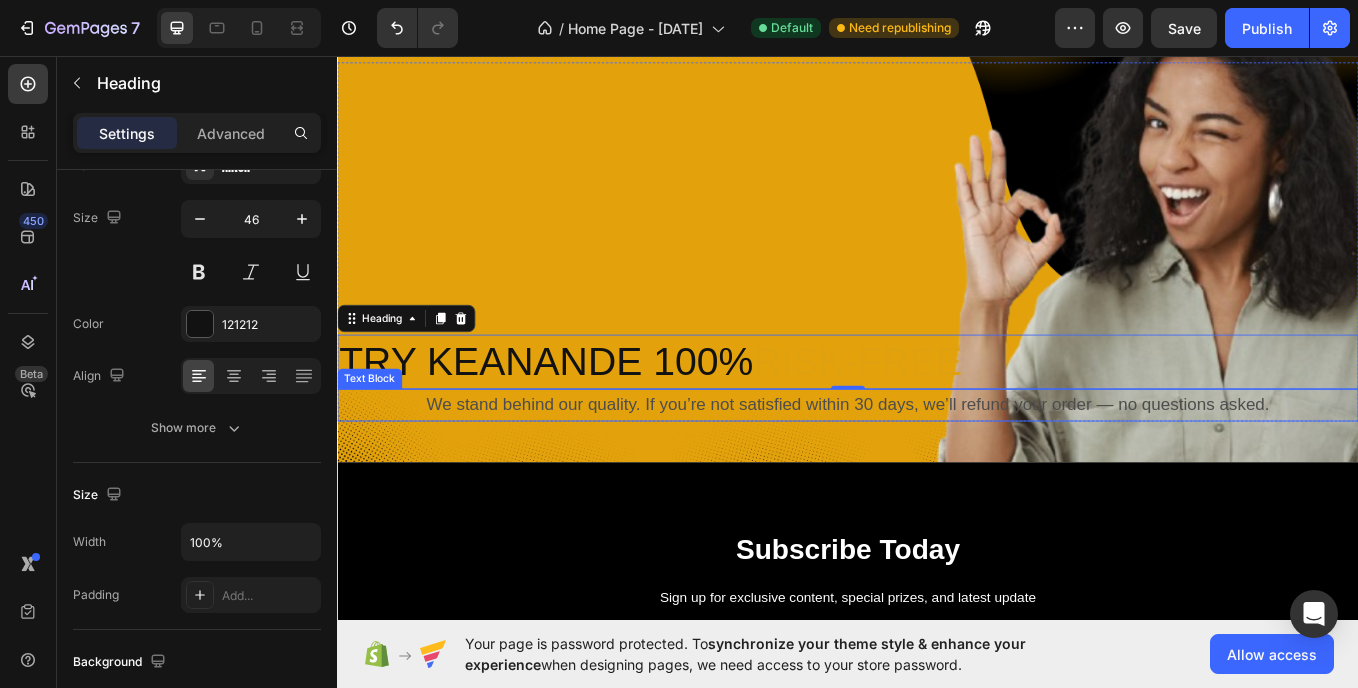 click on "We stand behind our quality. If you’re not satisfied within 30 days, we’ll refund your order — no questions asked." at bounding box center [937, 465] 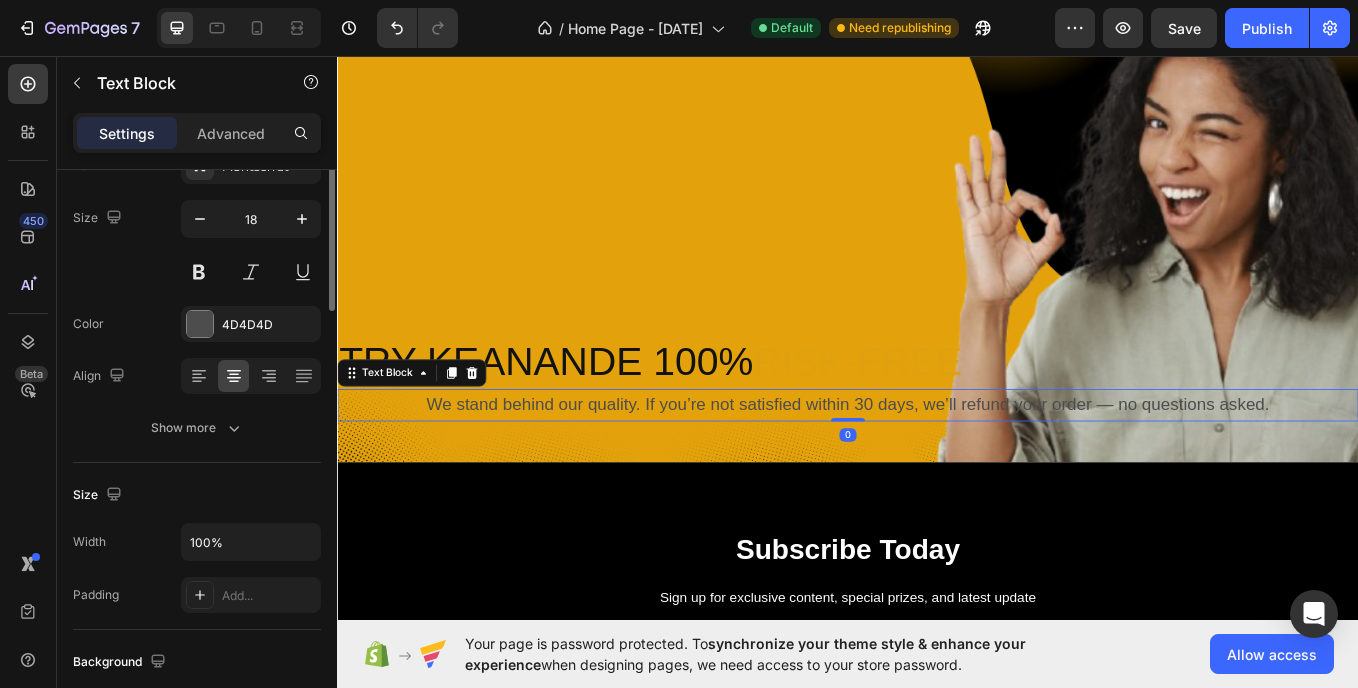 scroll, scrollTop: 0, scrollLeft: 0, axis: both 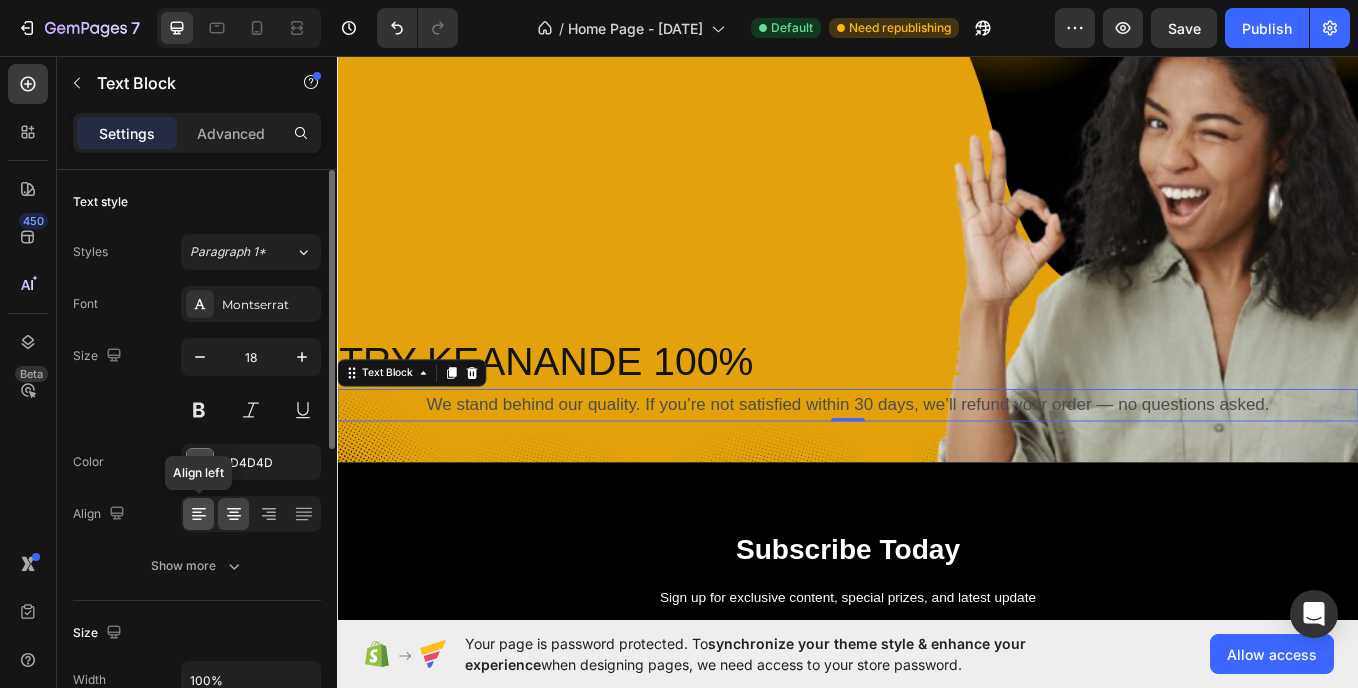 click 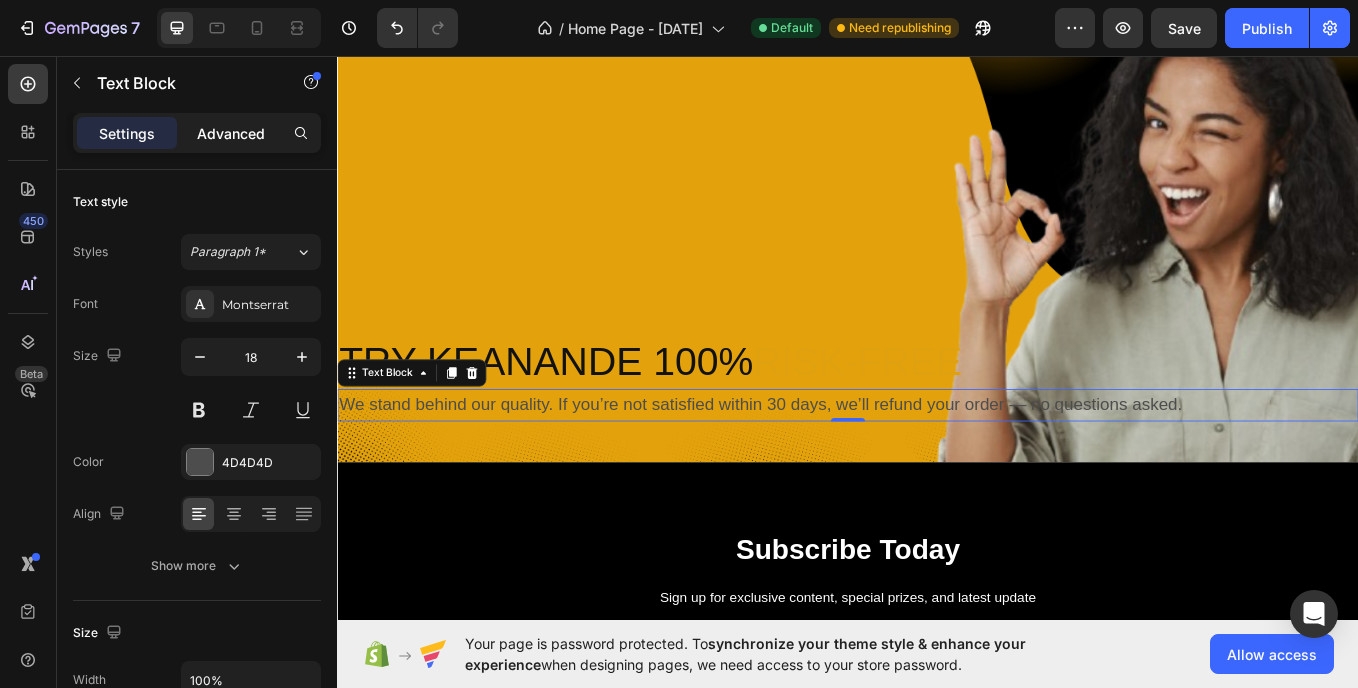 click on "Advanced" at bounding box center [231, 133] 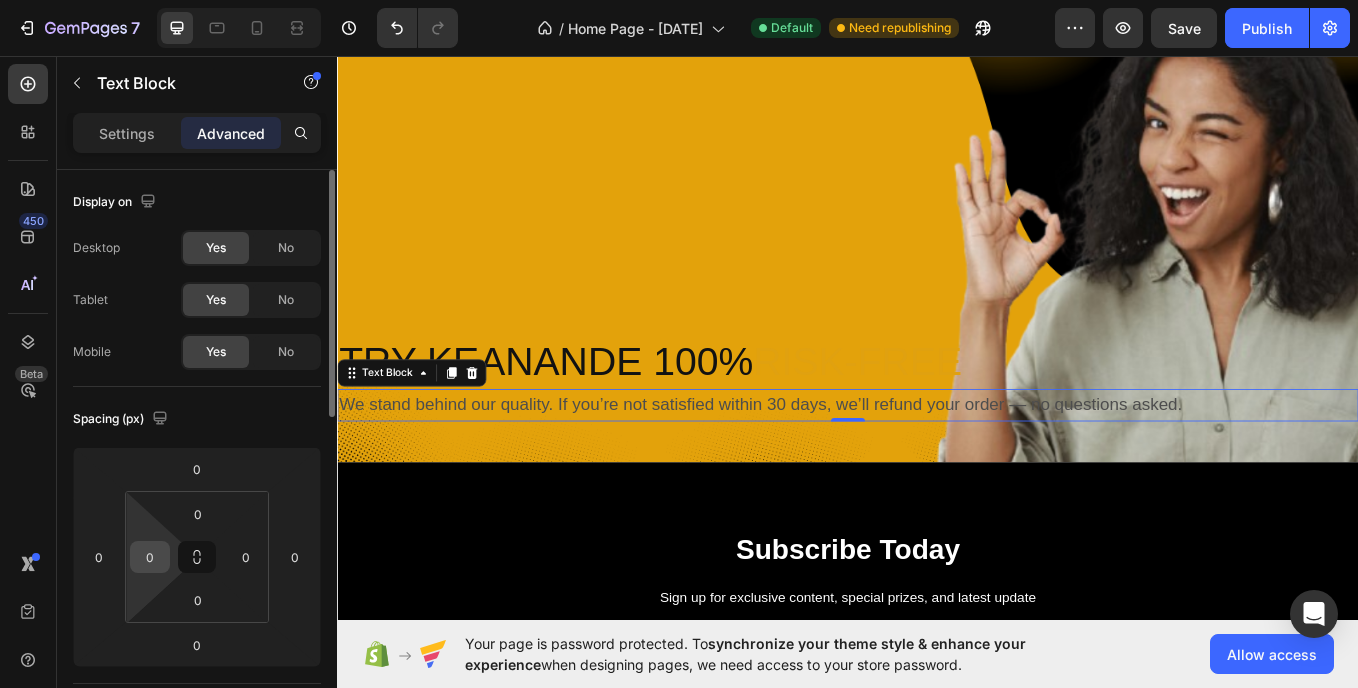 click on "0" at bounding box center [150, 557] 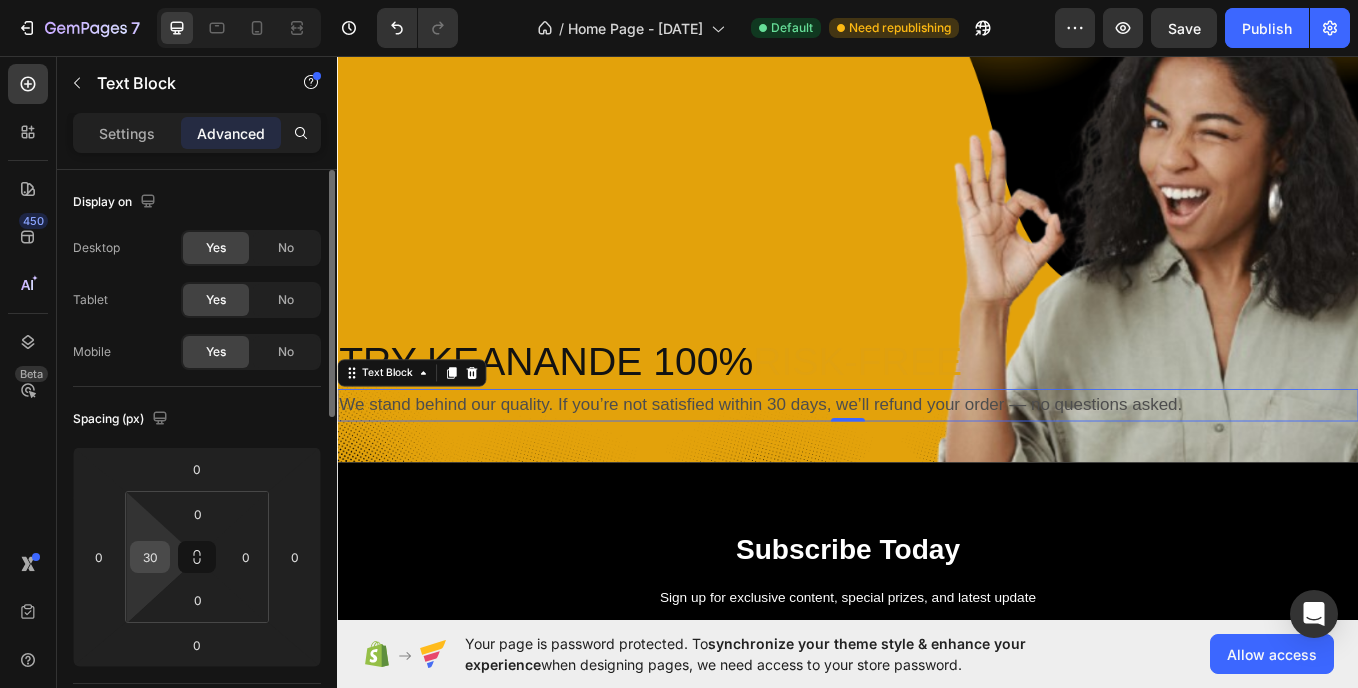 type on "320" 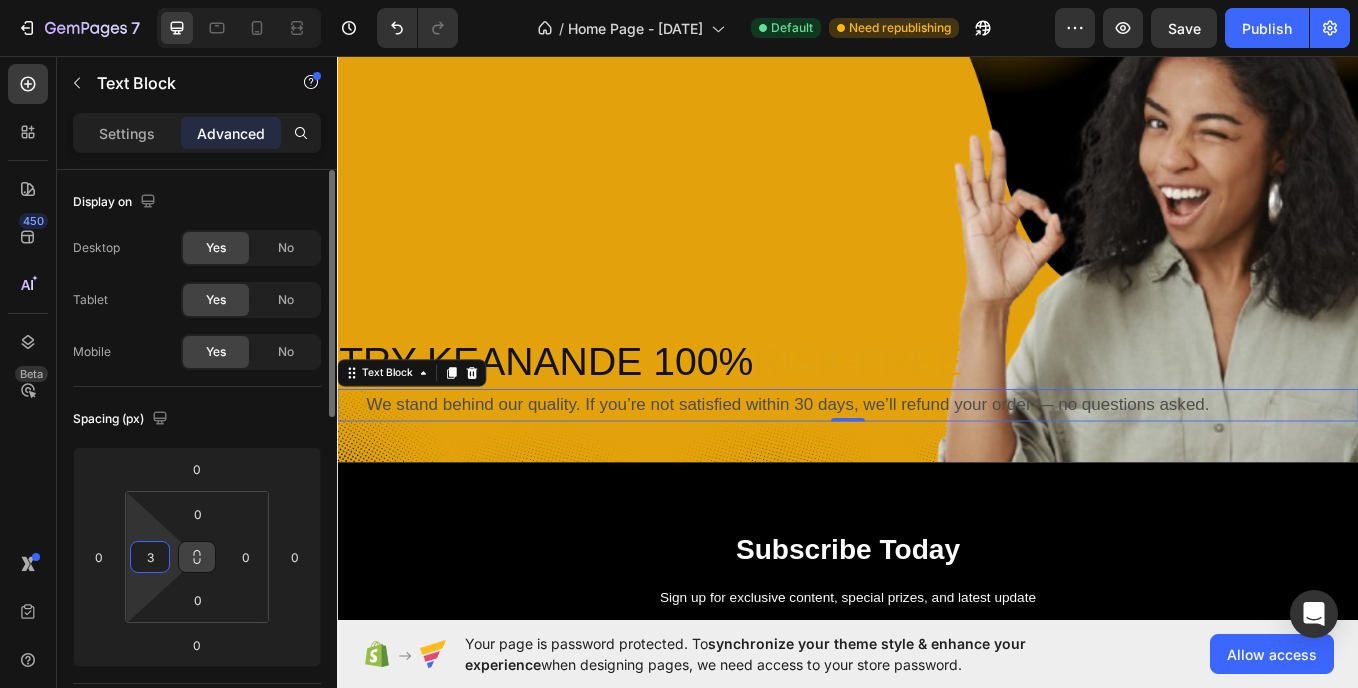 type on "32" 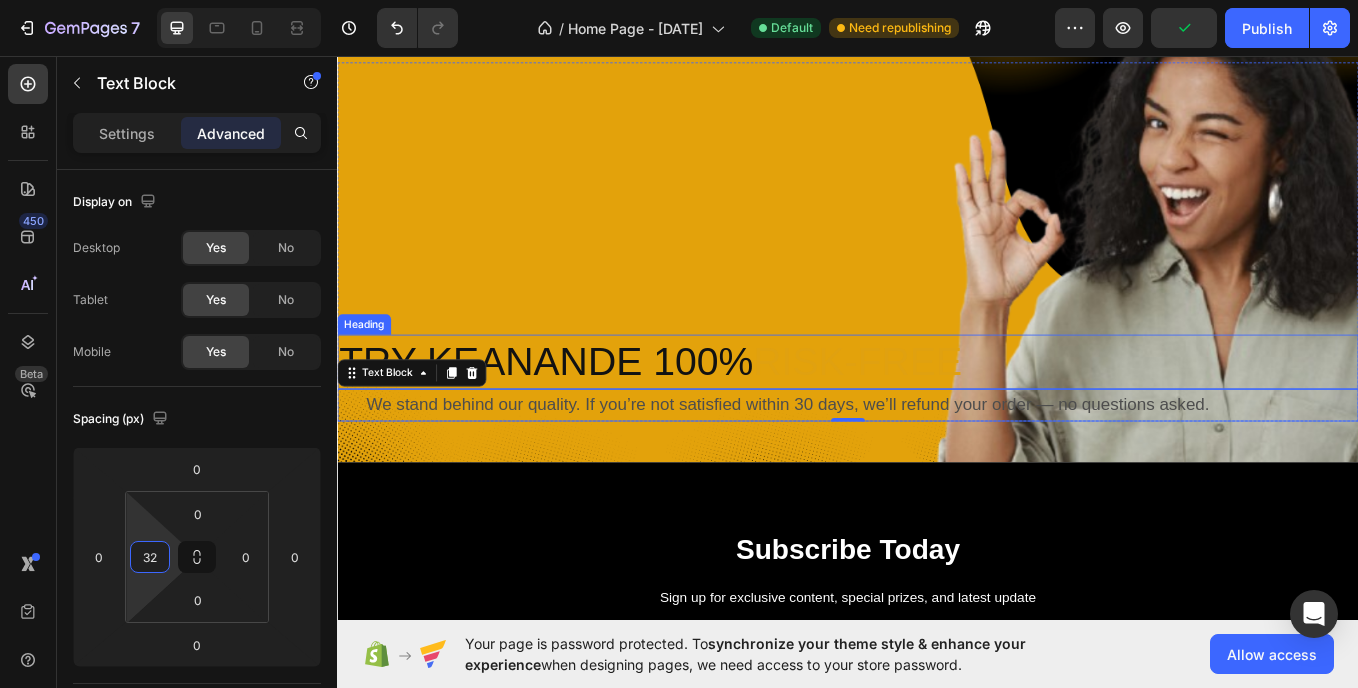 drag, startPoint x: 653, startPoint y: 423, endPoint x: 590, endPoint y: 423, distance: 63 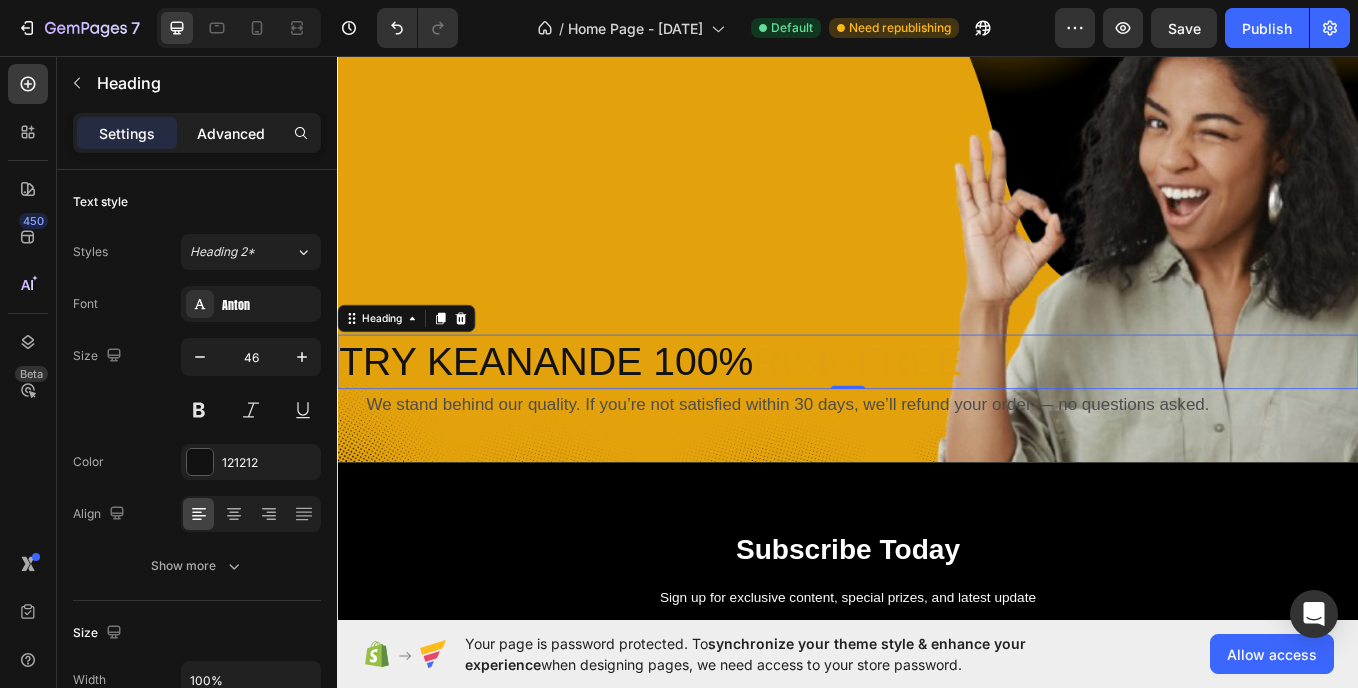 click on "Advanced" at bounding box center (231, 133) 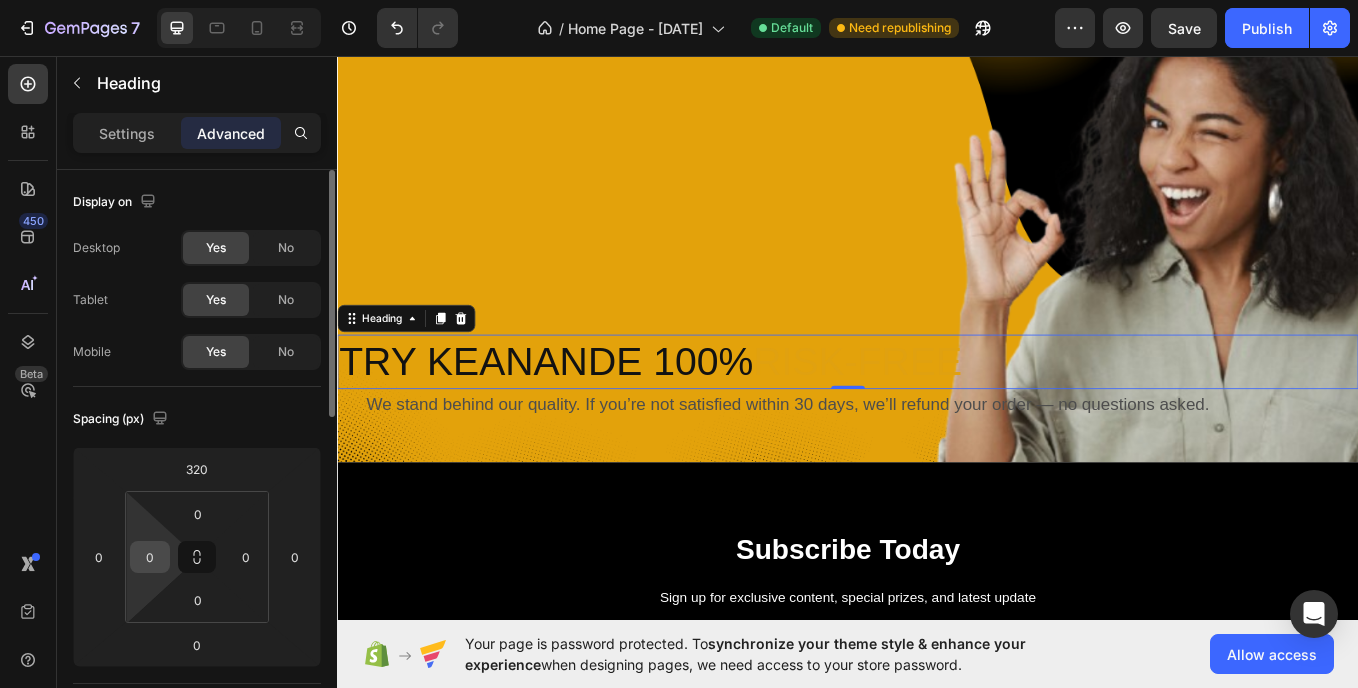click on "0" at bounding box center (150, 557) 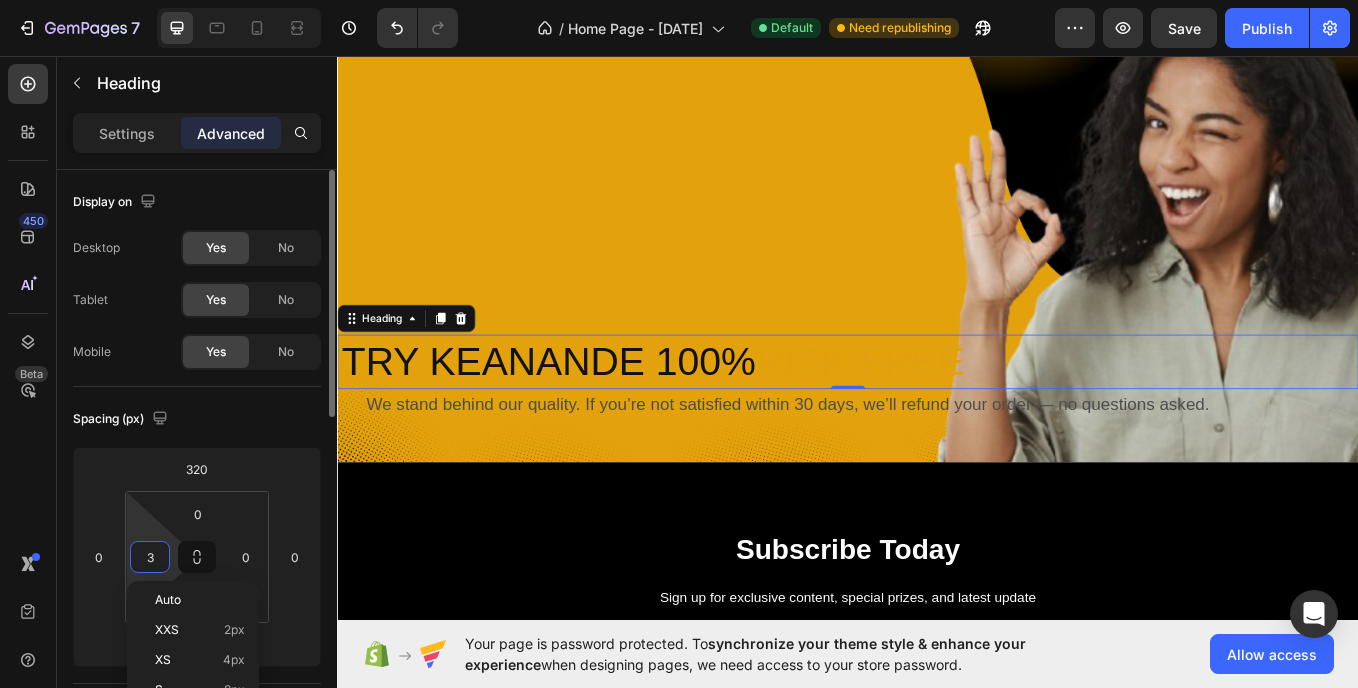 type on "32" 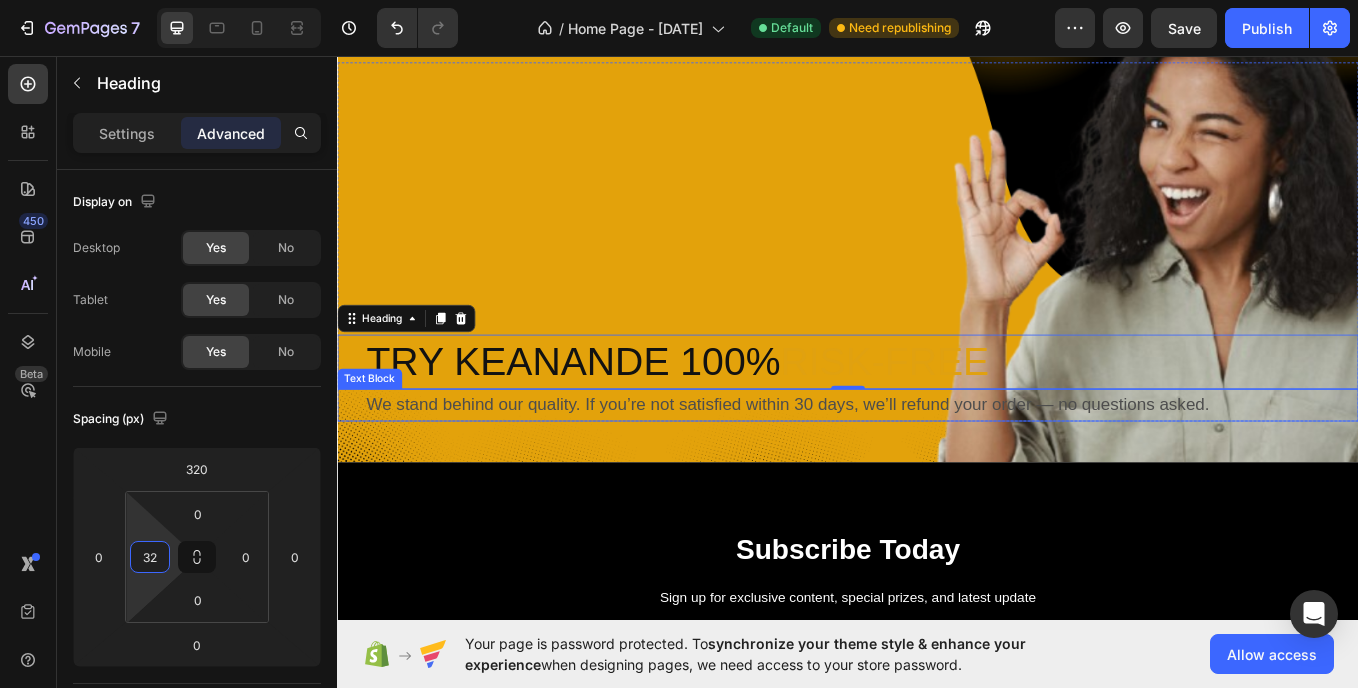 click on "We stand behind our quality. If you’re not satisfied within 30 days, we’ll refund your order — no questions asked." at bounding box center (866, 465) 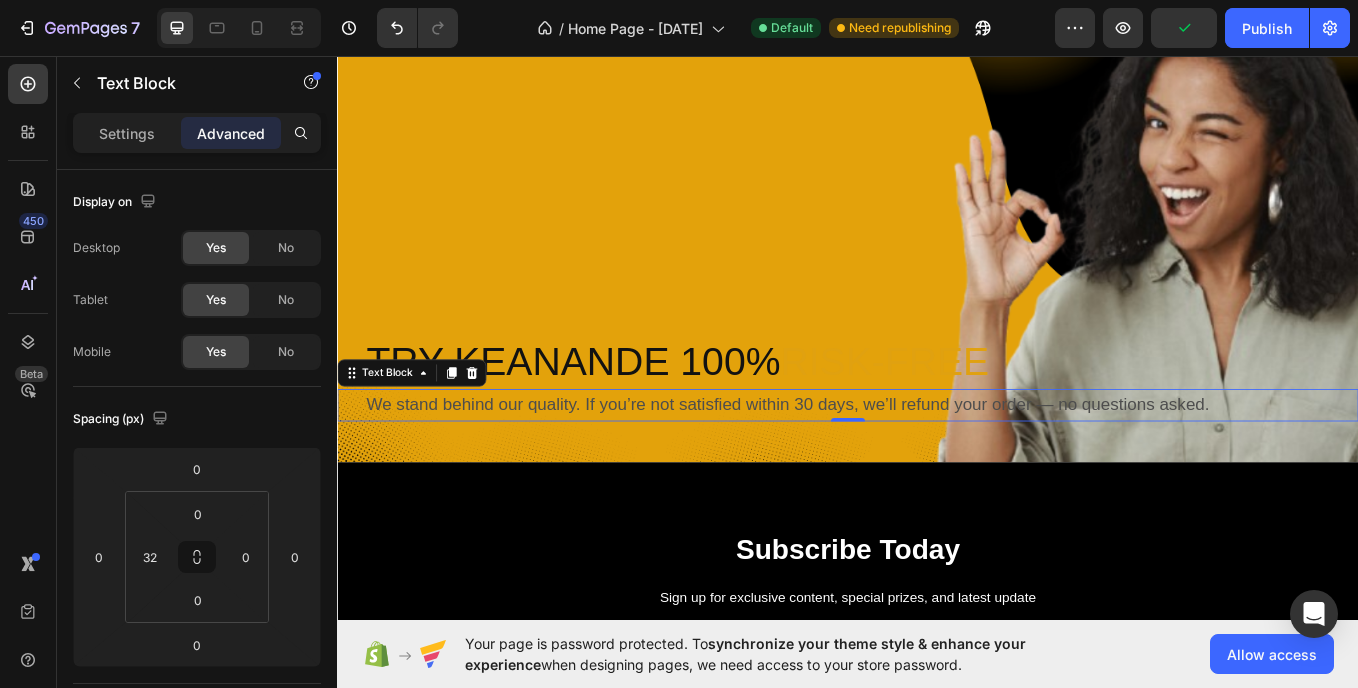click on "We stand behind our quality. If you’re not satisfied within 30 days, we’ll refund your order — no questions asked." at bounding box center (866, 465) 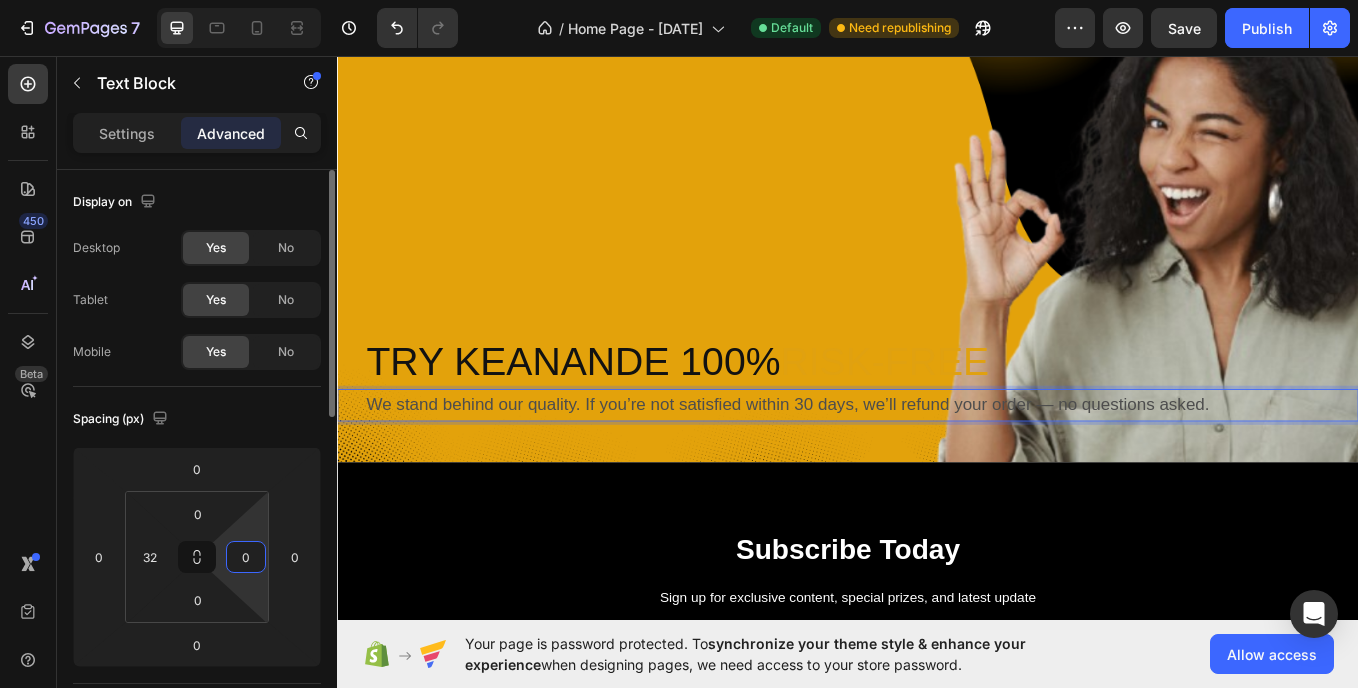 click on "0" at bounding box center [246, 557] 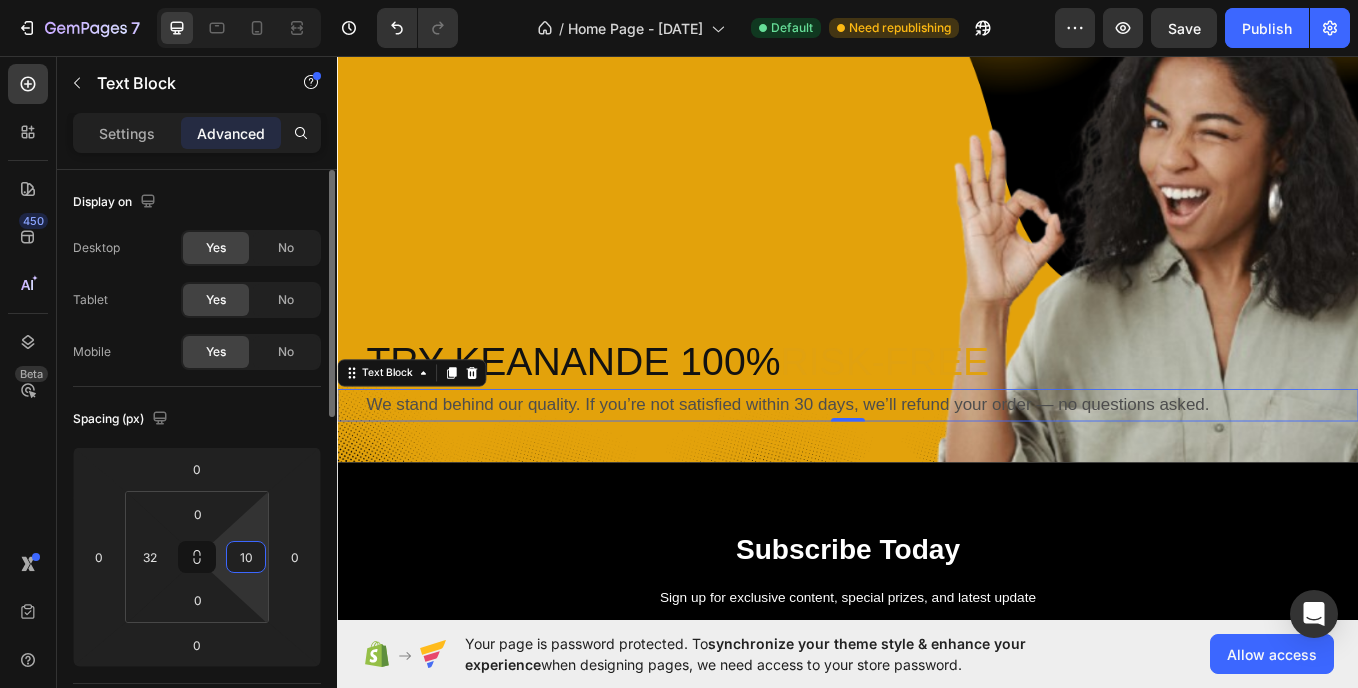 type on "1" 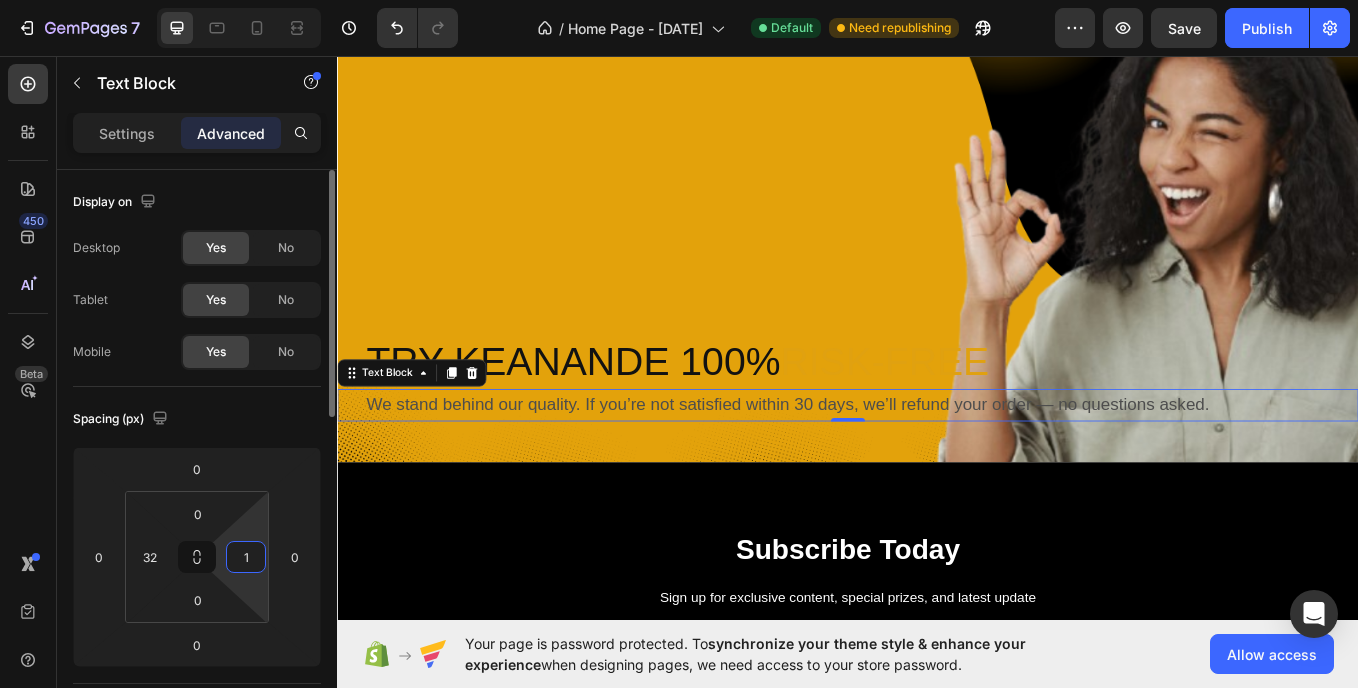 type 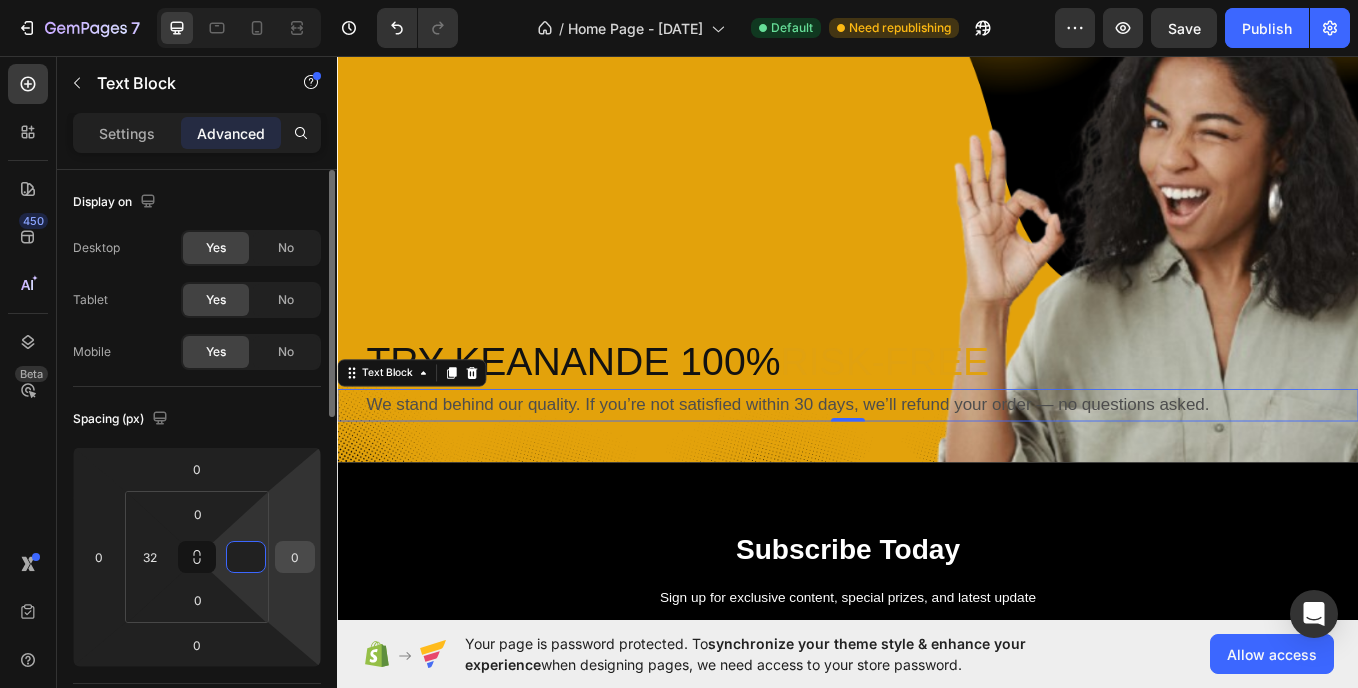 click on "0" at bounding box center (295, 557) 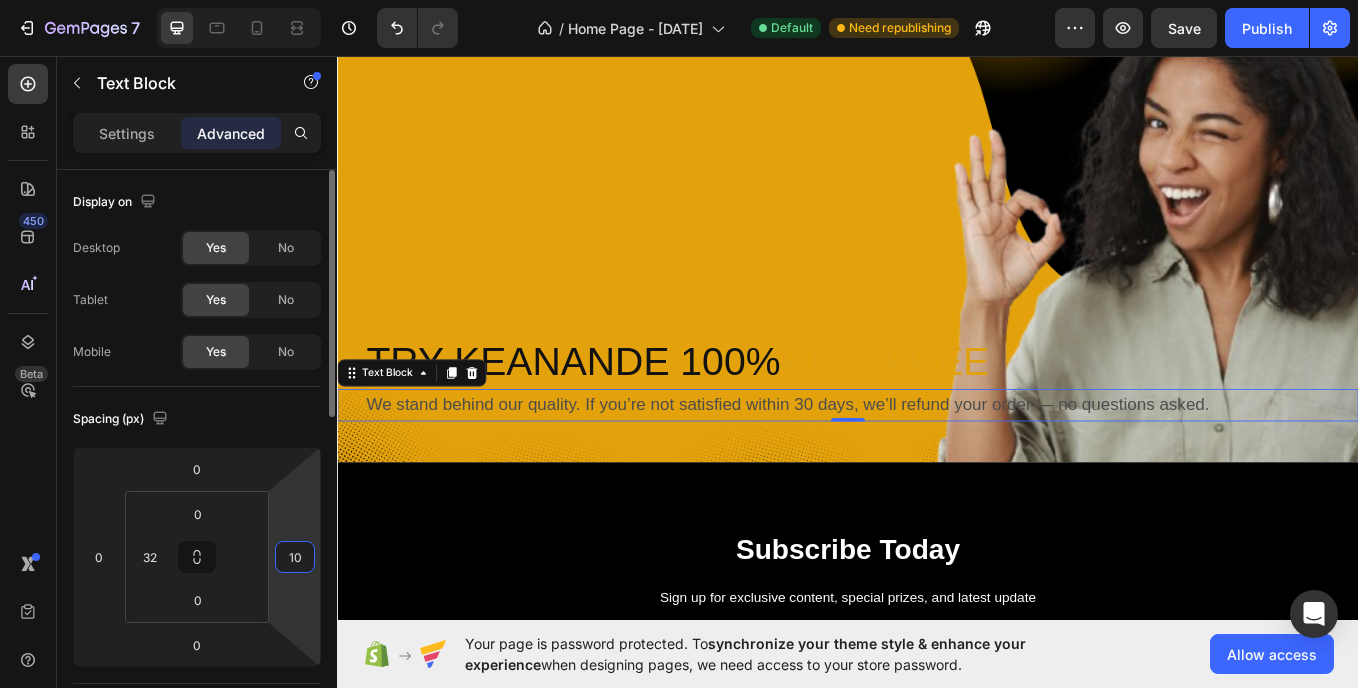 type on "0" 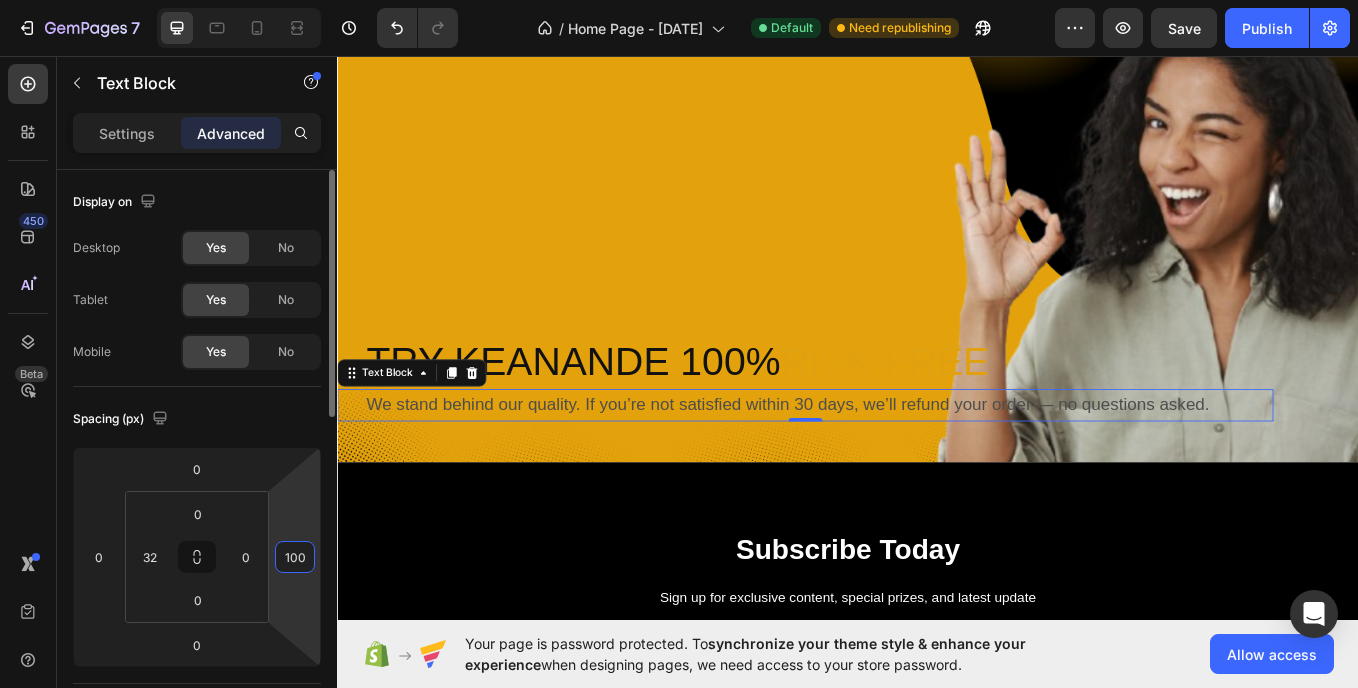 type on "0" 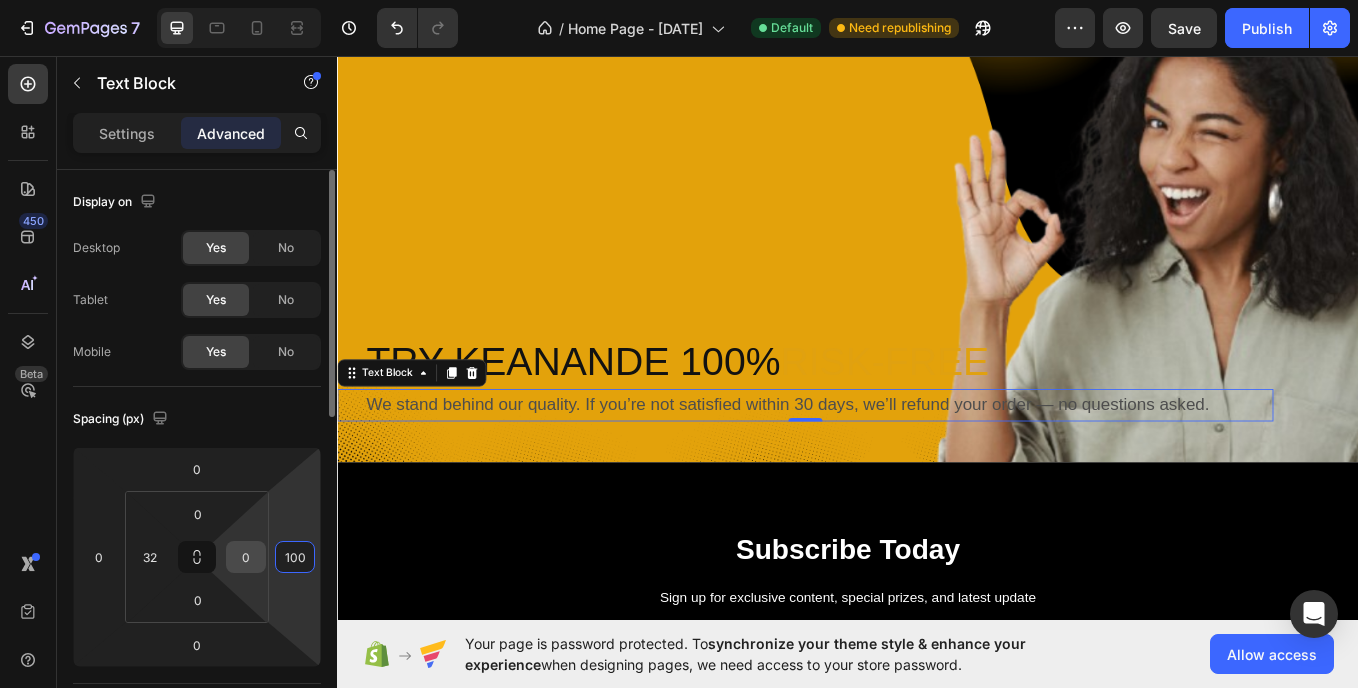 type on "100" 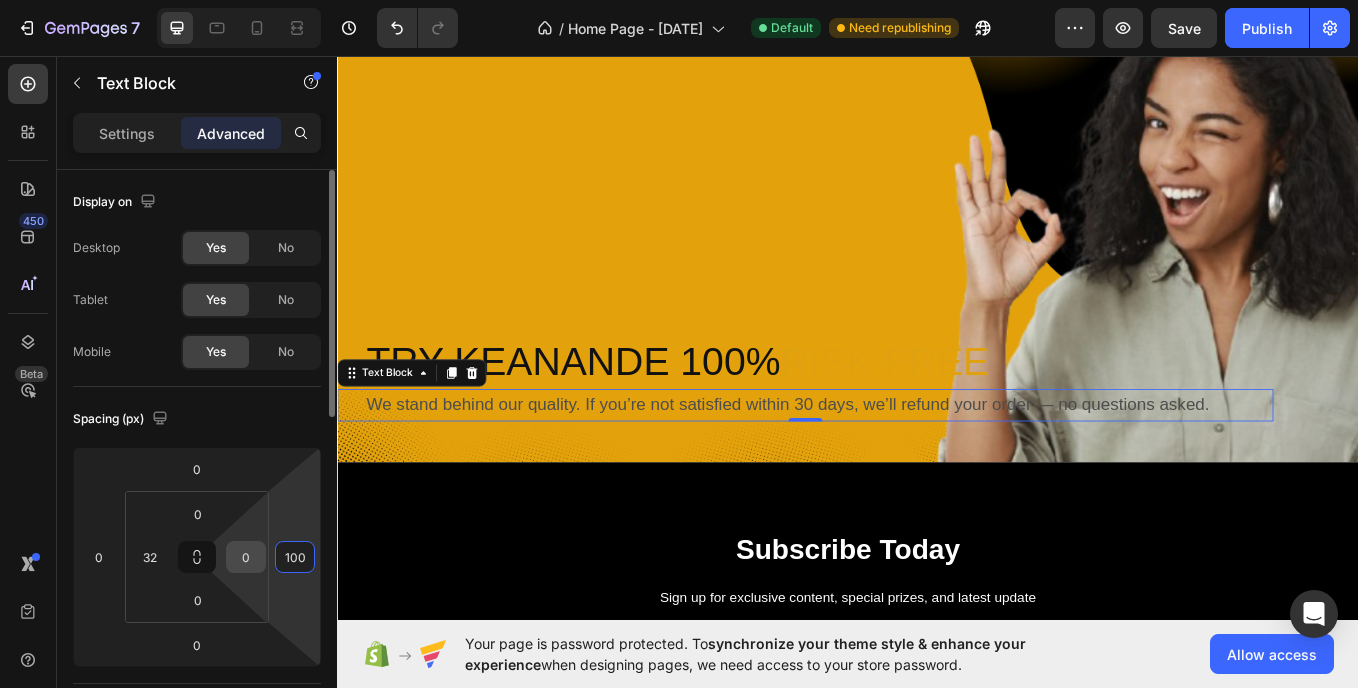 click on "0" at bounding box center (246, 557) 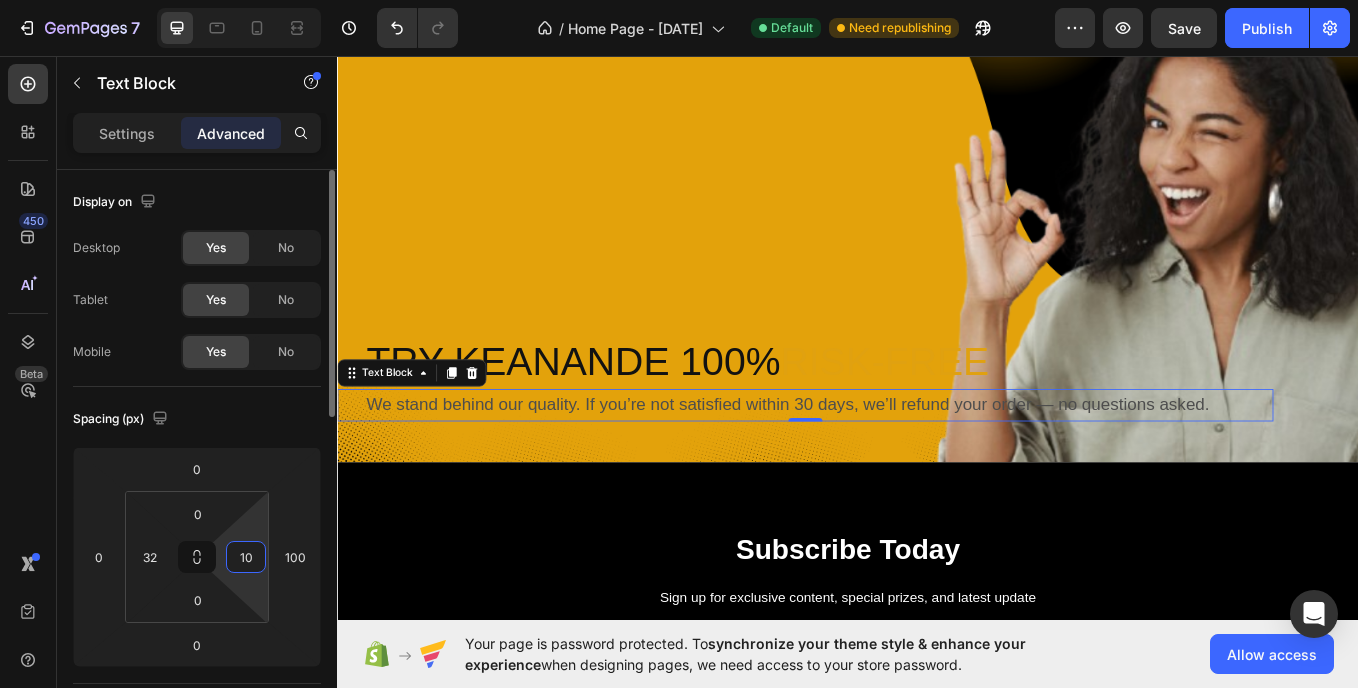 type on "100" 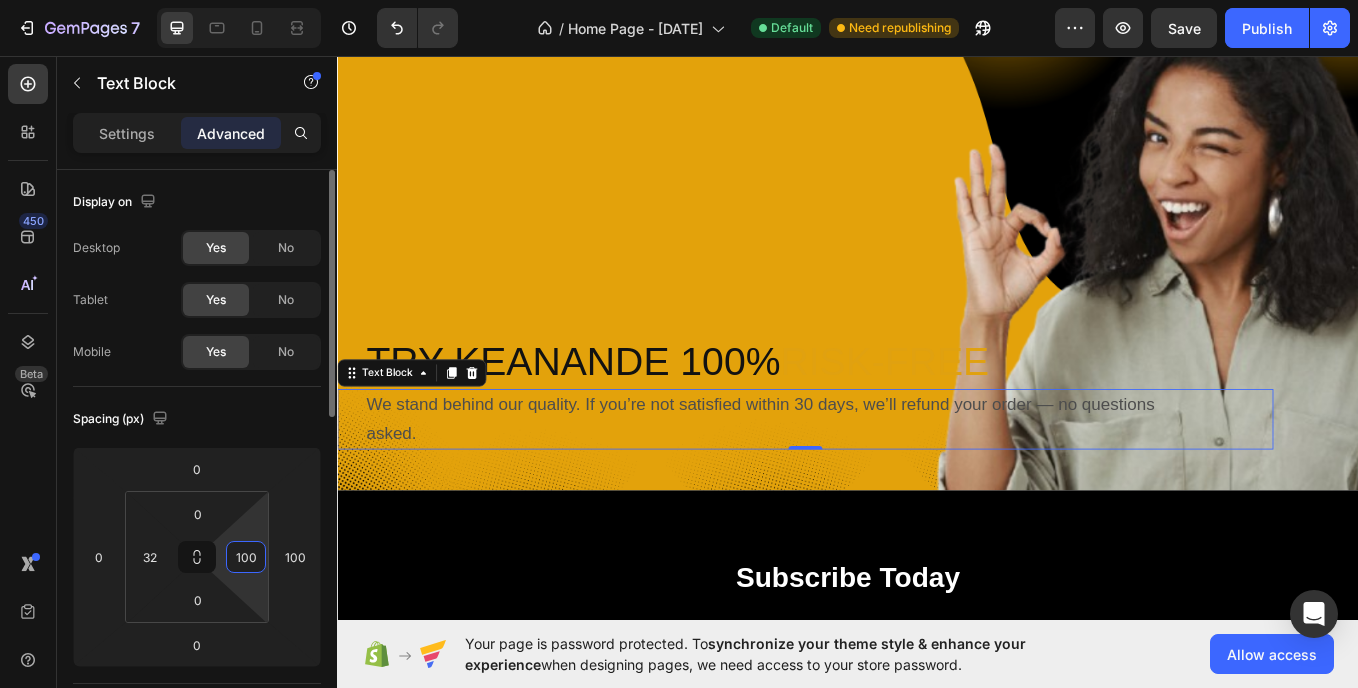 click on "100" at bounding box center [246, 557] 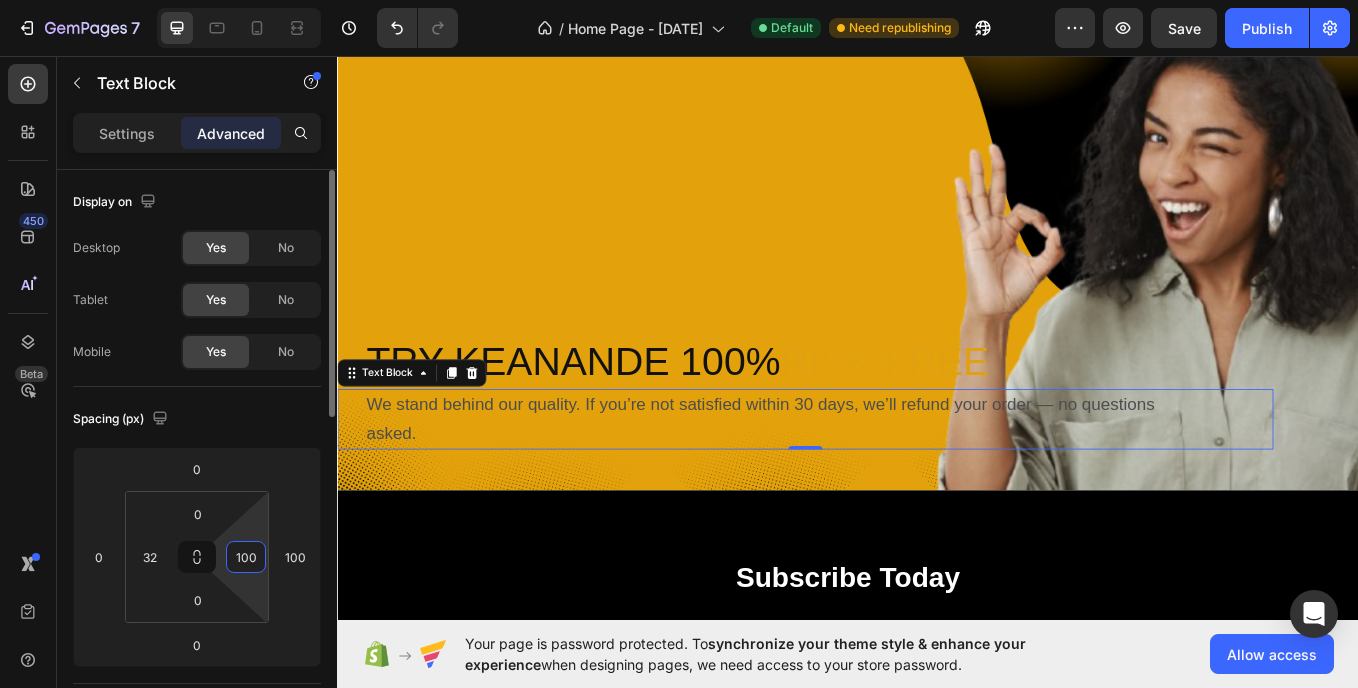 click on "100" at bounding box center [246, 557] 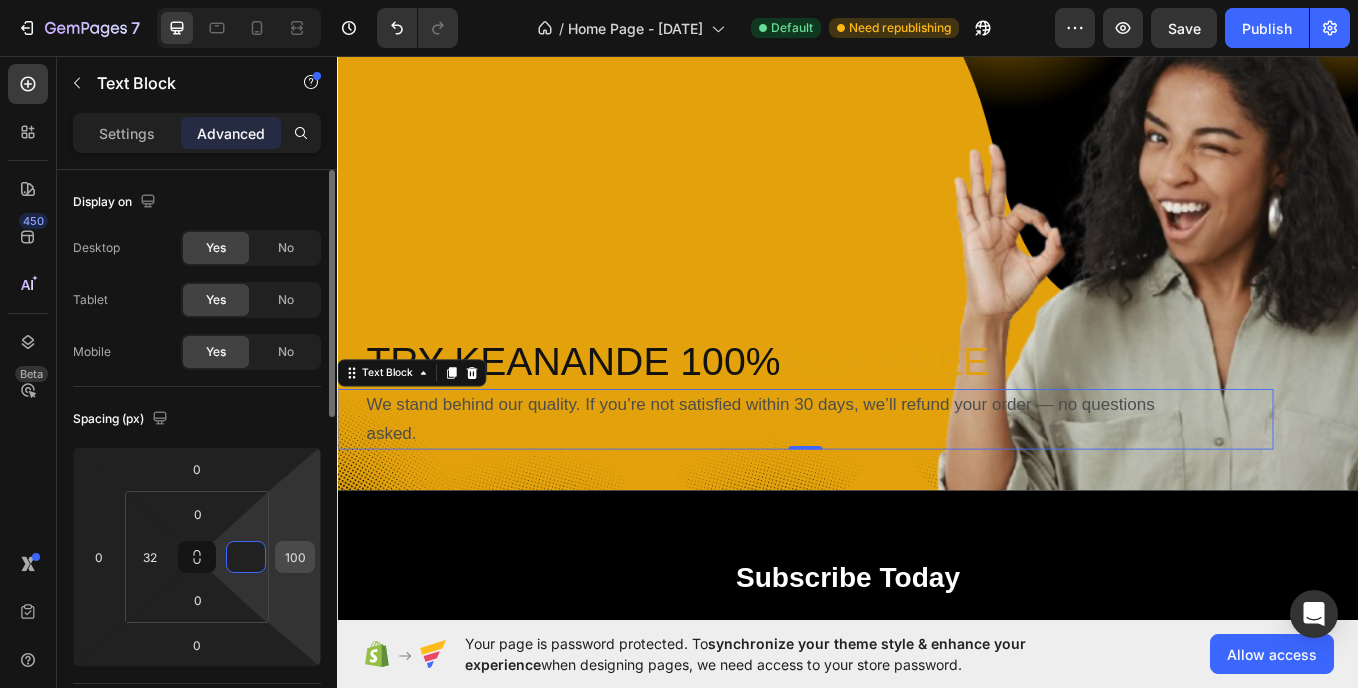 click on "100" at bounding box center [295, 557] 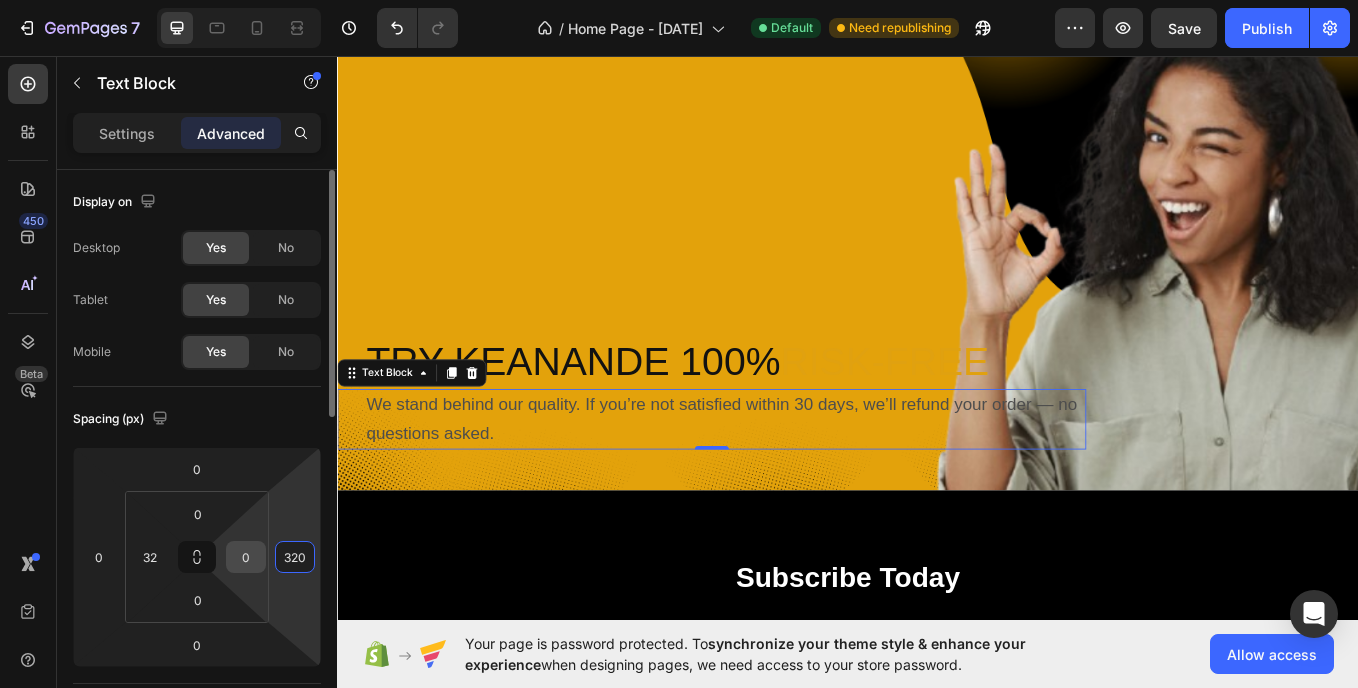 type on "320" 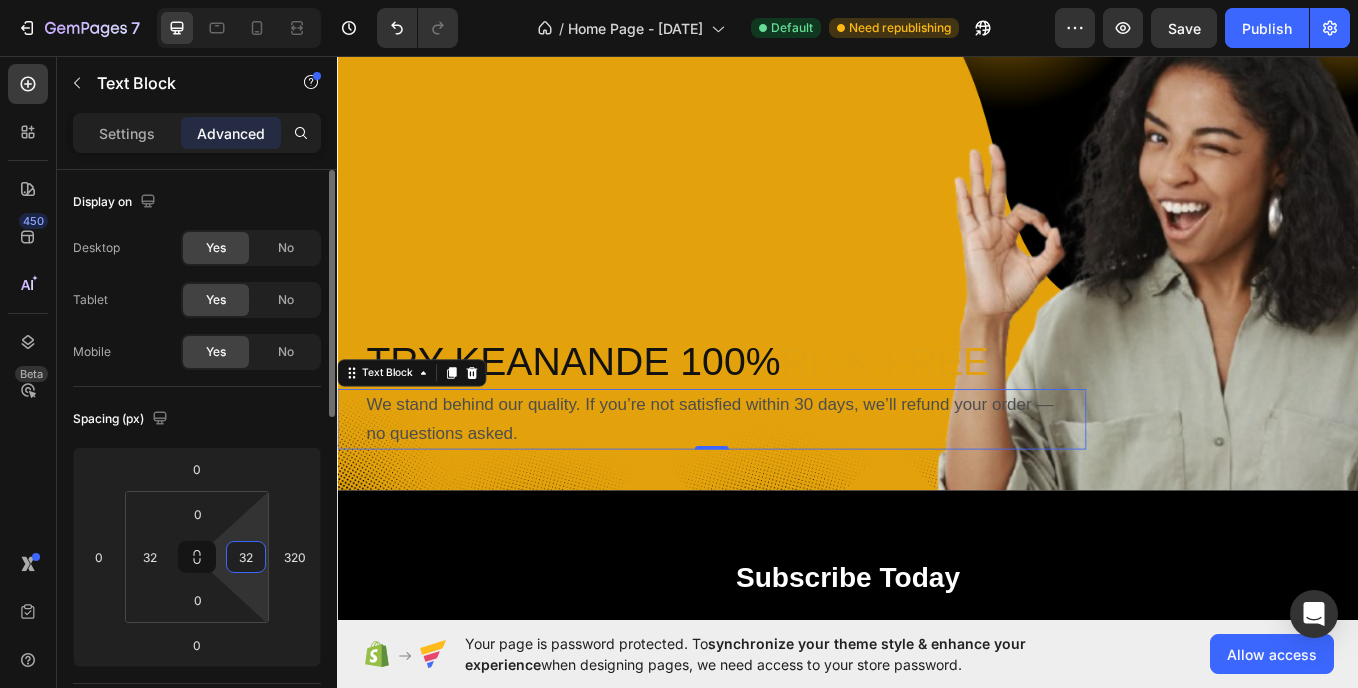 click on "32" at bounding box center (246, 557) 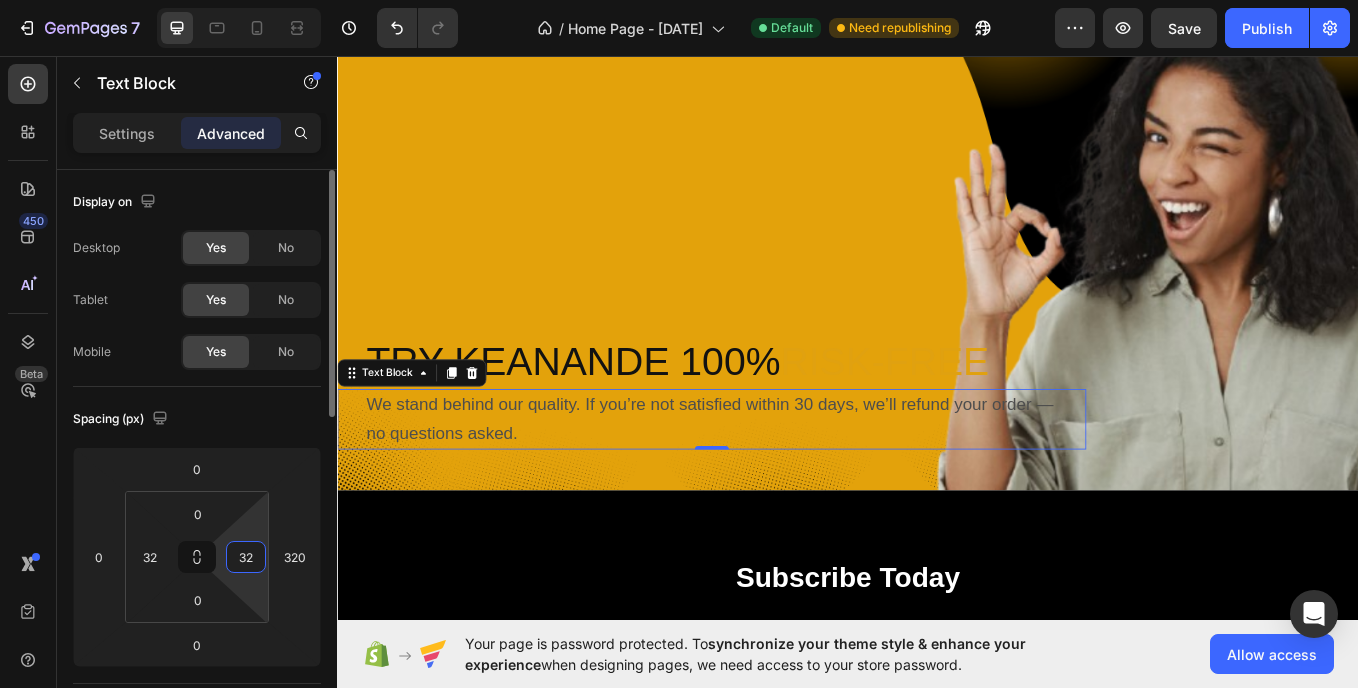 click on "32" at bounding box center (246, 557) 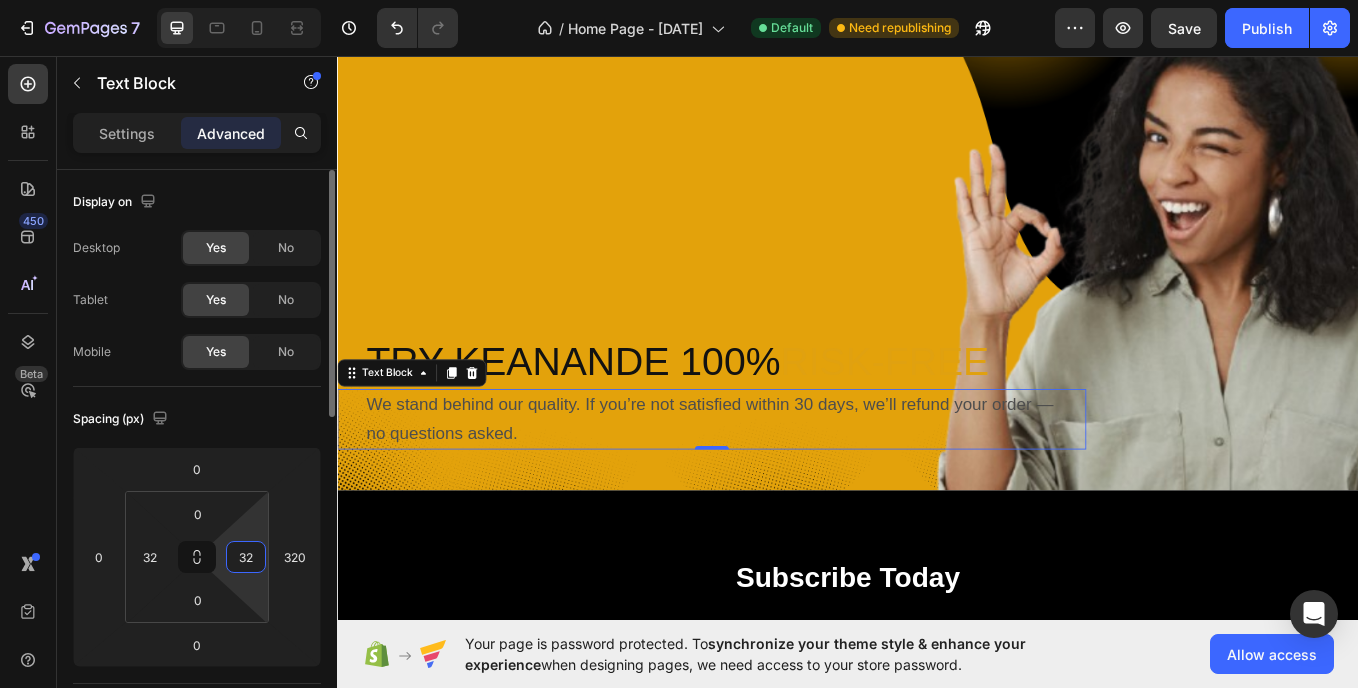 click on "32" at bounding box center [246, 557] 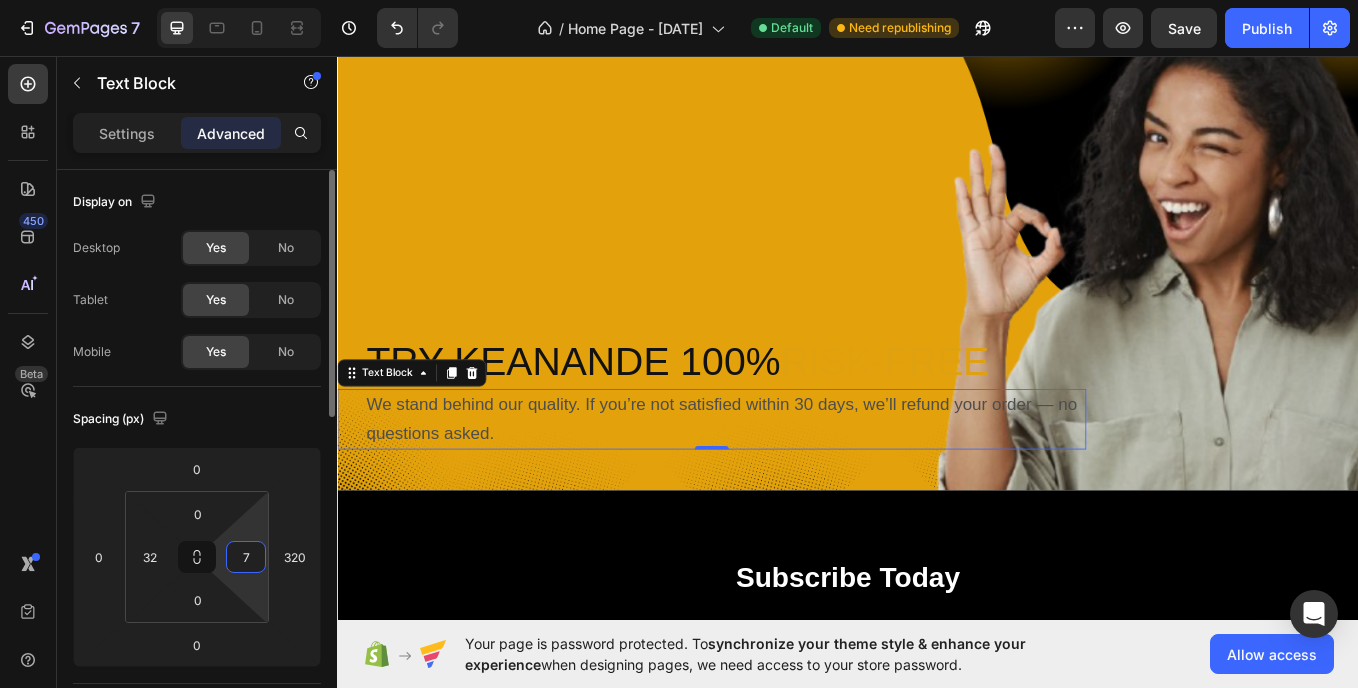 type on "70" 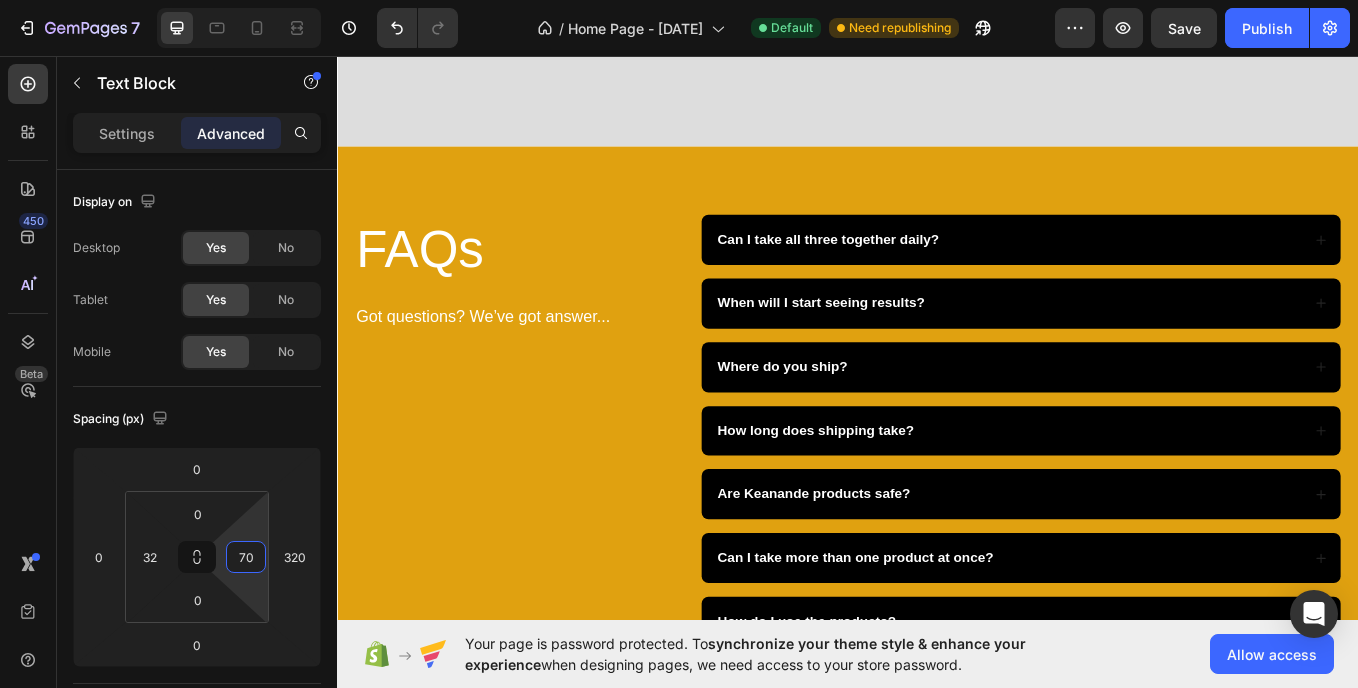scroll, scrollTop: 5955, scrollLeft: 0, axis: vertical 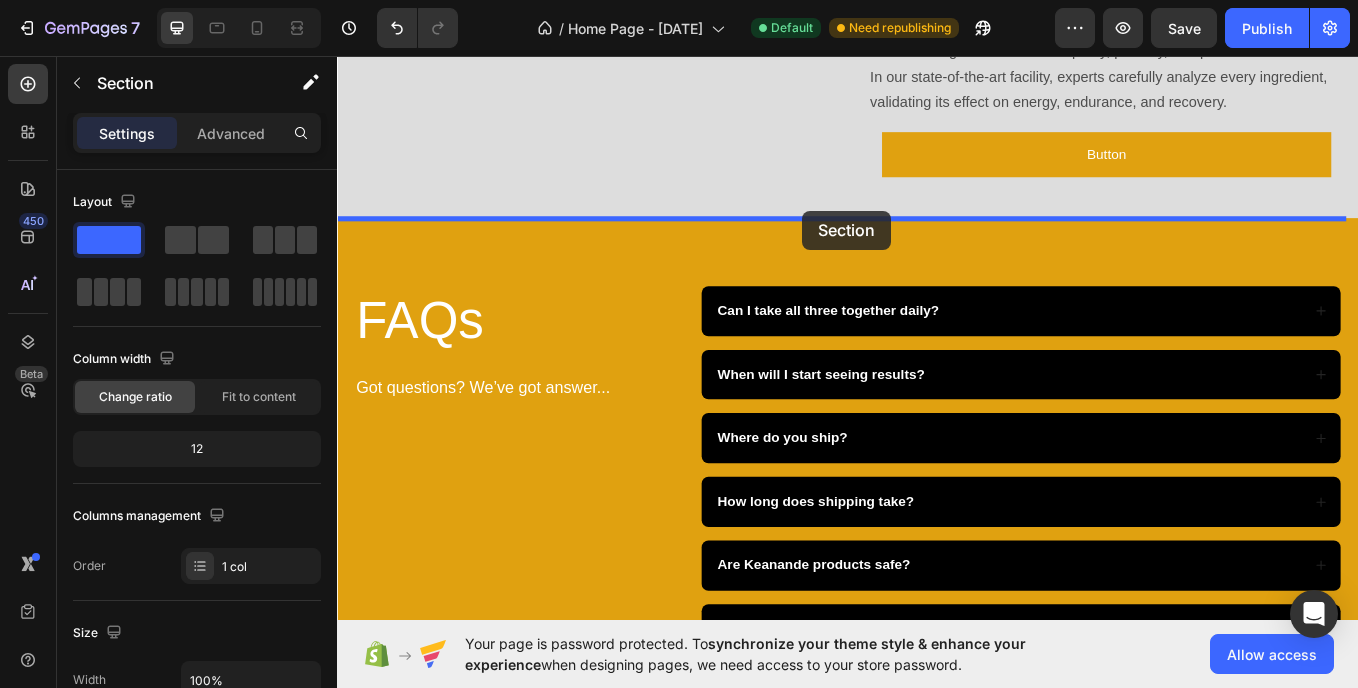 drag, startPoint x: 1078, startPoint y: 615, endPoint x: 883, endPoint y: 238, distance: 424.44553 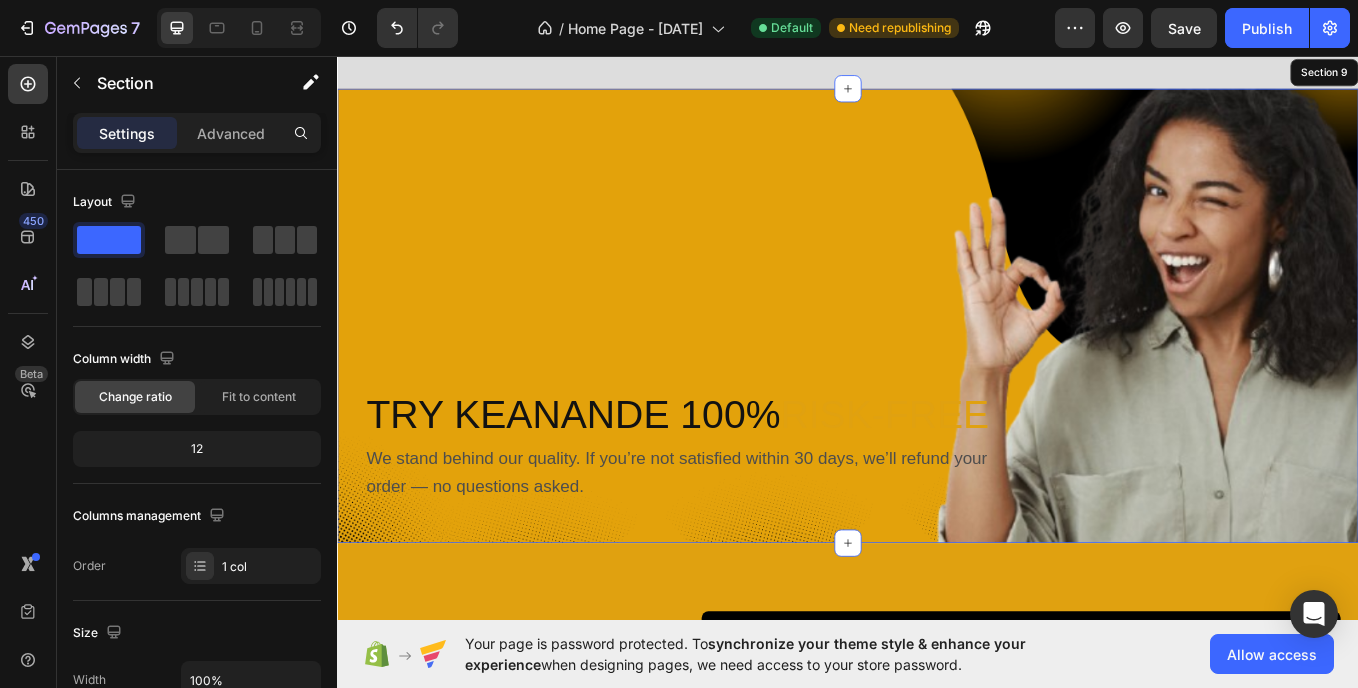 scroll, scrollTop: 5619, scrollLeft: 0, axis: vertical 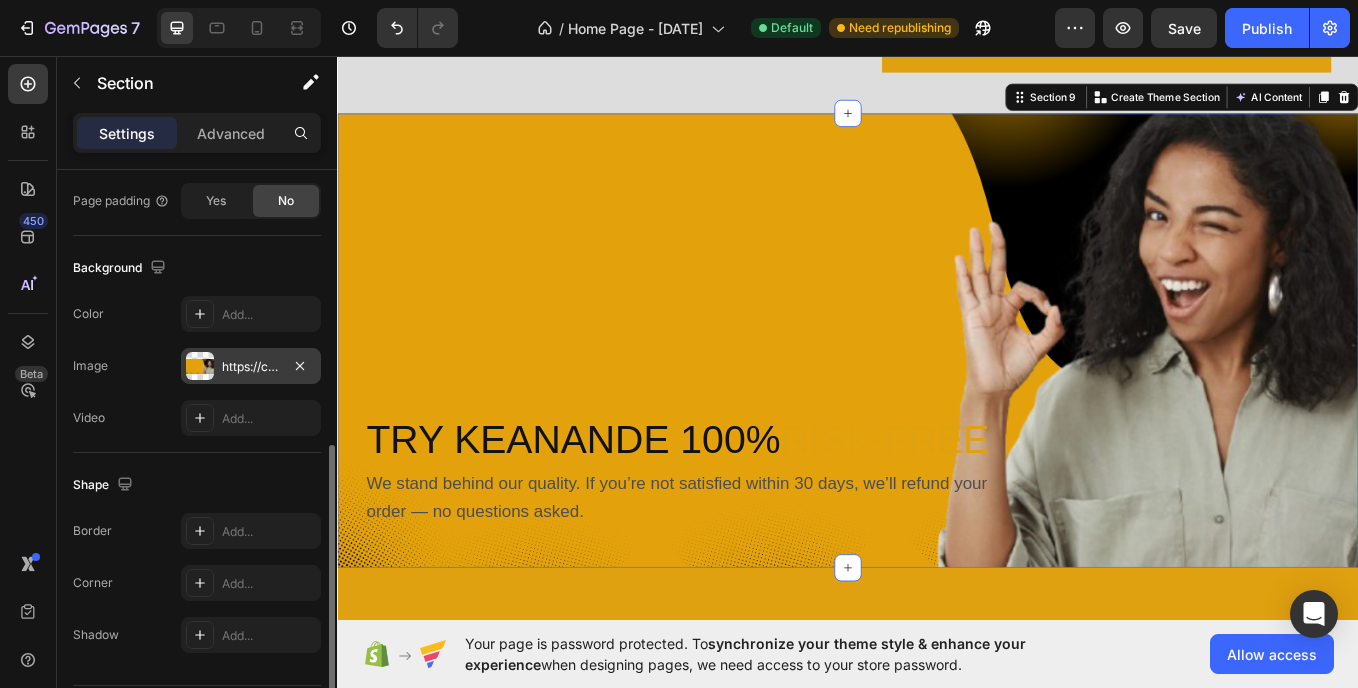 click on "https://cdn.shopify.com/s/files/1/0957/2850/1026/files/gempages_577752609427817413-70535d78-ce45-4551-a0fc-4cd88f45c137.png" at bounding box center [251, 367] 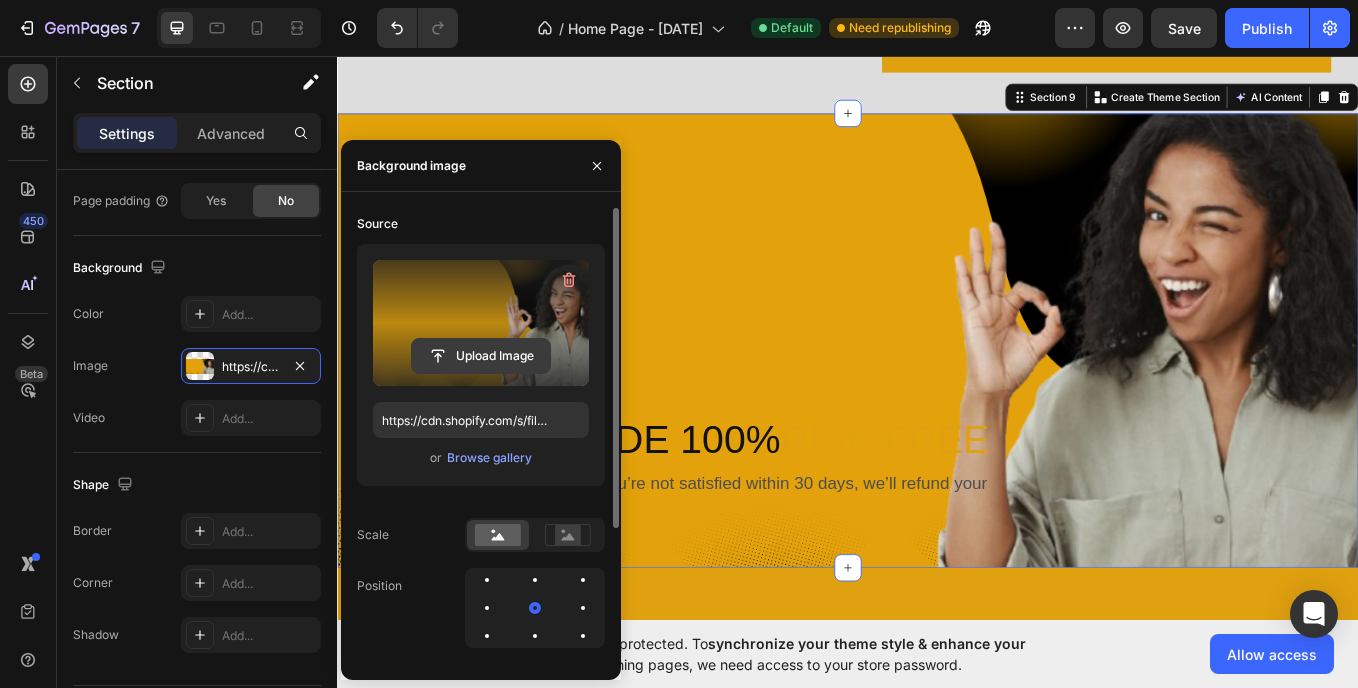click 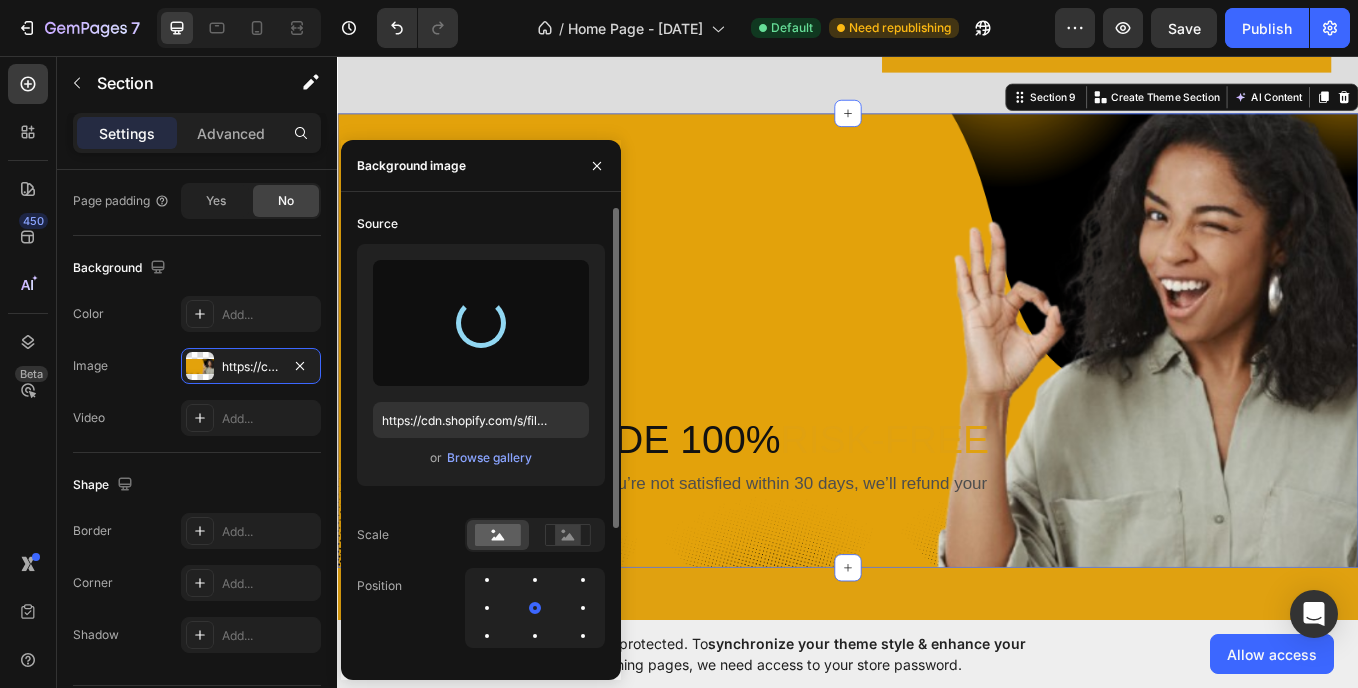 type on "https://cdn.shopify.com/s/files/1/0957/2850/1026/files/gempages_577752609427817413-a87224a5-e4b8-48b2-b22d-4bf31e263489.png" 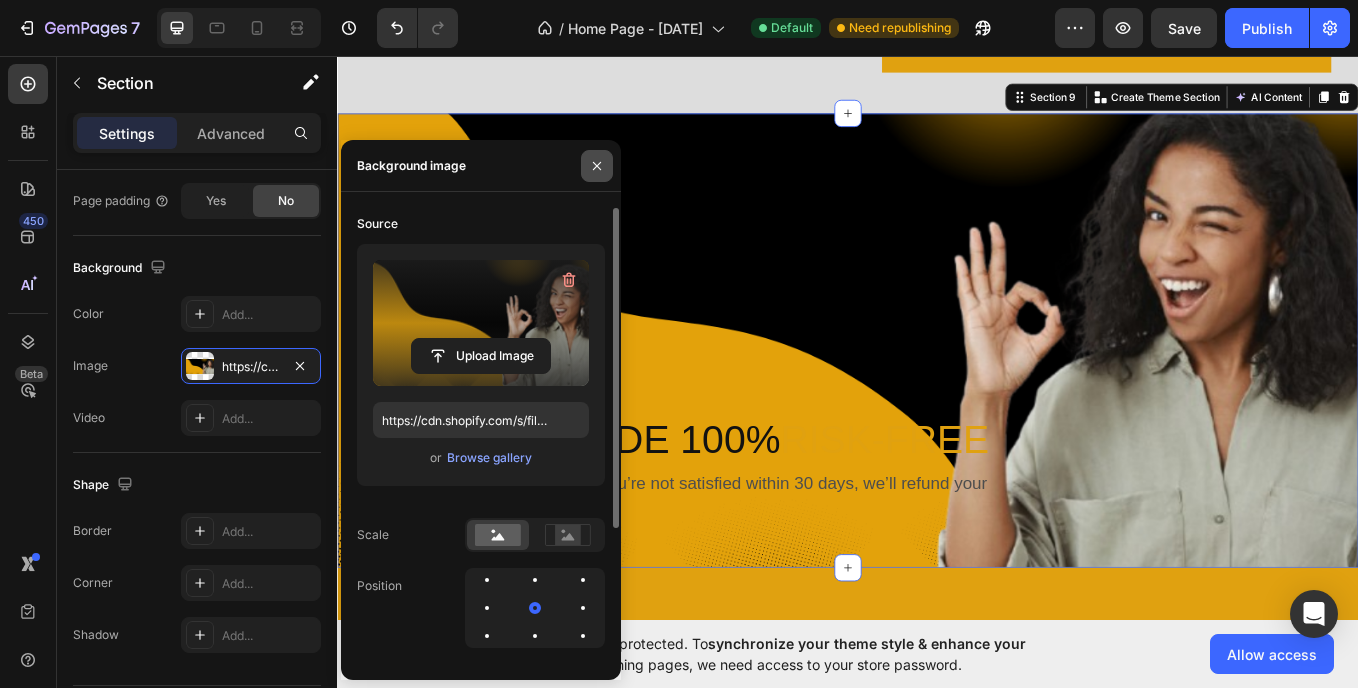click at bounding box center (597, 166) 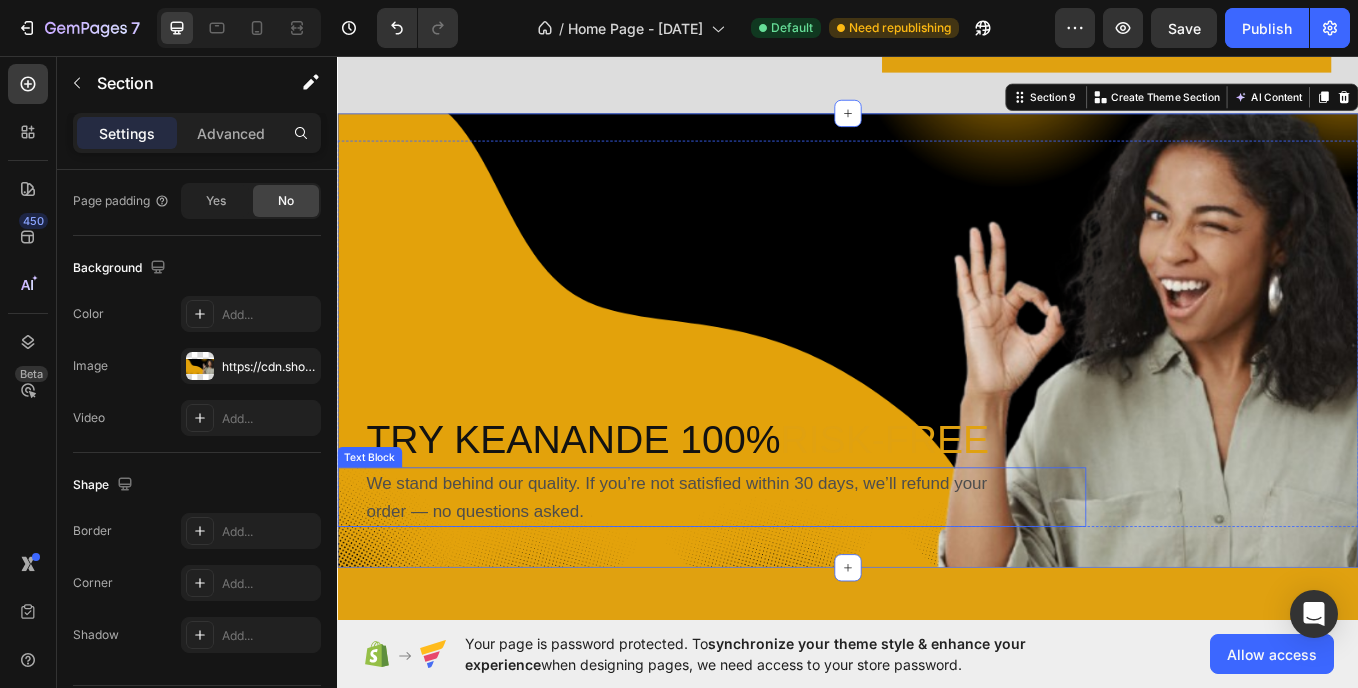 click on "We stand behind our quality. If you’re not satisfied within 30 days, we’ll refund your order — no questions asked." at bounding box center (736, 573) 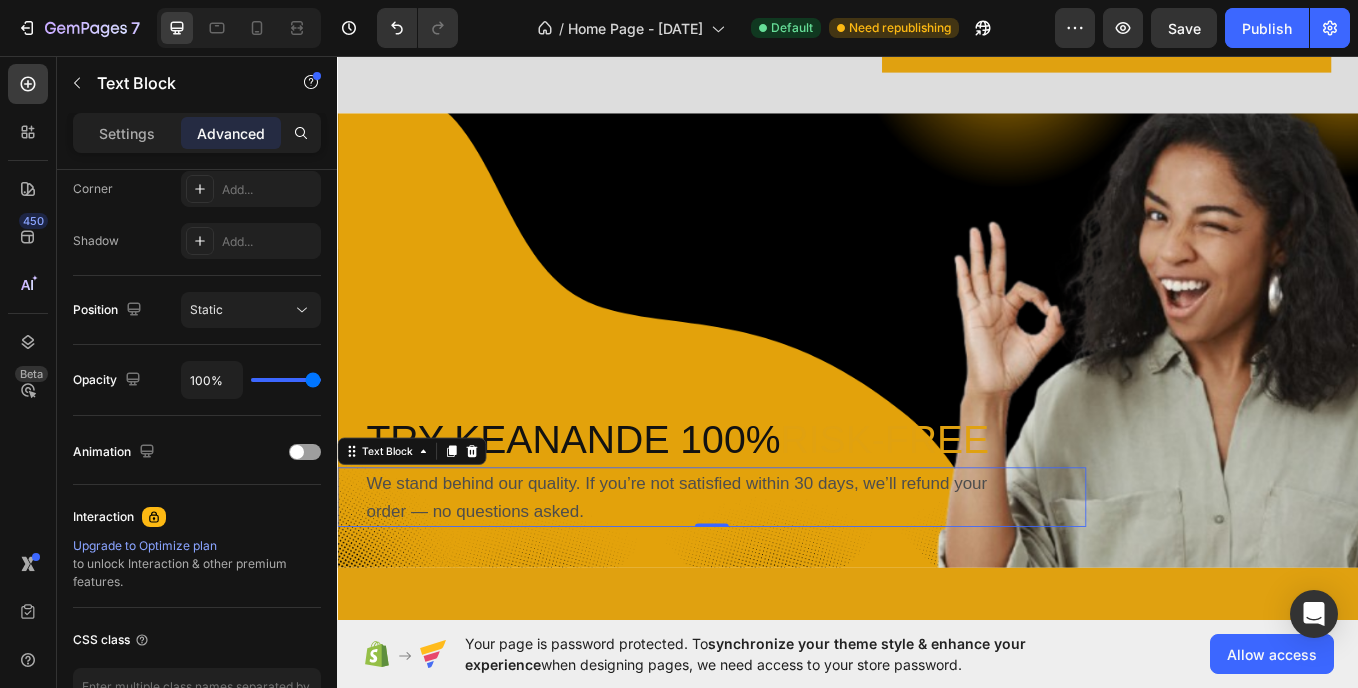 scroll, scrollTop: 0, scrollLeft: 0, axis: both 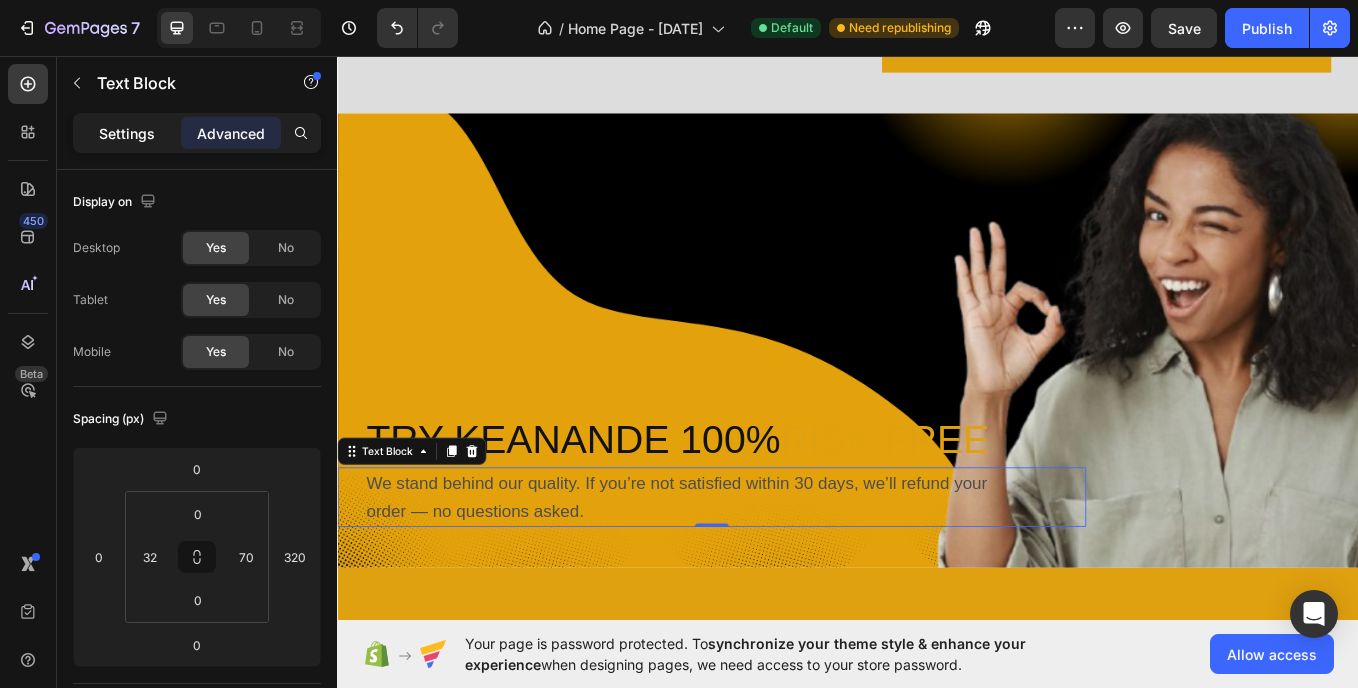 click on "Settings" at bounding box center [127, 133] 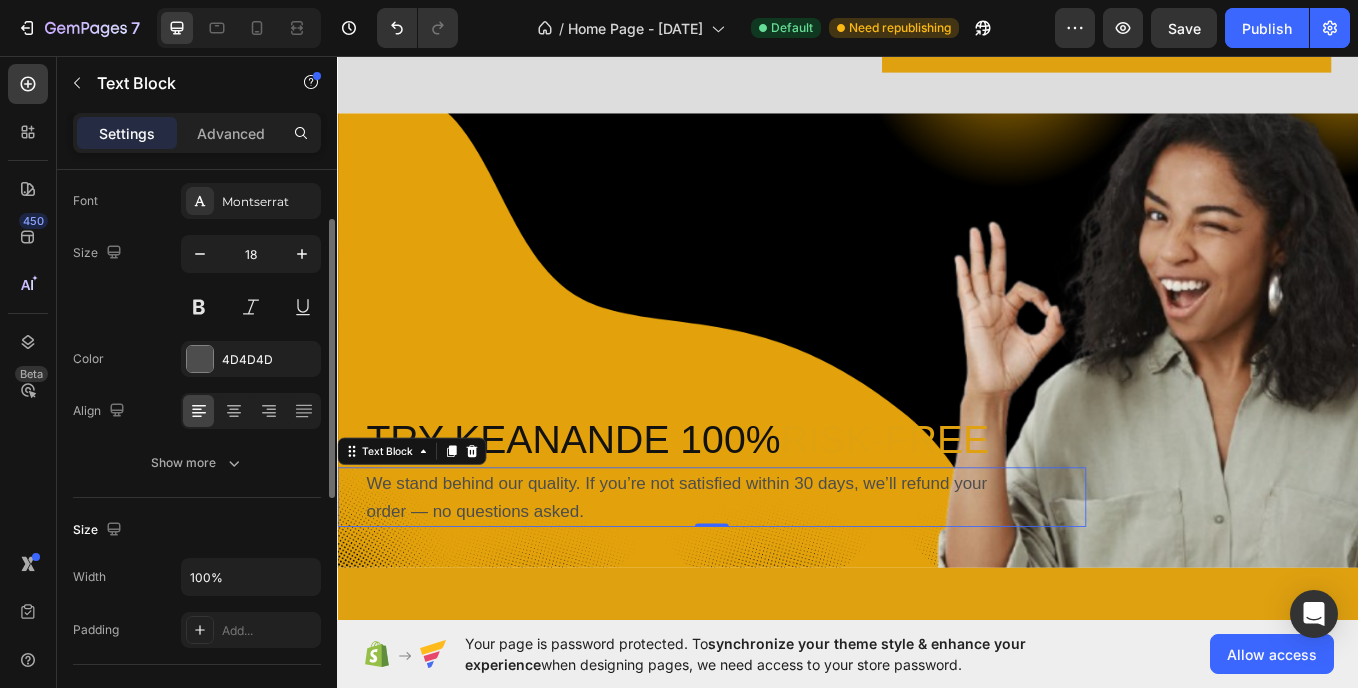 scroll, scrollTop: 101, scrollLeft: 0, axis: vertical 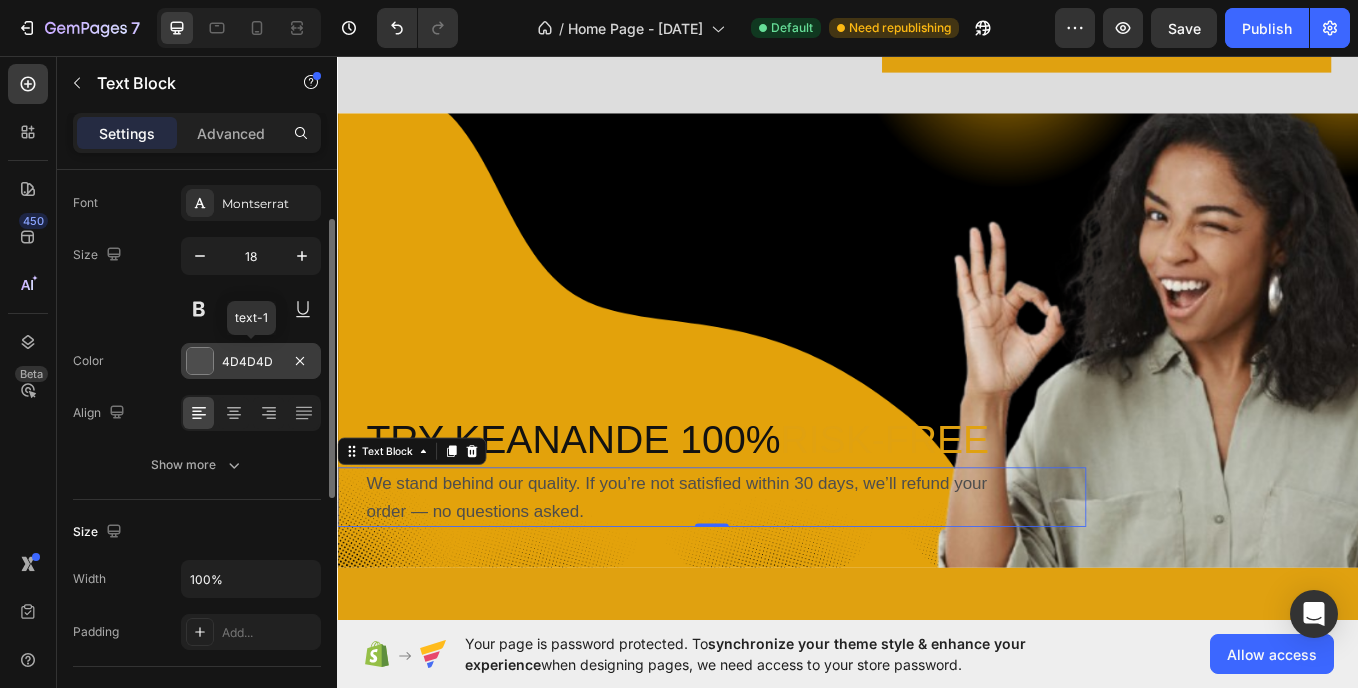 click on "4D4D4D" at bounding box center (251, 361) 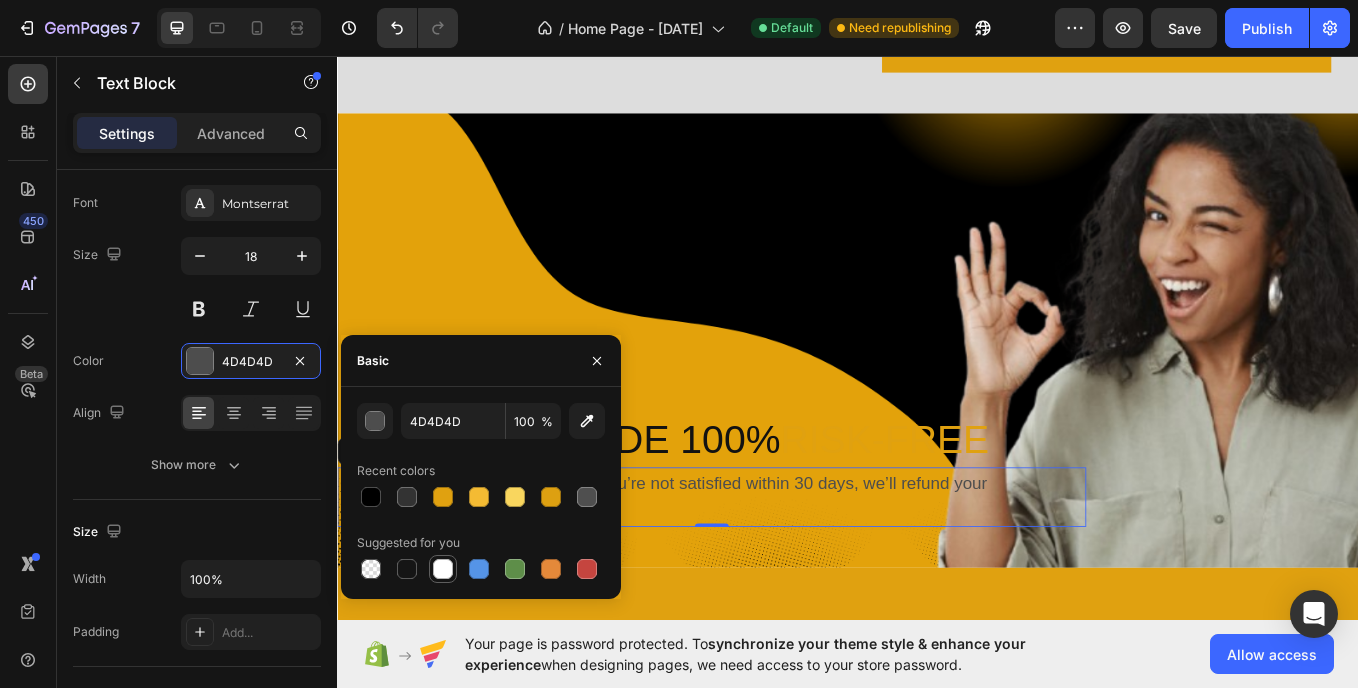 click at bounding box center [443, 569] 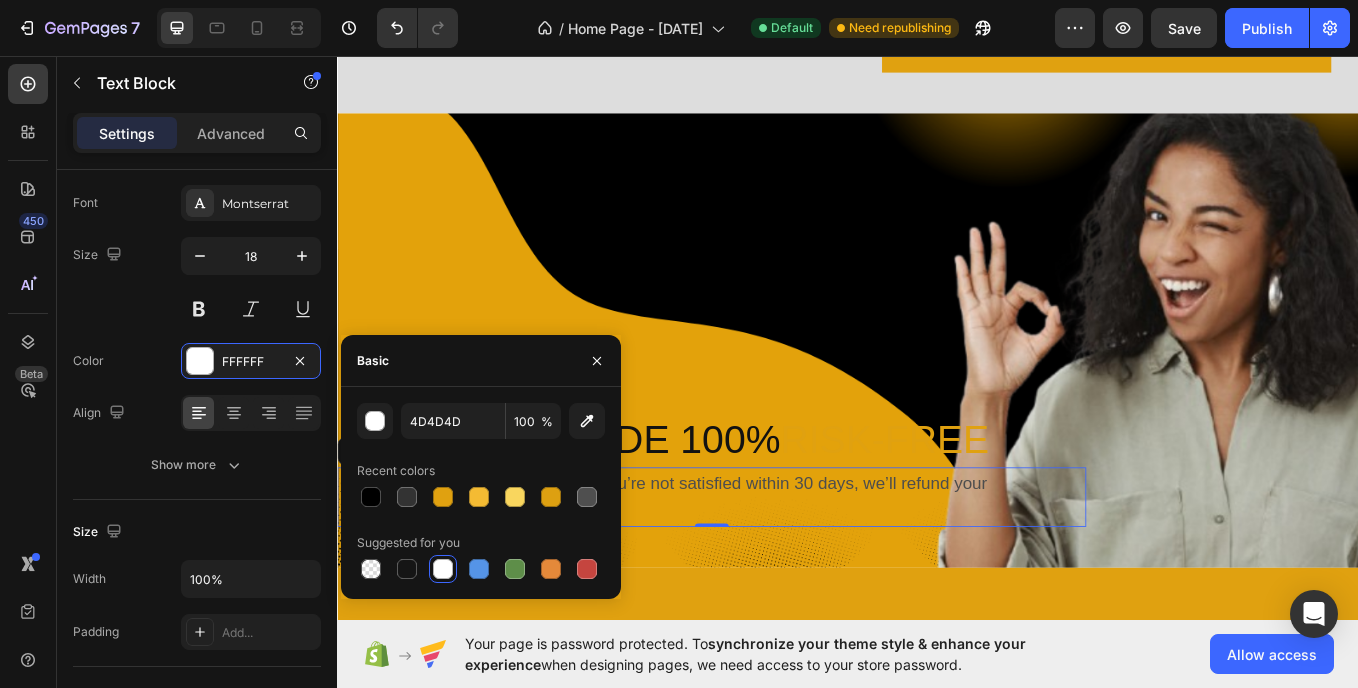 type on "FFFFFF" 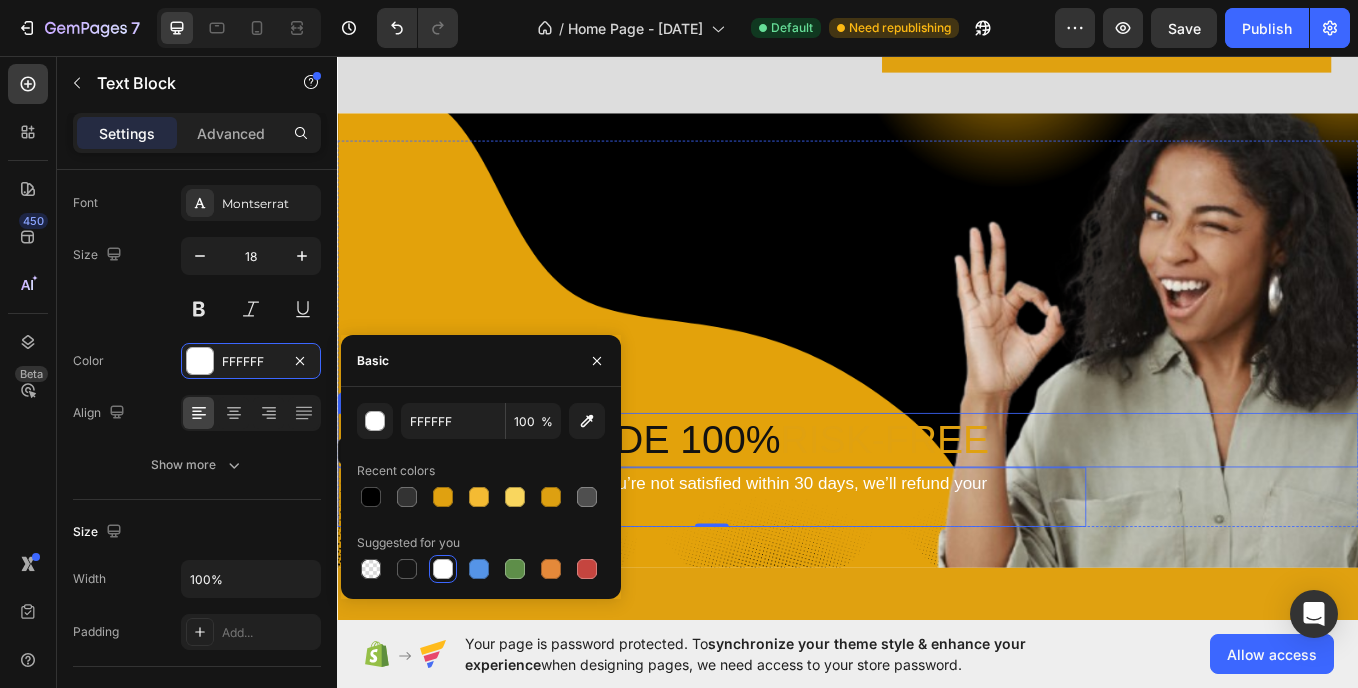 click on "Try Keanande 100%  Risk-Free" at bounding box center [953, 507] 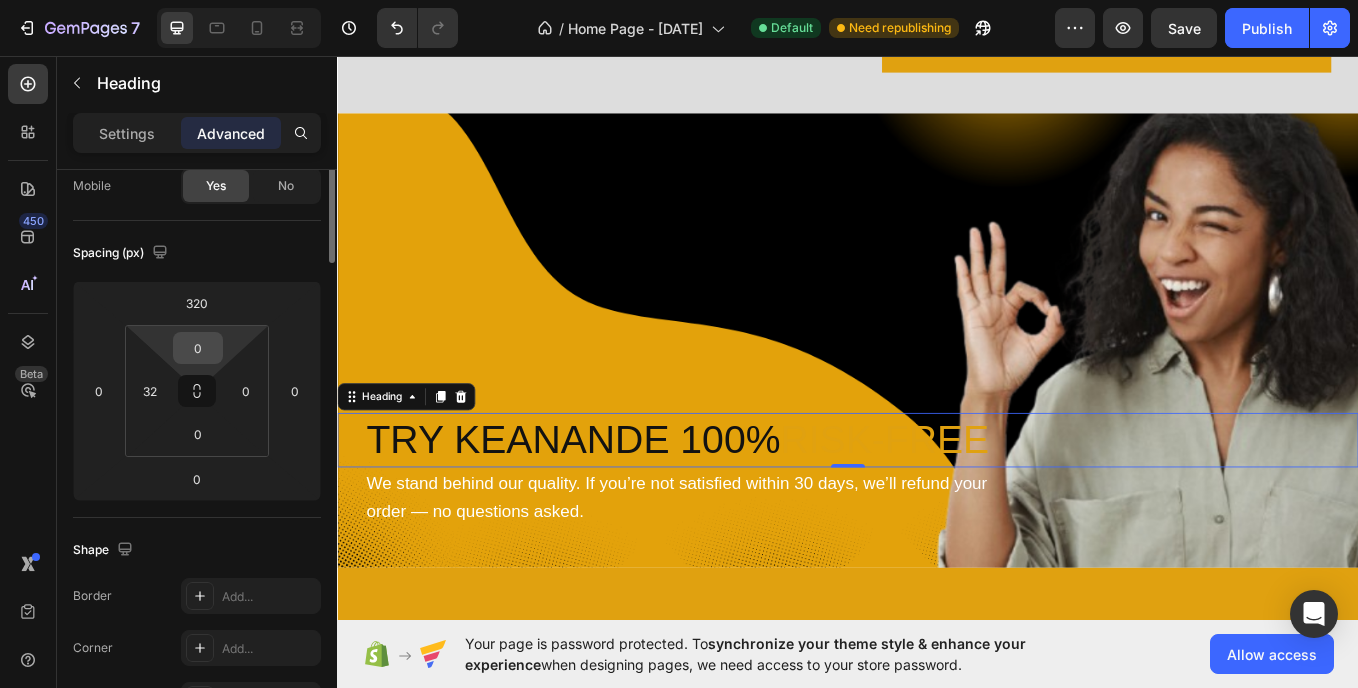 scroll, scrollTop: 0, scrollLeft: 0, axis: both 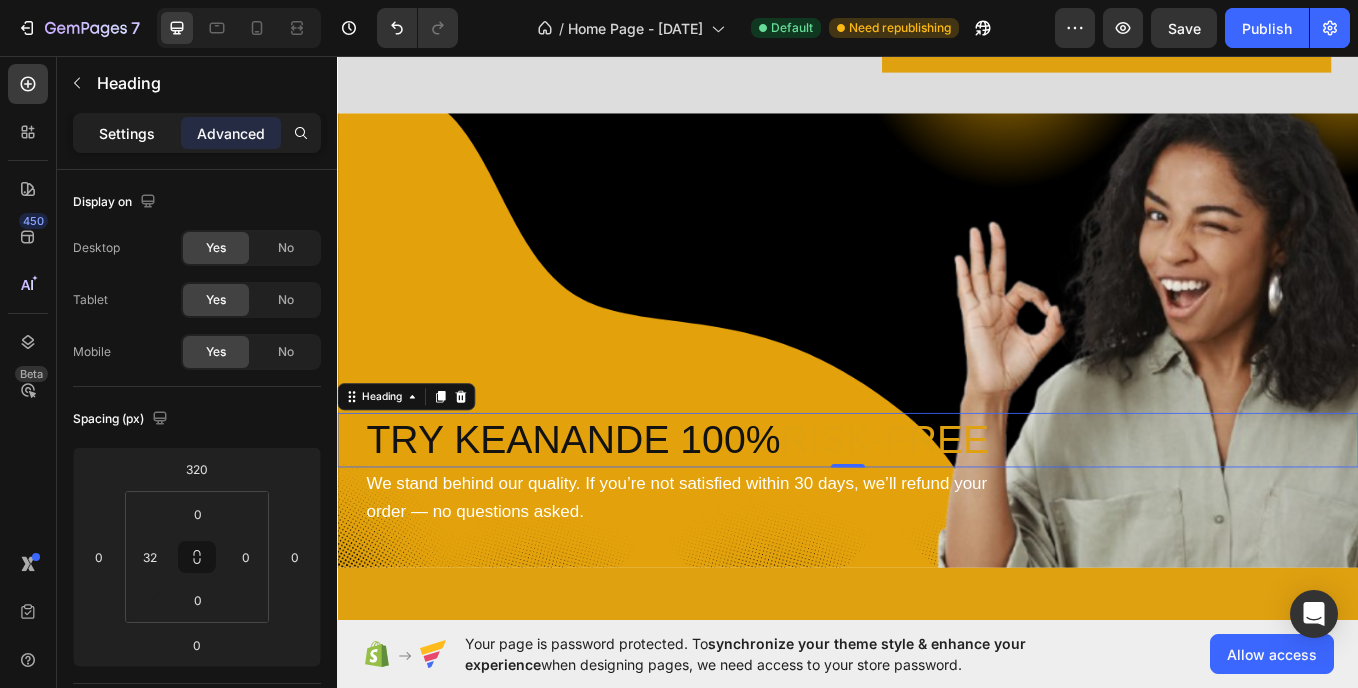 click on "Settings" at bounding box center (127, 133) 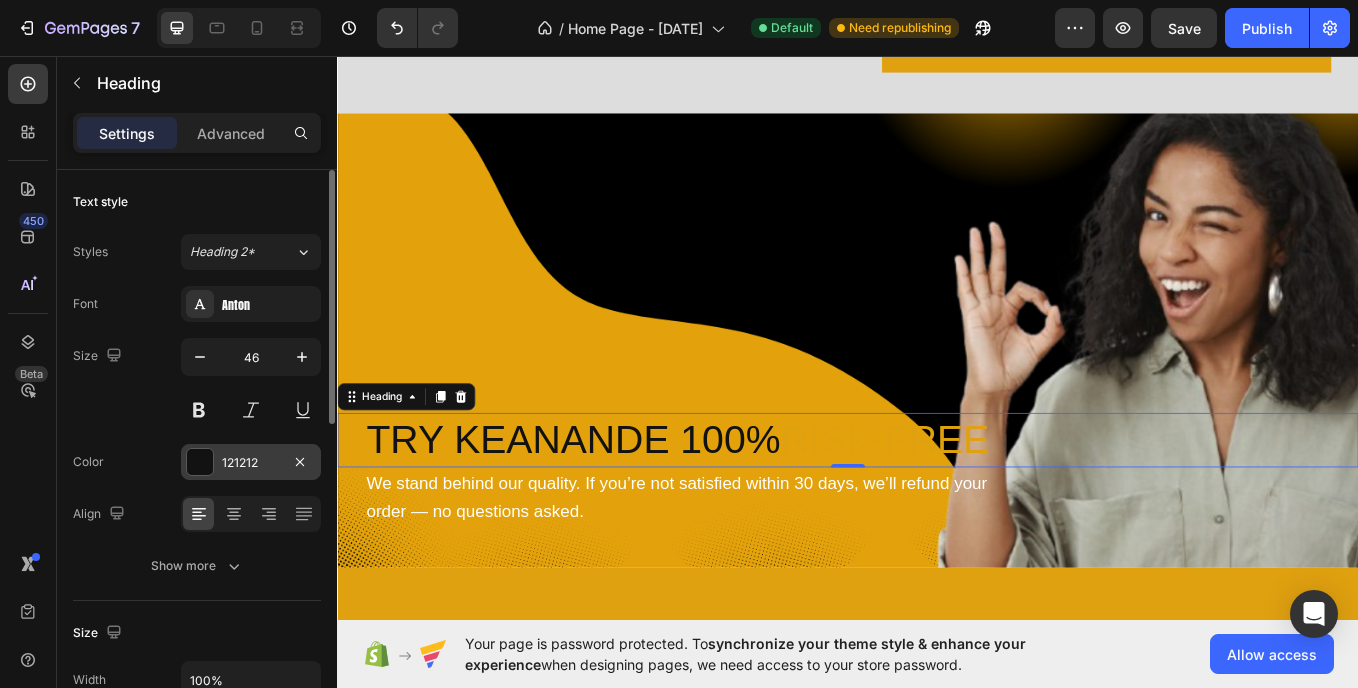 click on "121212" at bounding box center (251, 463) 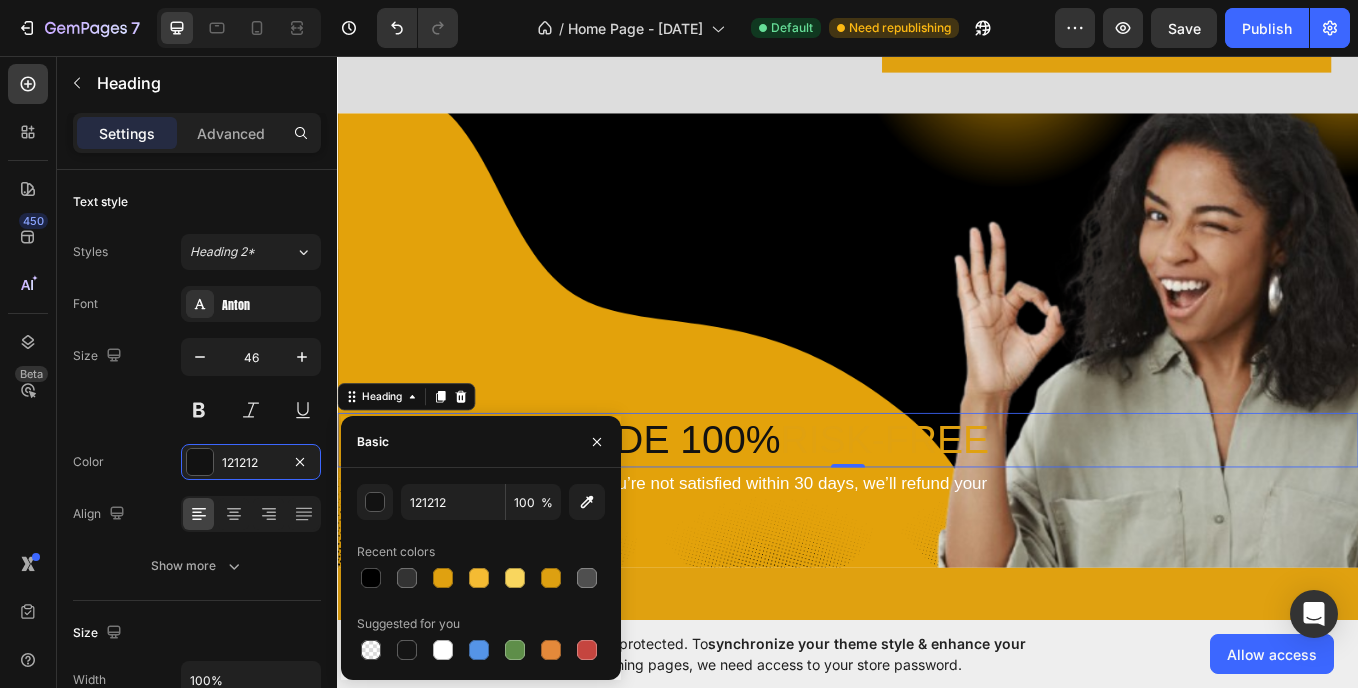 click on "121212 100 % Recent colors Suggested for you" at bounding box center [481, 574] 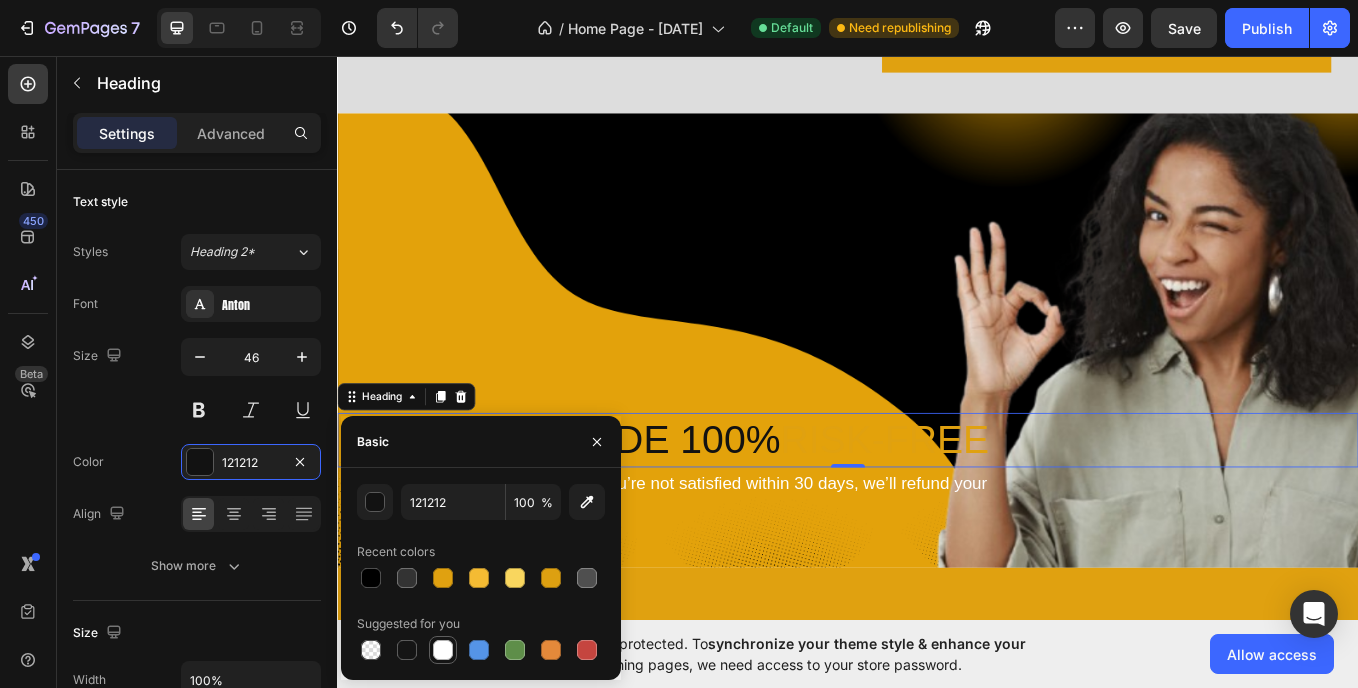 drag, startPoint x: 440, startPoint y: 654, endPoint x: 381, endPoint y: 423, distance: 238.4156 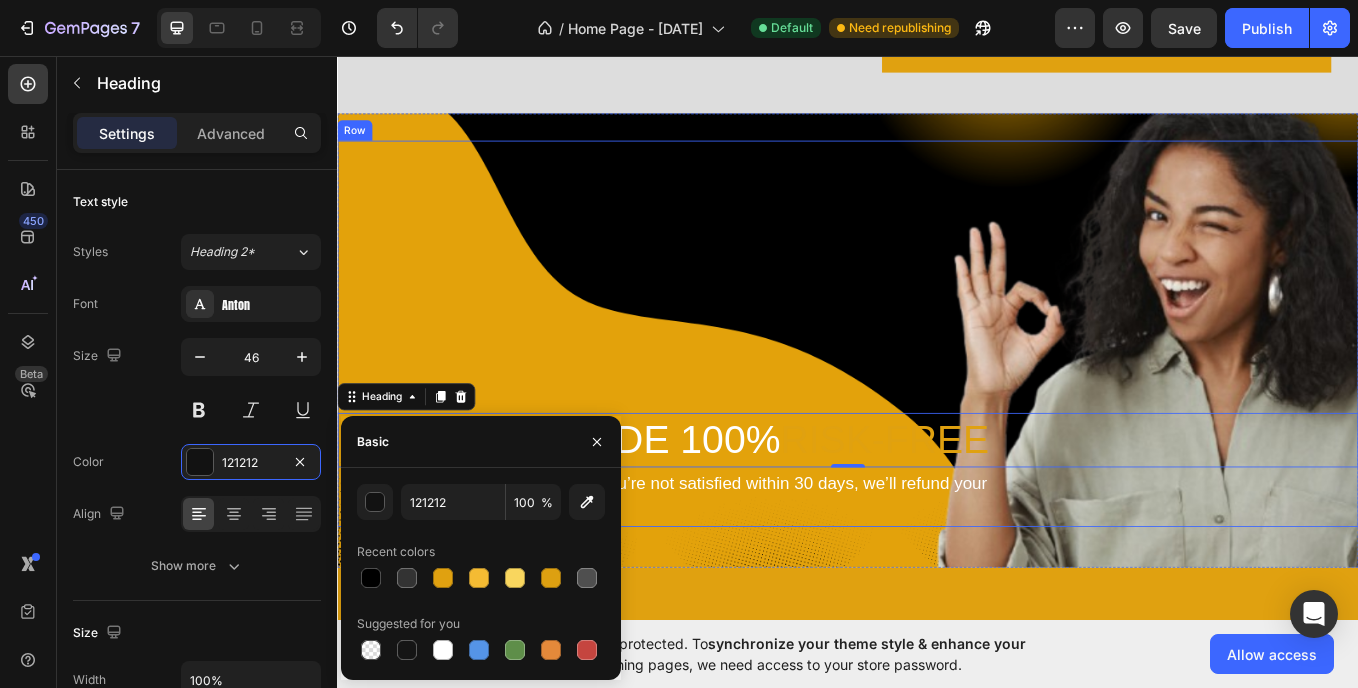 type on "FFFFFF" 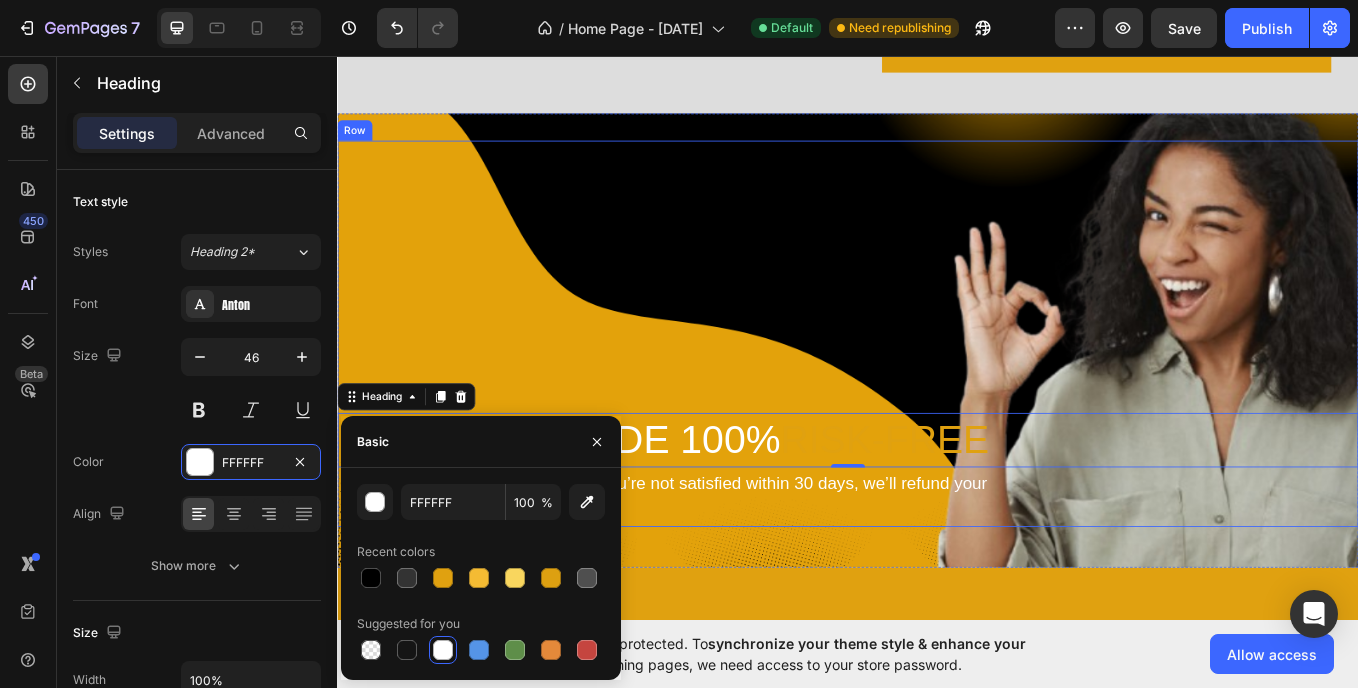 click on "Try Keanande 100%  Risk-Free Heading   0 We stand behind our quality. If you’re not satisfied within 30 days, we’ll refund your order — no questions asked. Text Block" at bounding box center [937, 382] 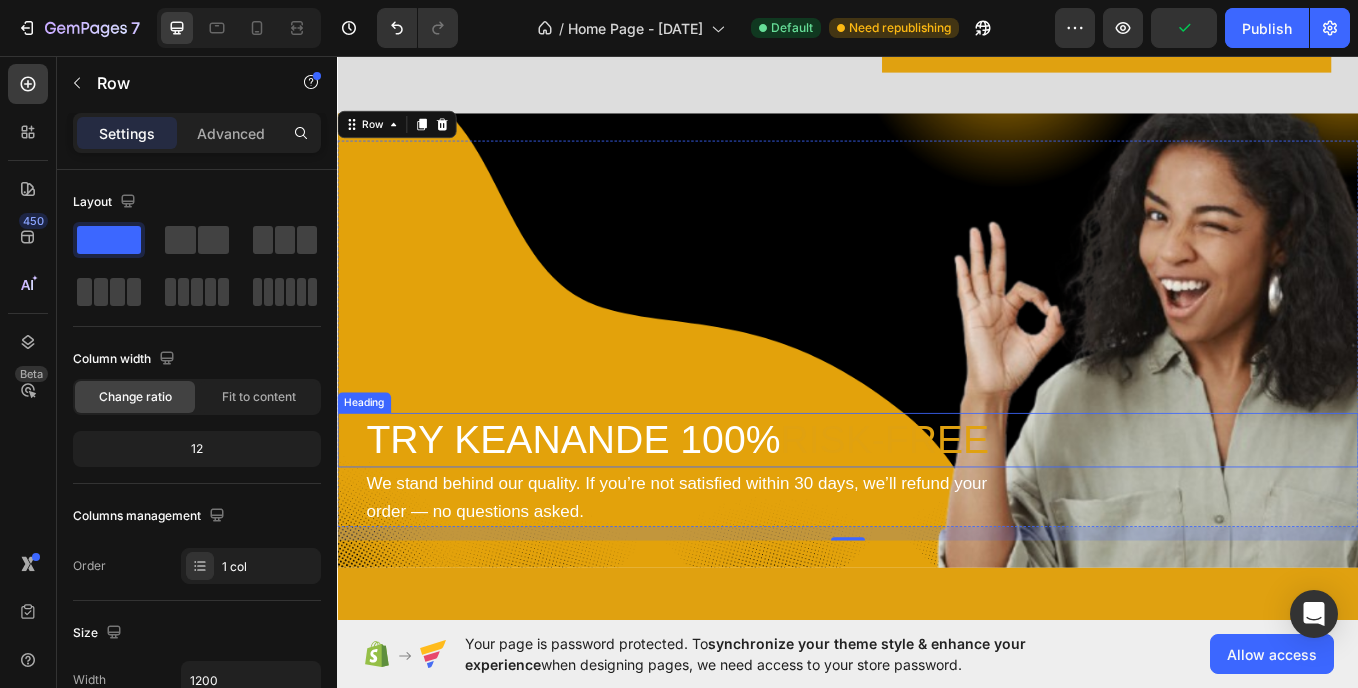 click on "Try Keanande 100%  Risk-Free" at bounding box center [953, 507] 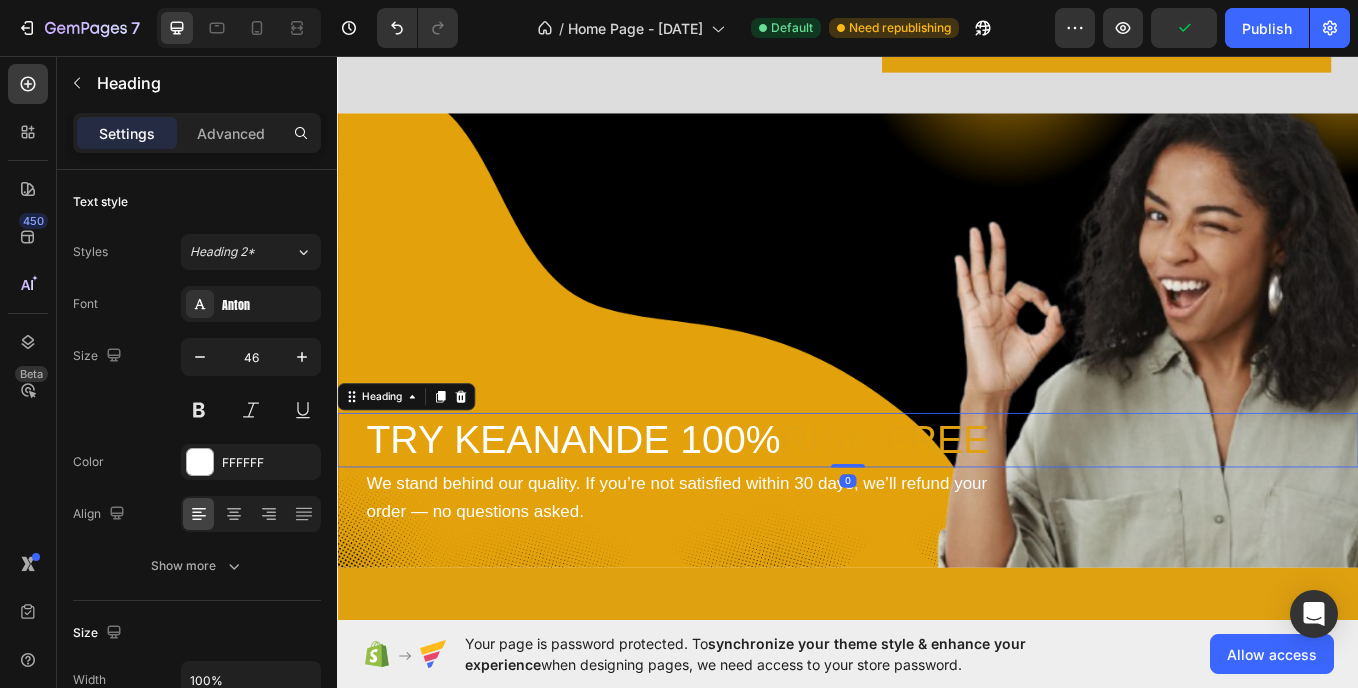 click on "Try Keanande 100%  Risk-Free" at bounding box center (953, 507) 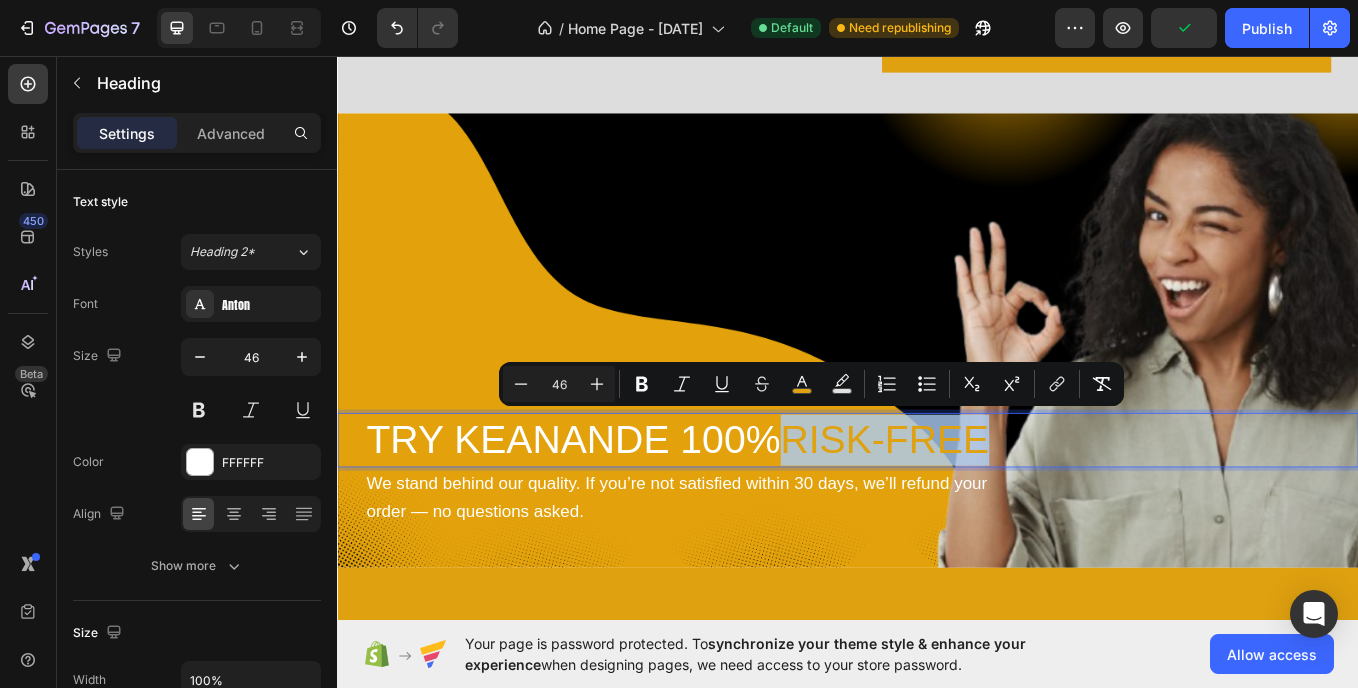drag, startPoint x: 755, startPoint y: 511, endPoint x: 976, endPoint y: 509, distance: 221.00905 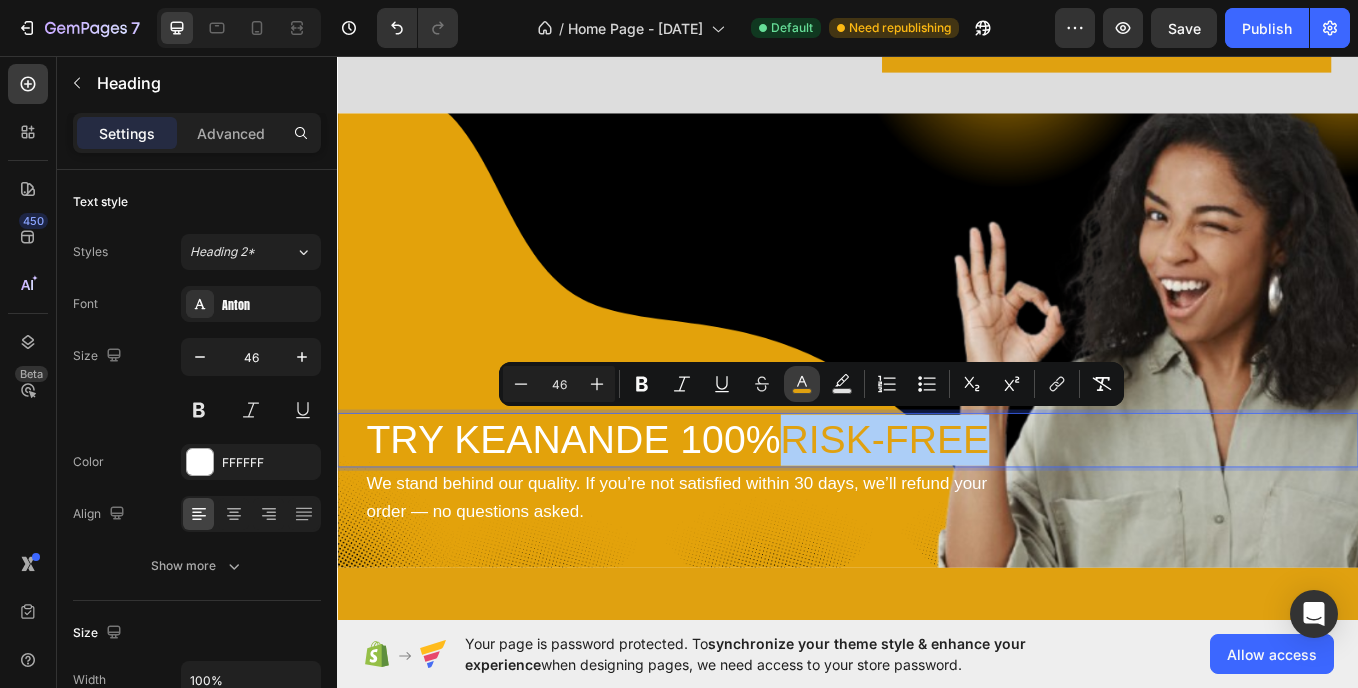 click on "color" at bounding box center (802, 384) 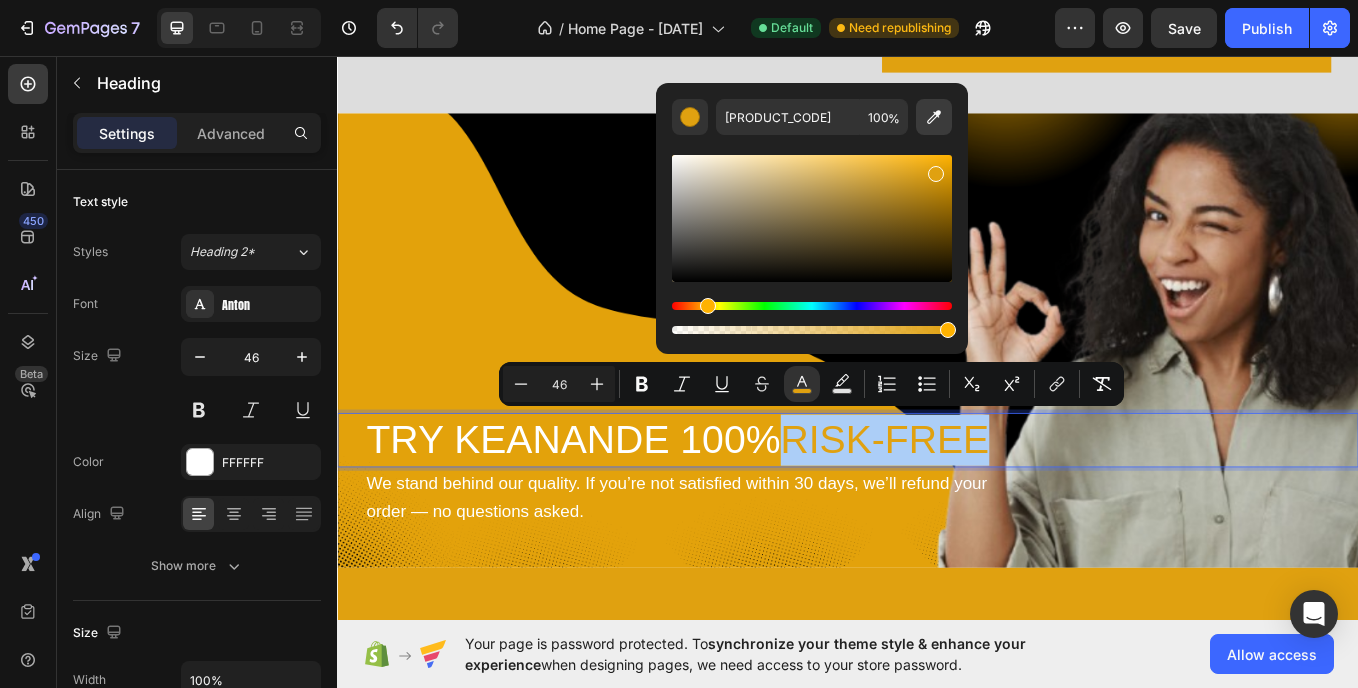click 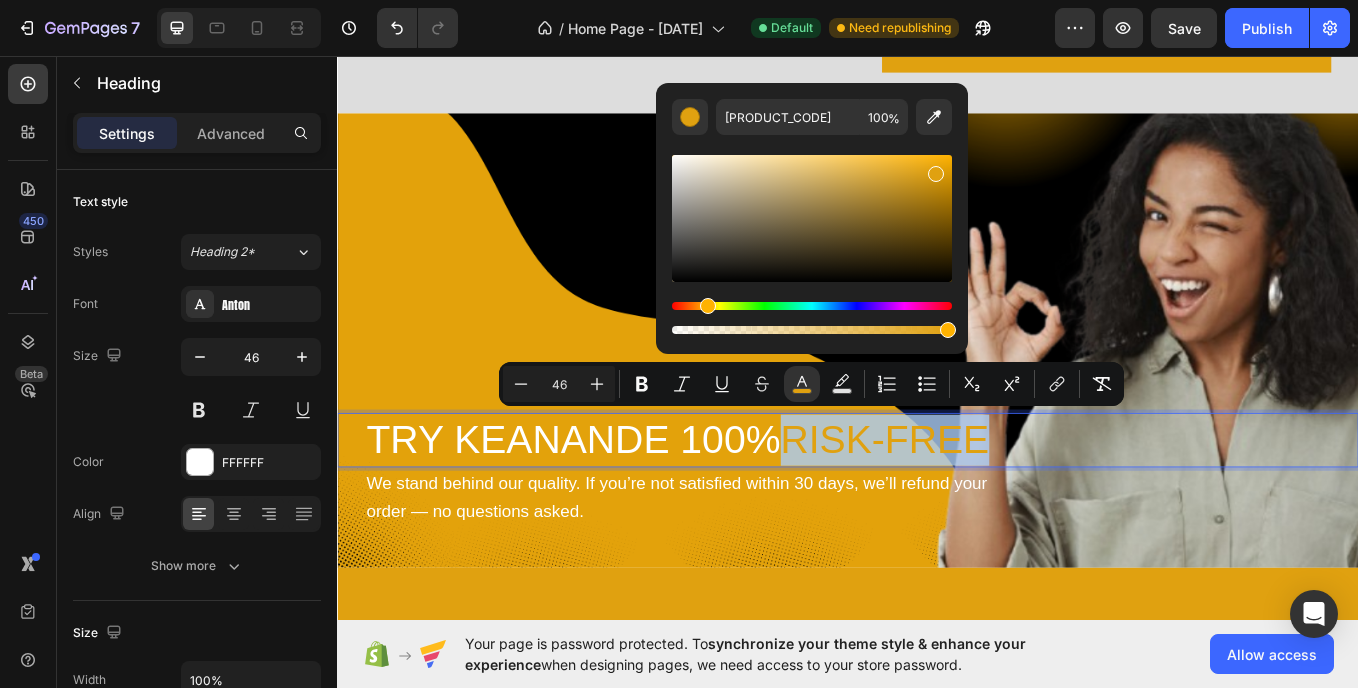 type on "FFFFFF" 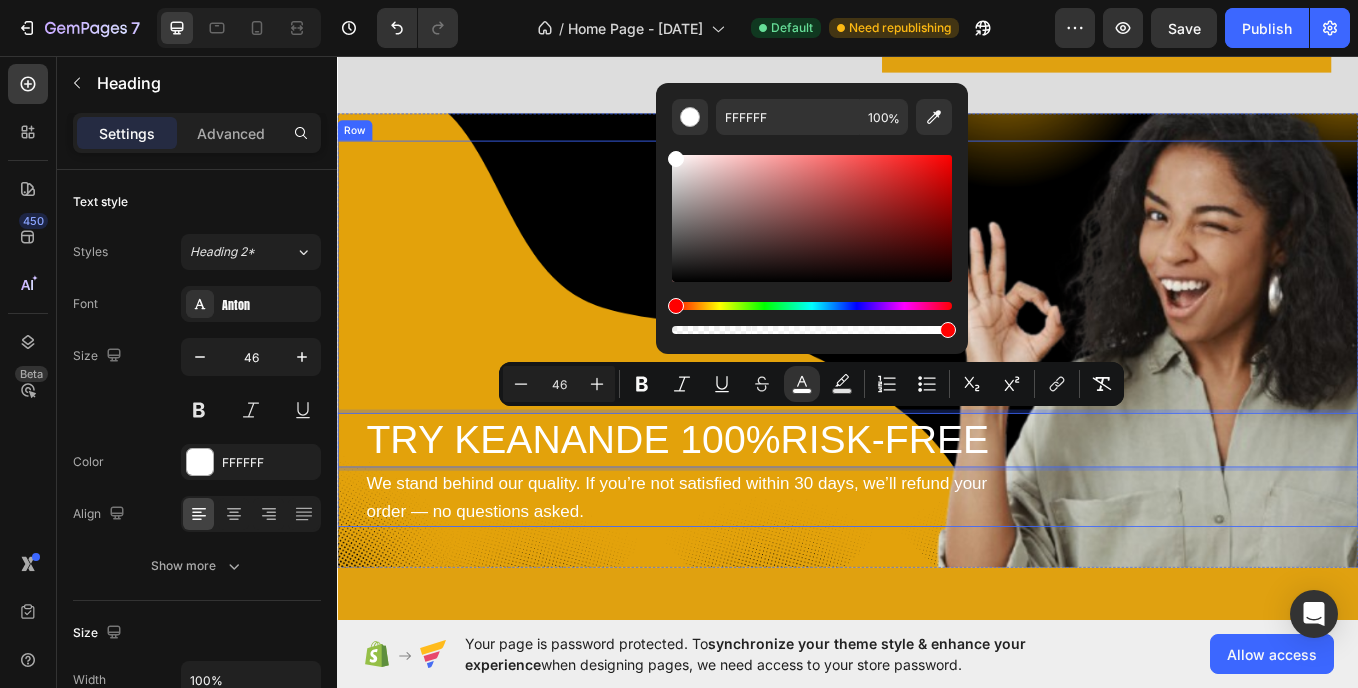 click on "Try Keanande 100%   Risk-Free Heading   0 We stand behind our quality. If you’re not satisfied within 30 days, we’ll refund your order — no questions asked. Text Block" at bounding box center (937, 382) 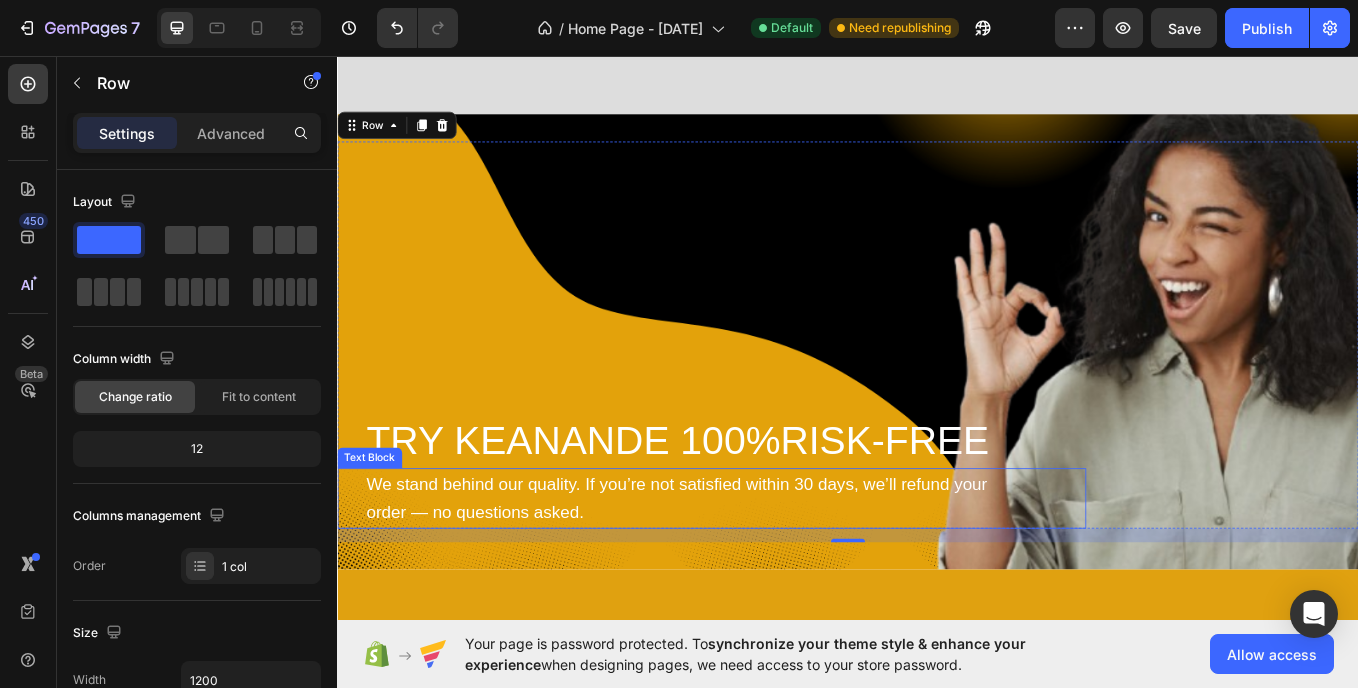 scroll, scrollTop: 5741, scrollLeft: 0, axis: vertical 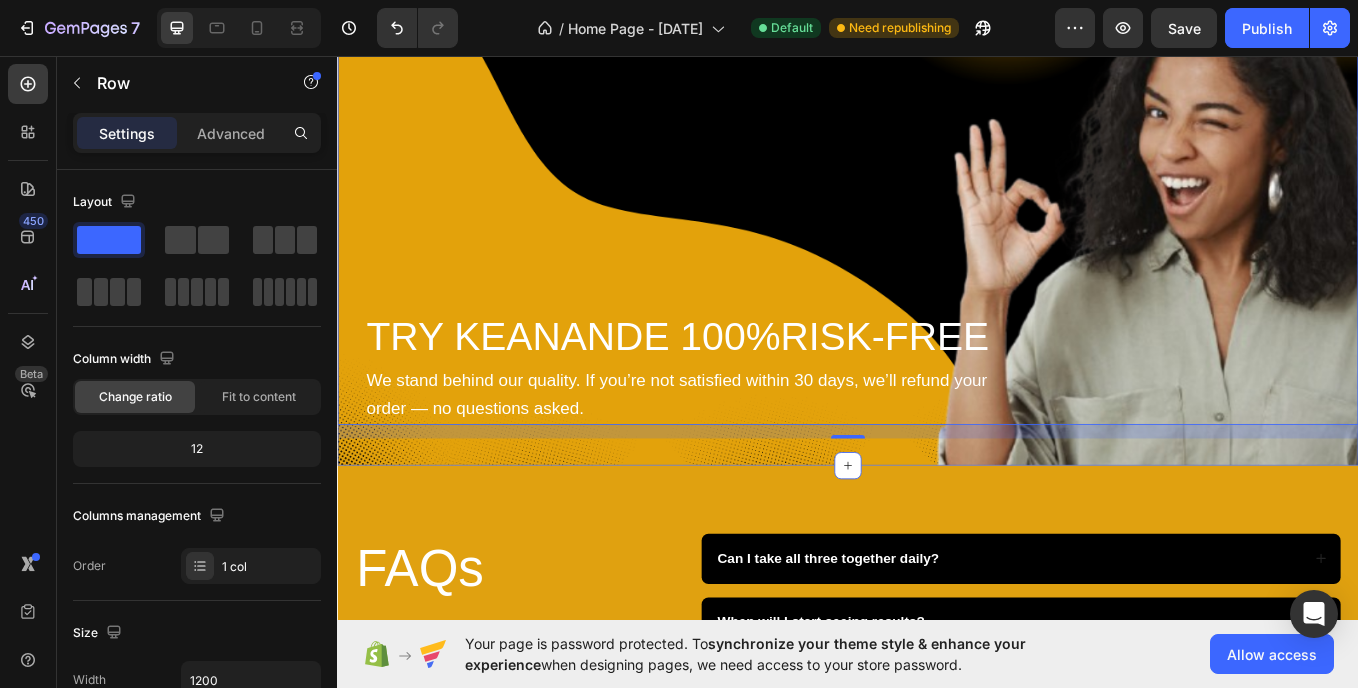 click on "Try Keanande 100%   Risk-Free Heading We stand behind our quality. If you’re not satisfied within 30 days, we’ll refund your order — no questions asked. Text Block Row   16 Section 9" at bounding box center [937, 269] 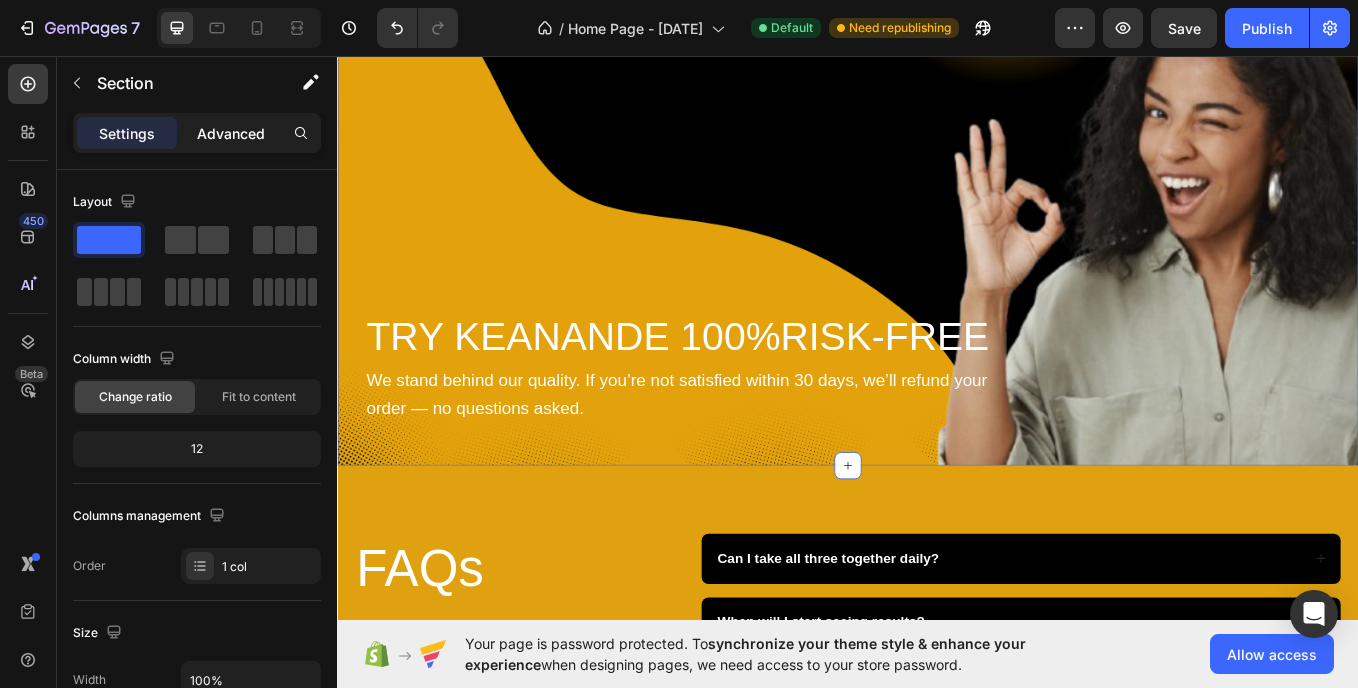 click on "Advanced" at bounding box center (231, 133) 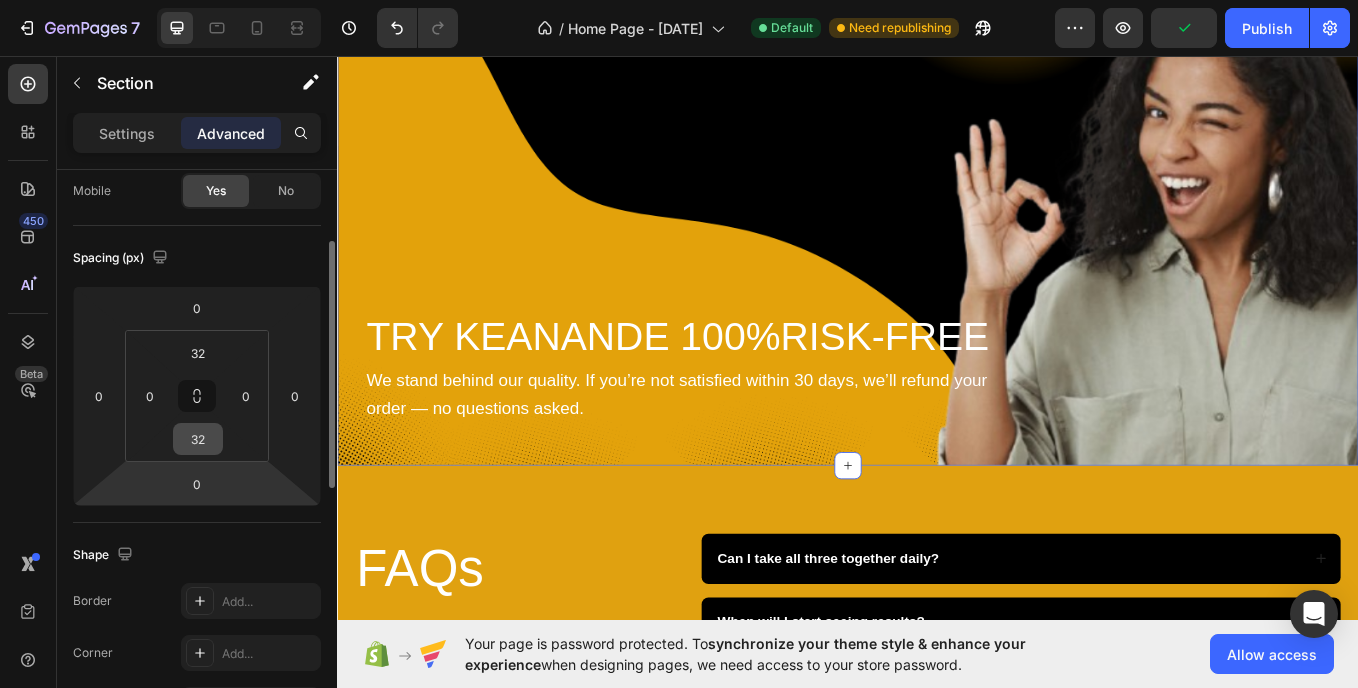 scroll, scrollTop: 162, scrollLeft: 0, axis: vertical 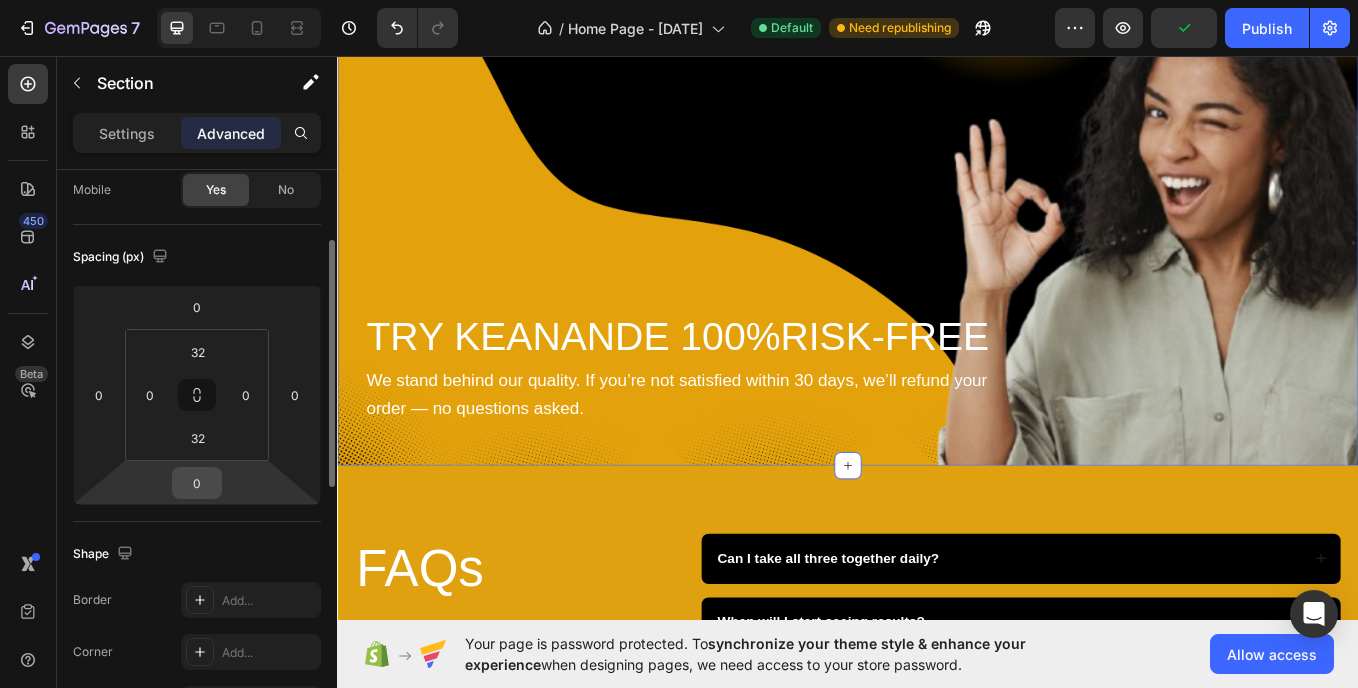 click on "0" at bounding box center (197, 483) 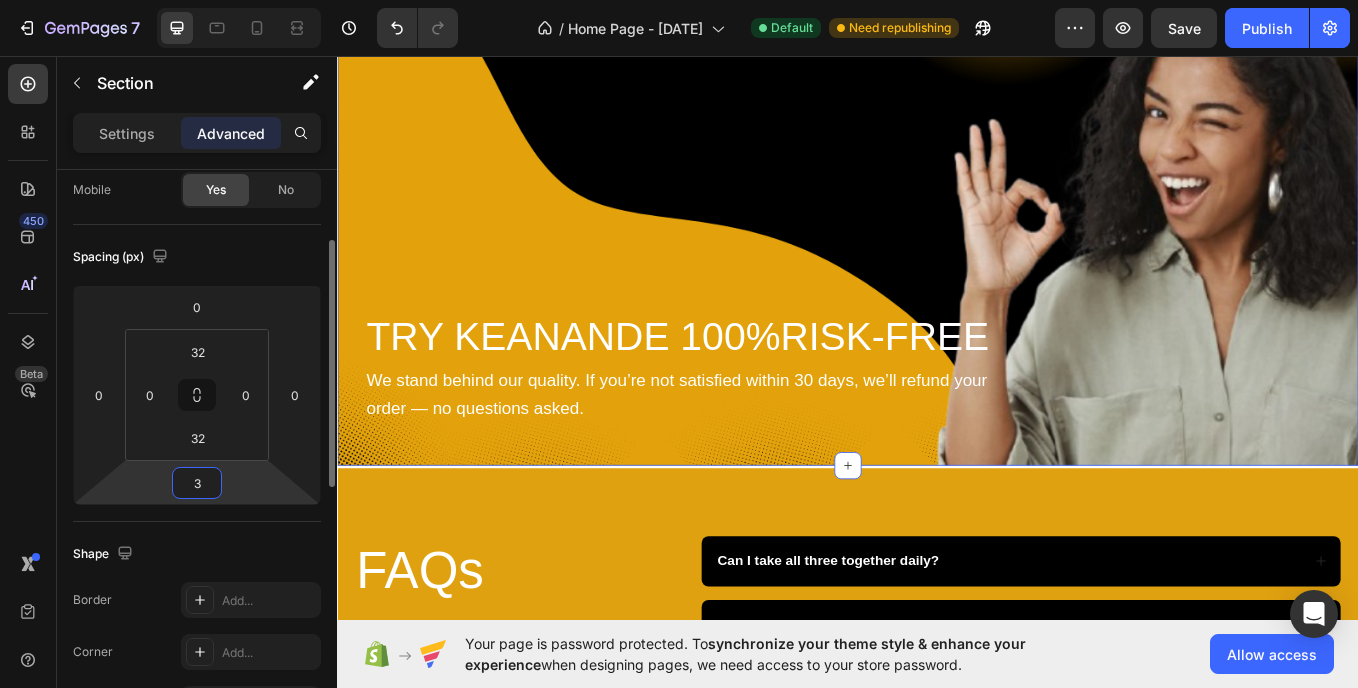 type on "32" 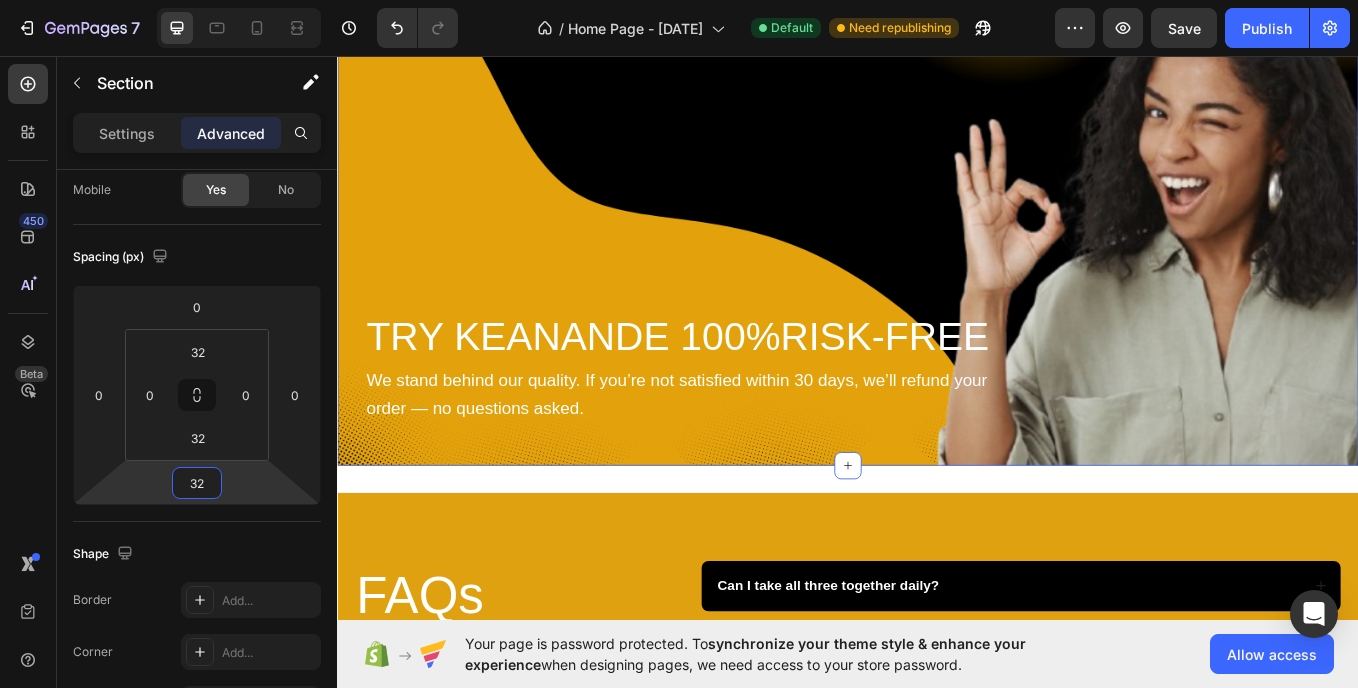 click on "Try Keanande 100%   Risk-Free Heading We stand behind our quality. If you’re not satisfied within 30 days, we’ll refund your order — no questions asked. Text Block Row Section 9   You can create reusable sections Create Theme Section AI Content Write with GemAI What would you like to describe here? Tone and Voice Persuasive Product Whey Protein Show more Generate FAQs Heading Got questions? We’ve got answer... Text Block
Can I take all three together daily?
When will I start seeing results?
Where do you ship?
How long does shipping take?
Are Keanande products safe?
Can I take more than one product at once?
How do I use the products?
What if I don’t like the product?
Are your products vegan? Accordion Row Section 10 Root" at bounding box center (937, -1765) 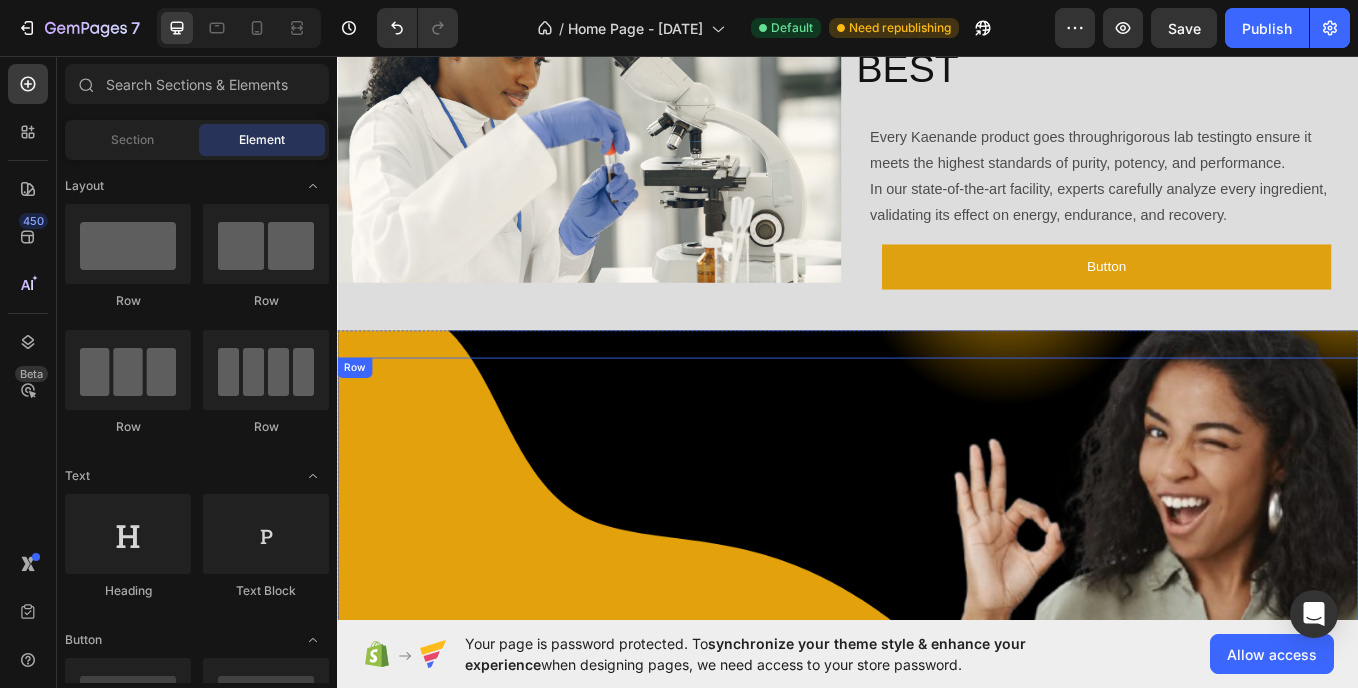 scroll, scrollTop: 4776, scrollLeft: 0, axis: vertical 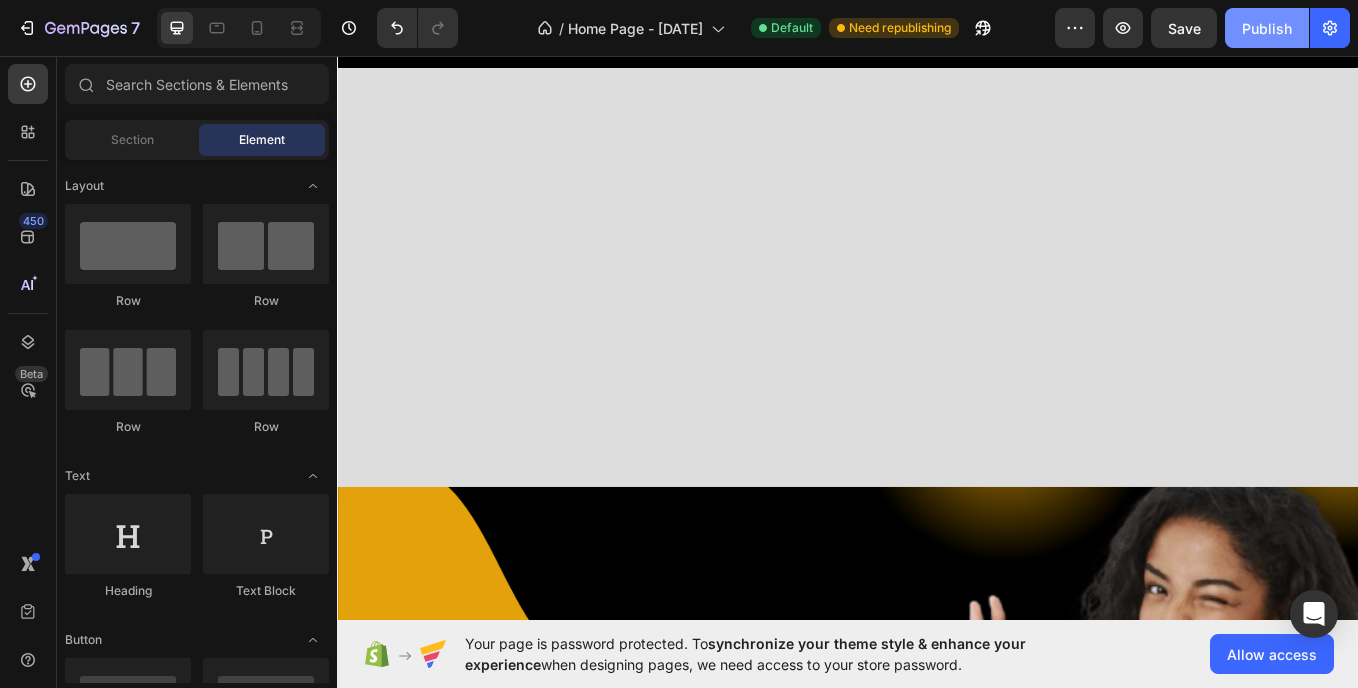 click on "Publish" at bounding box center [1267, 28] 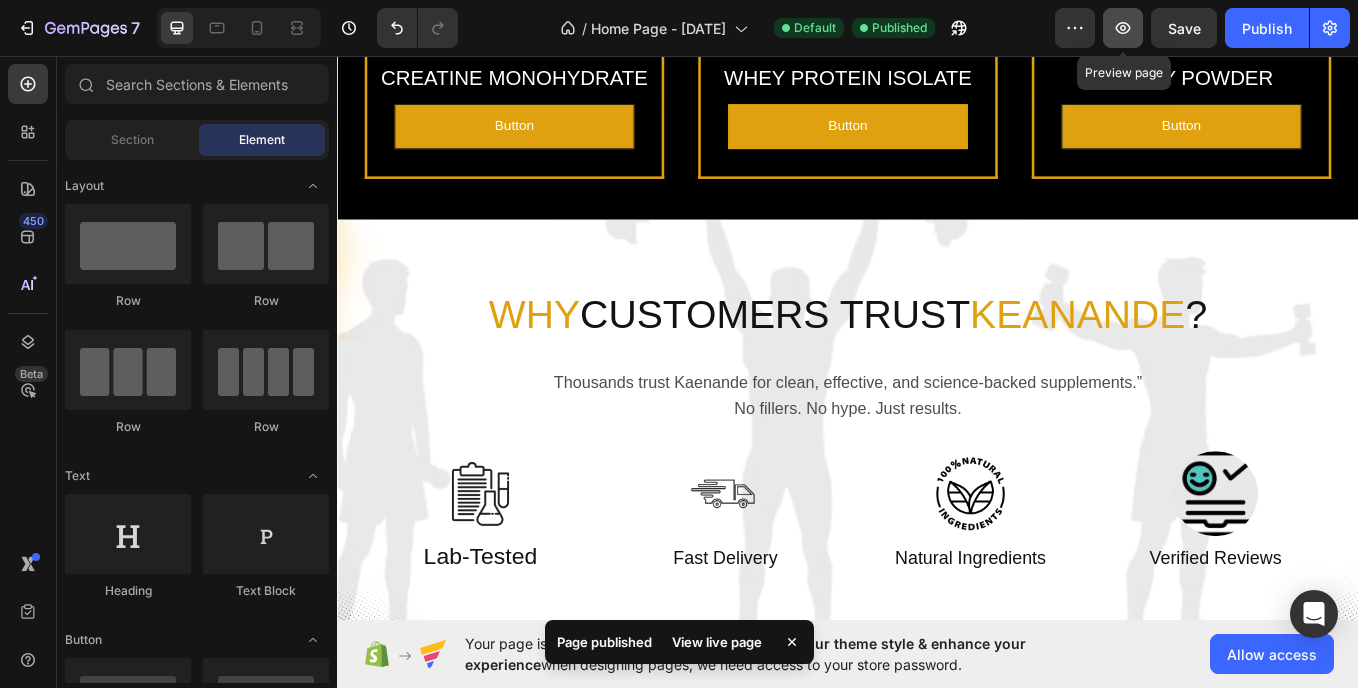 click 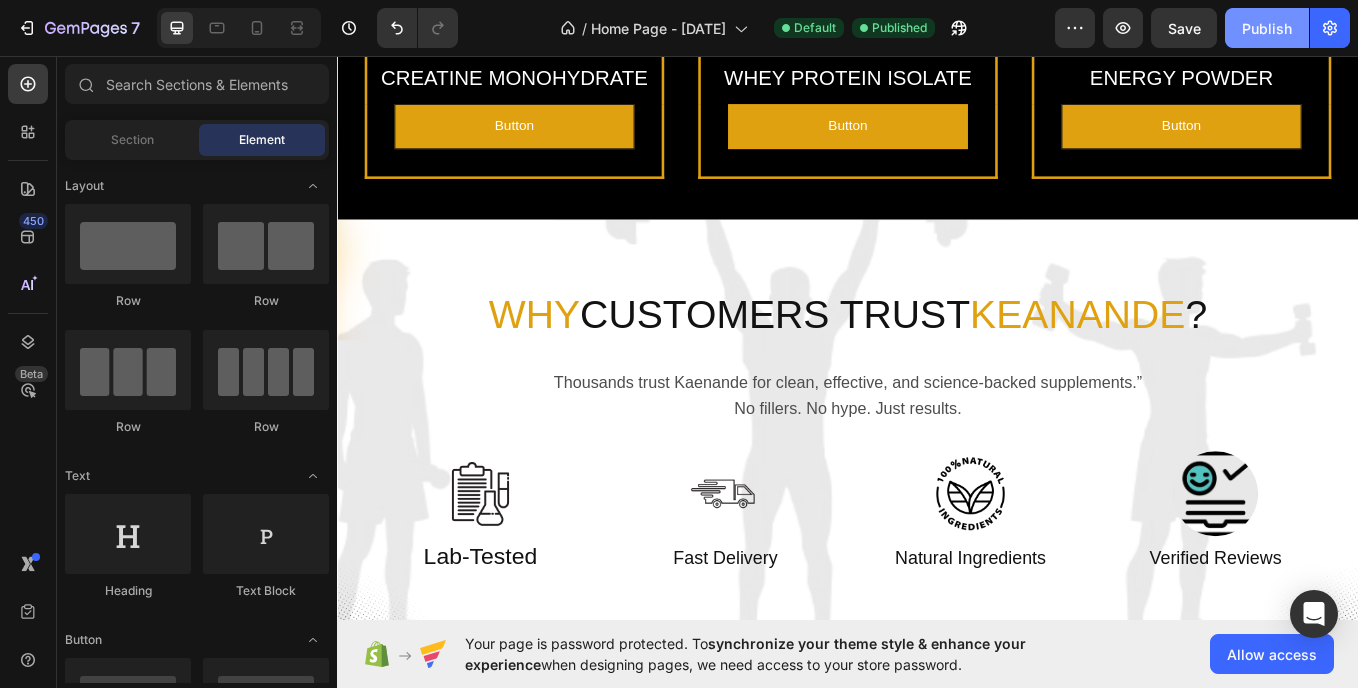 click on "Publish" at bounding box center (1267, 28) 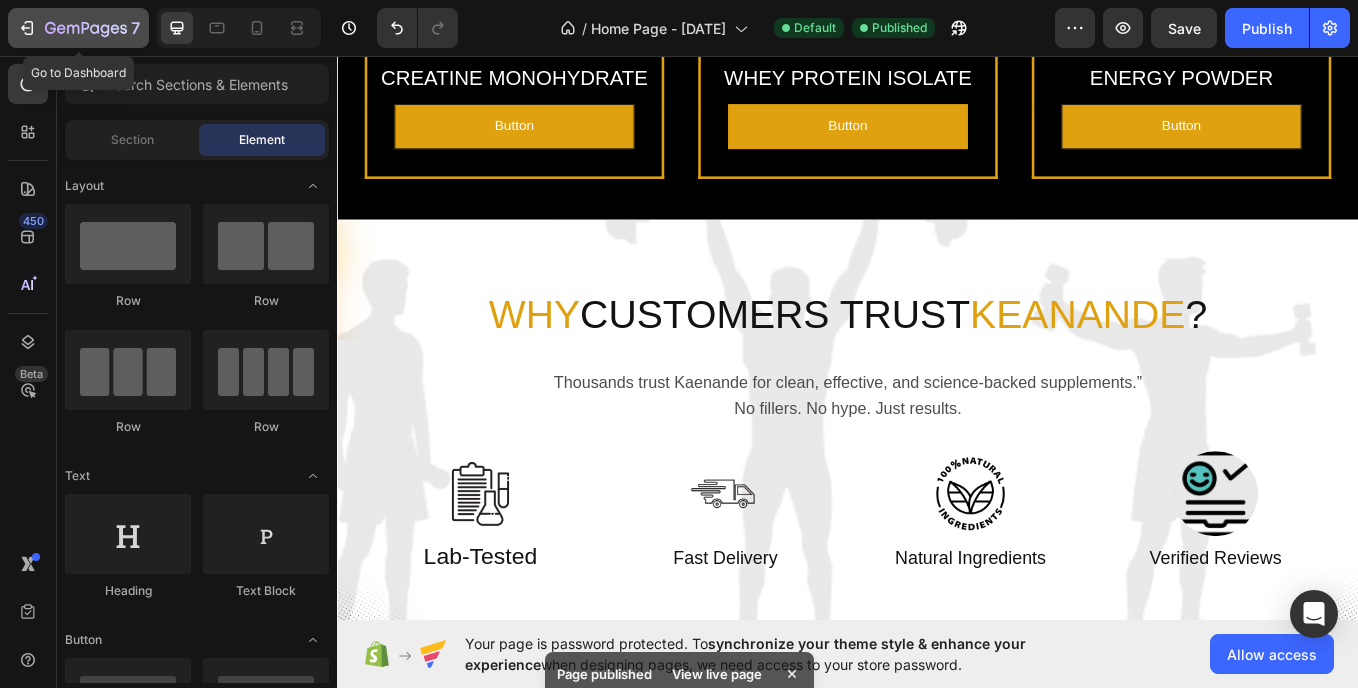 click 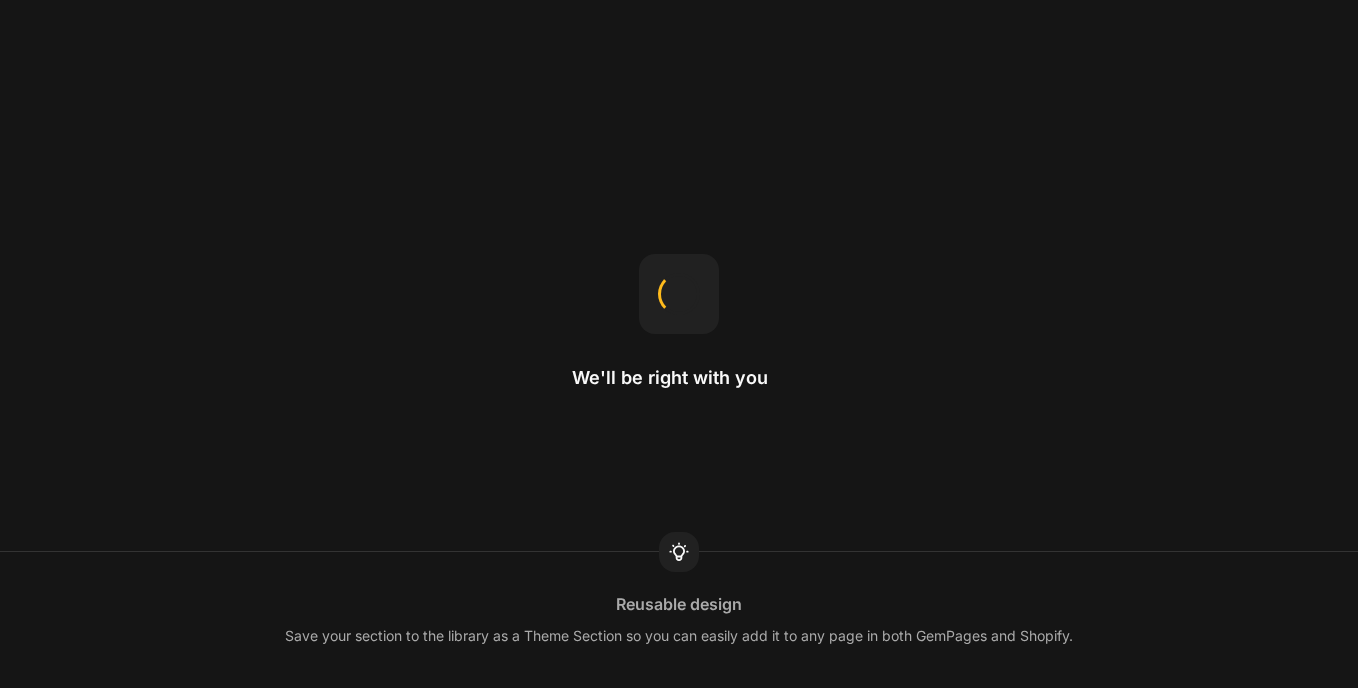 scroll, scrollTop: 0, scrollLeft: 0, axis: both 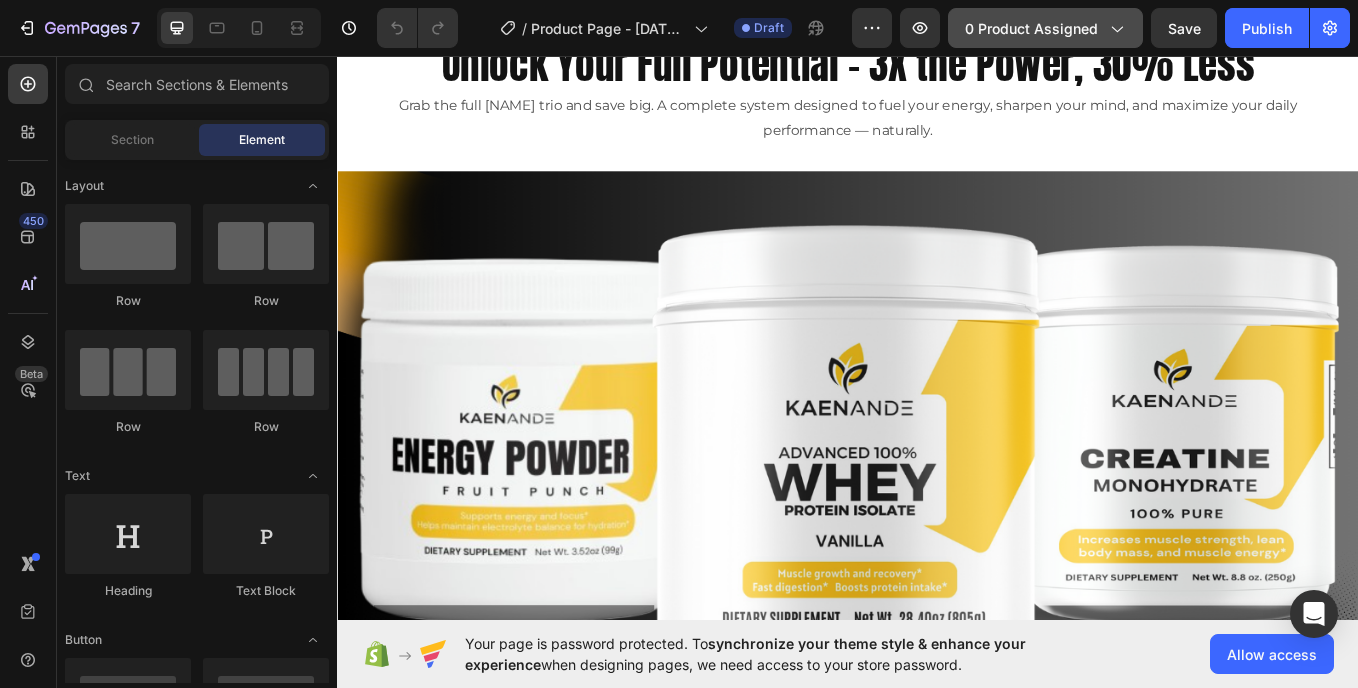 click 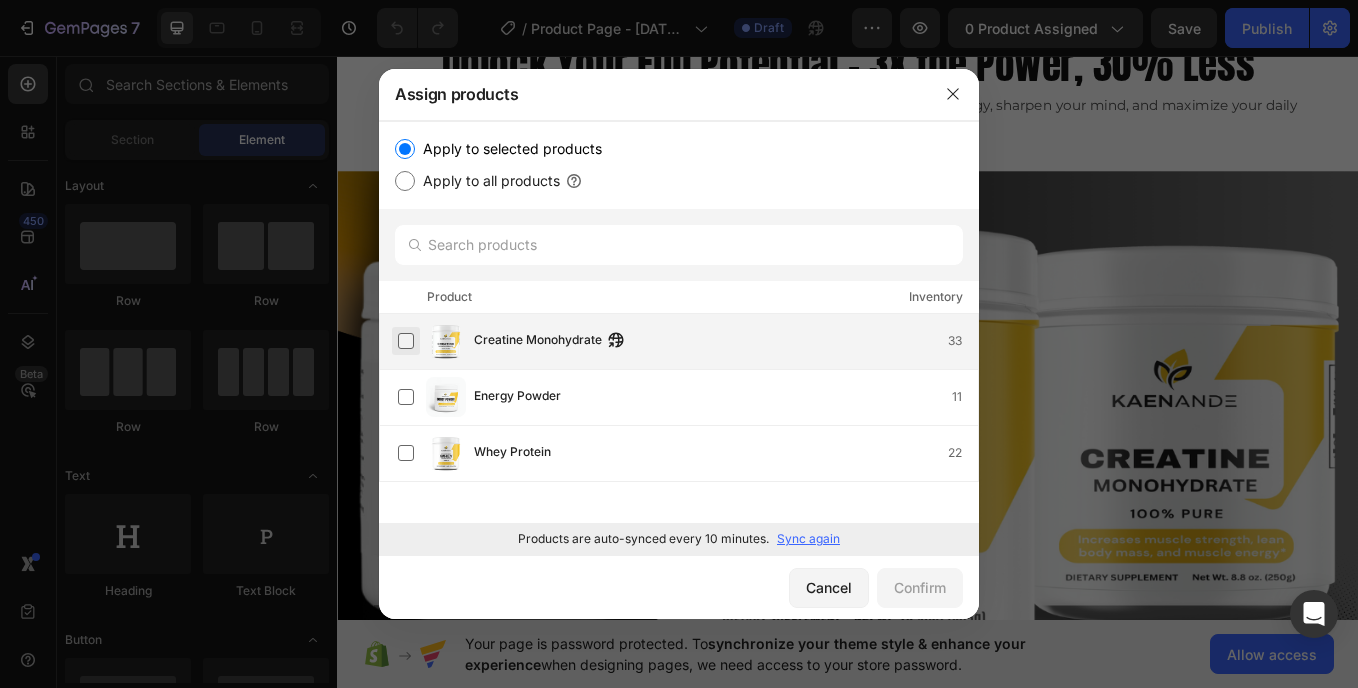 click at bounding box center [406, 341] 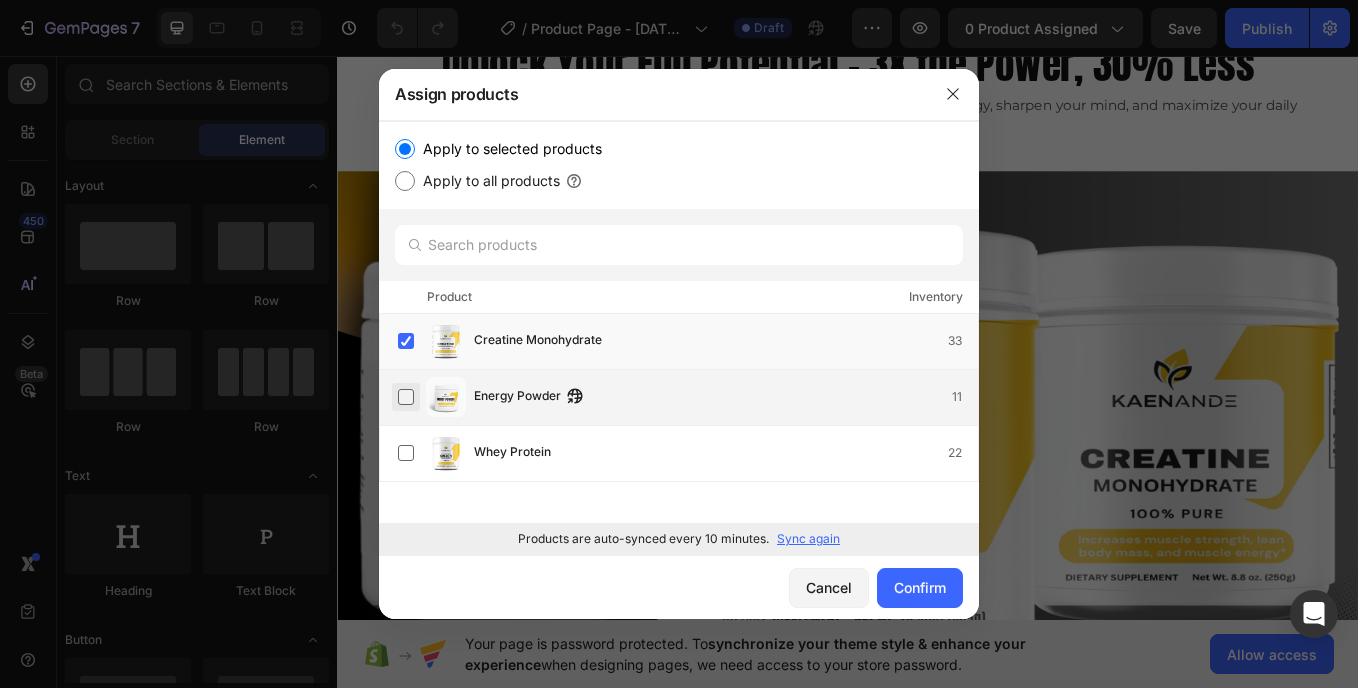 click at bounding box center [406, 397] 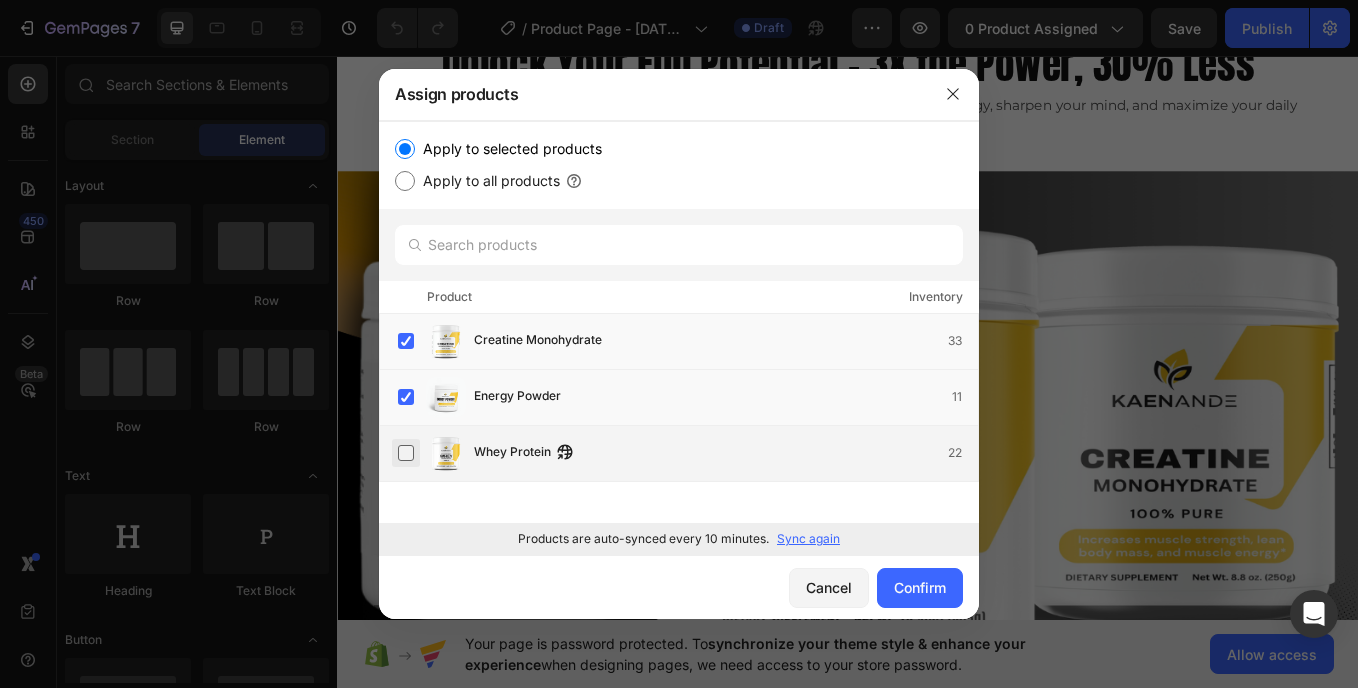 click at bounding box center [406, 453] 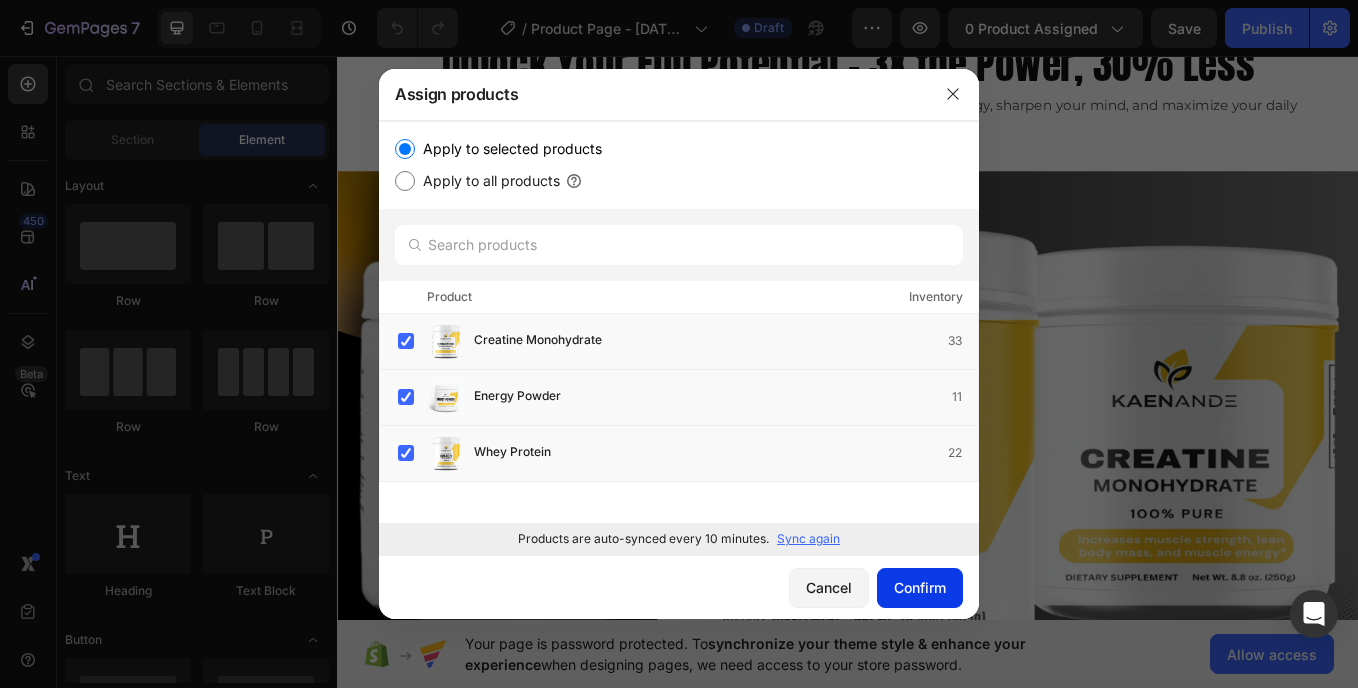 click on "Confirm" 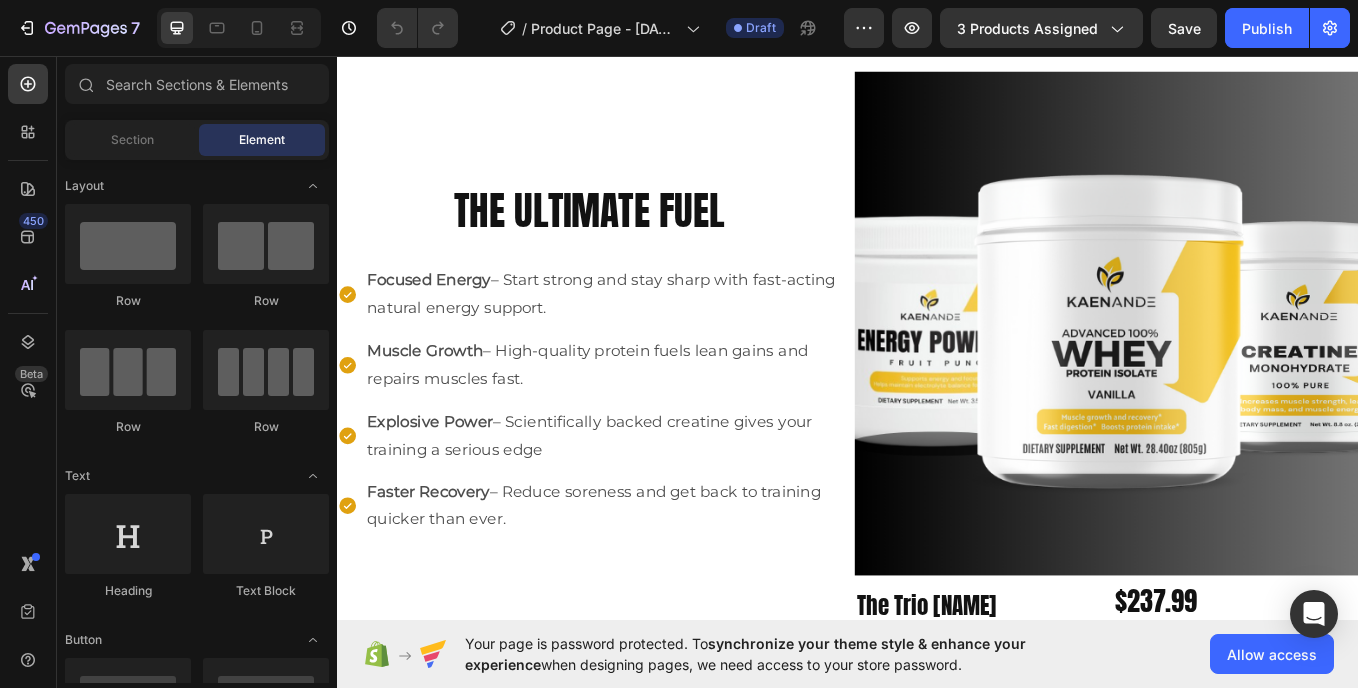 scroll, scrollTop: 862, scrollLeft: 0, axis: vertical 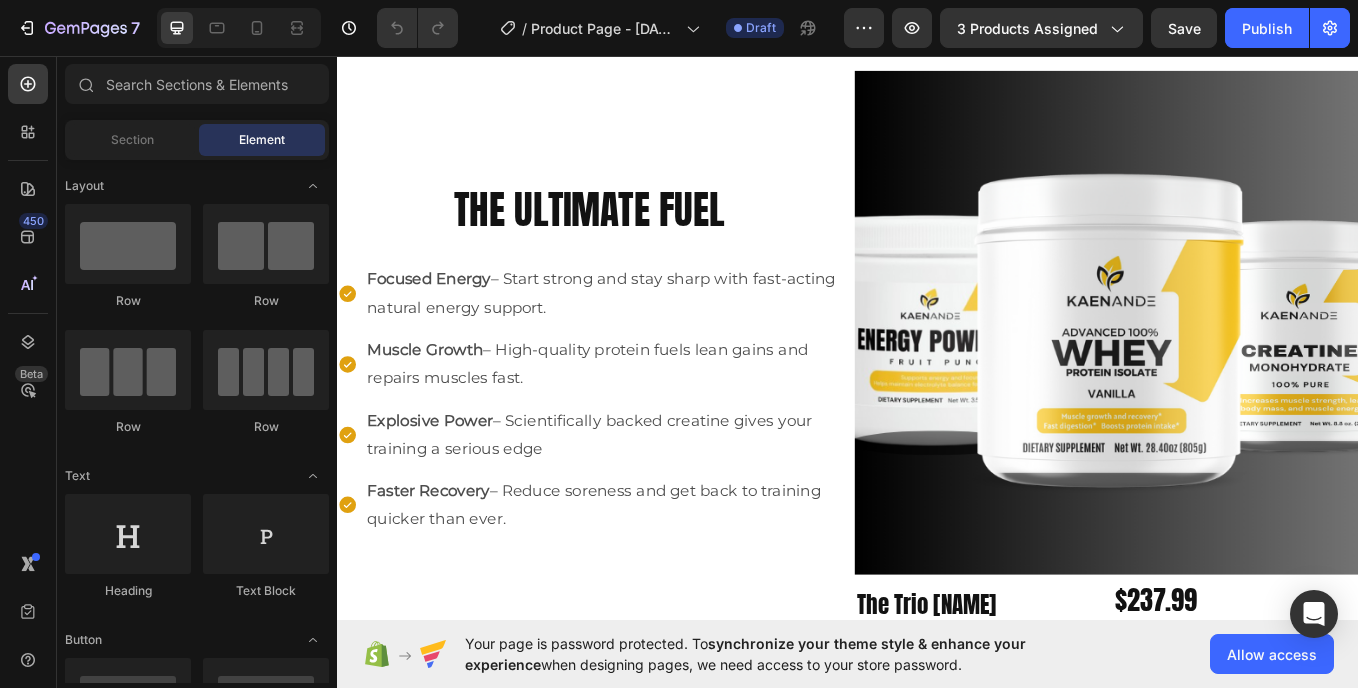 click at bounding box center [1241, 369] 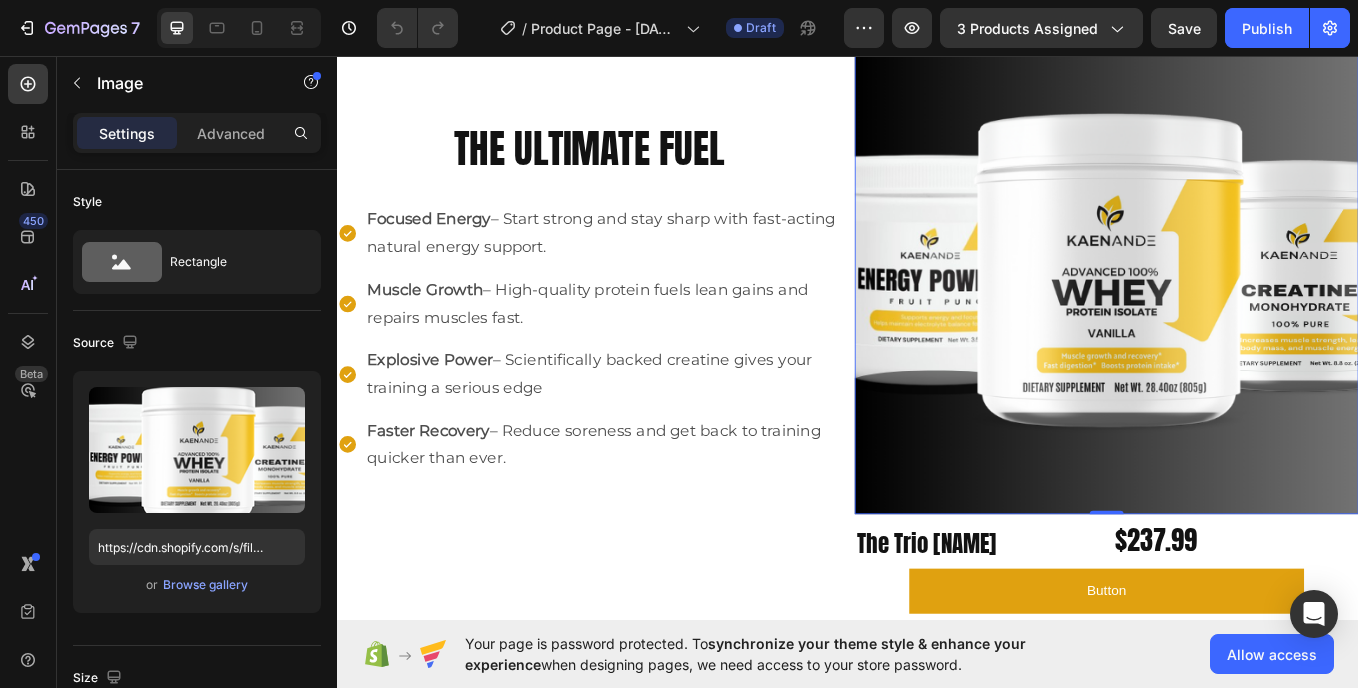 scroll, scrollTop: 925, scrollLeft: 0, axis: vertical 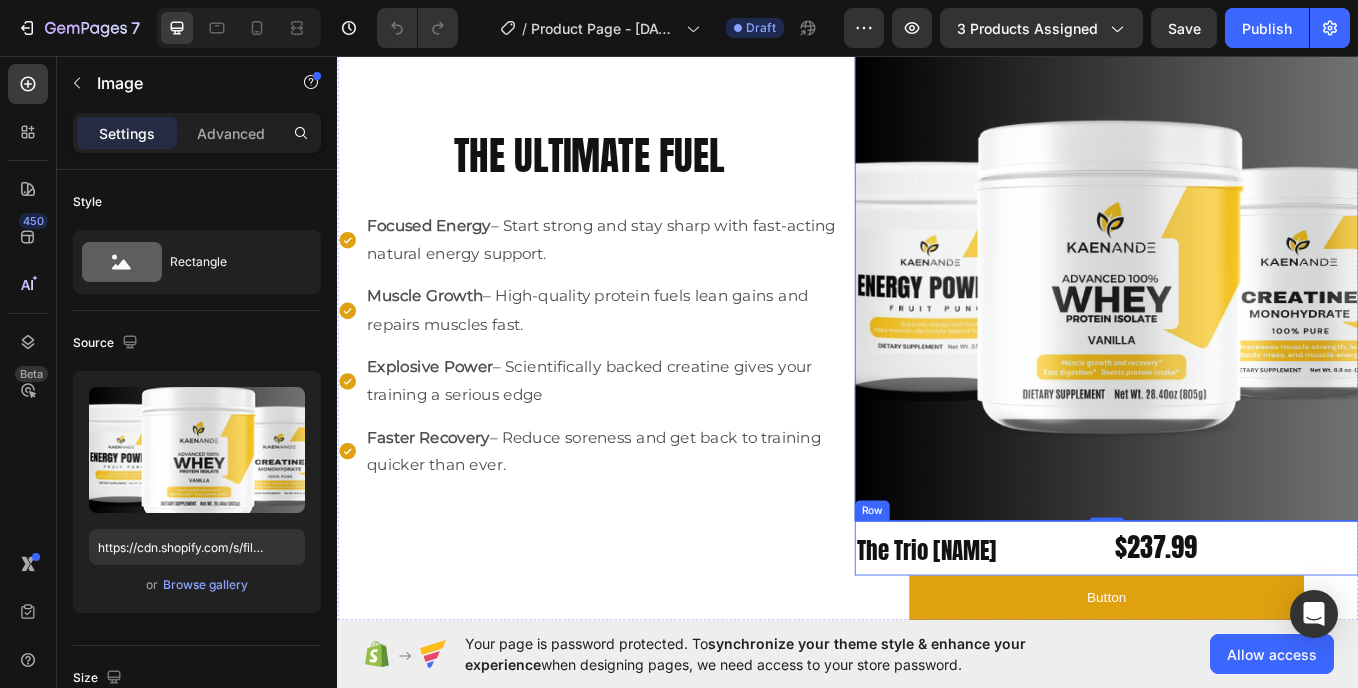 click on "The Trio [LAST] Heading $237.99 Heading Row" at bounding box center (1241, 634) 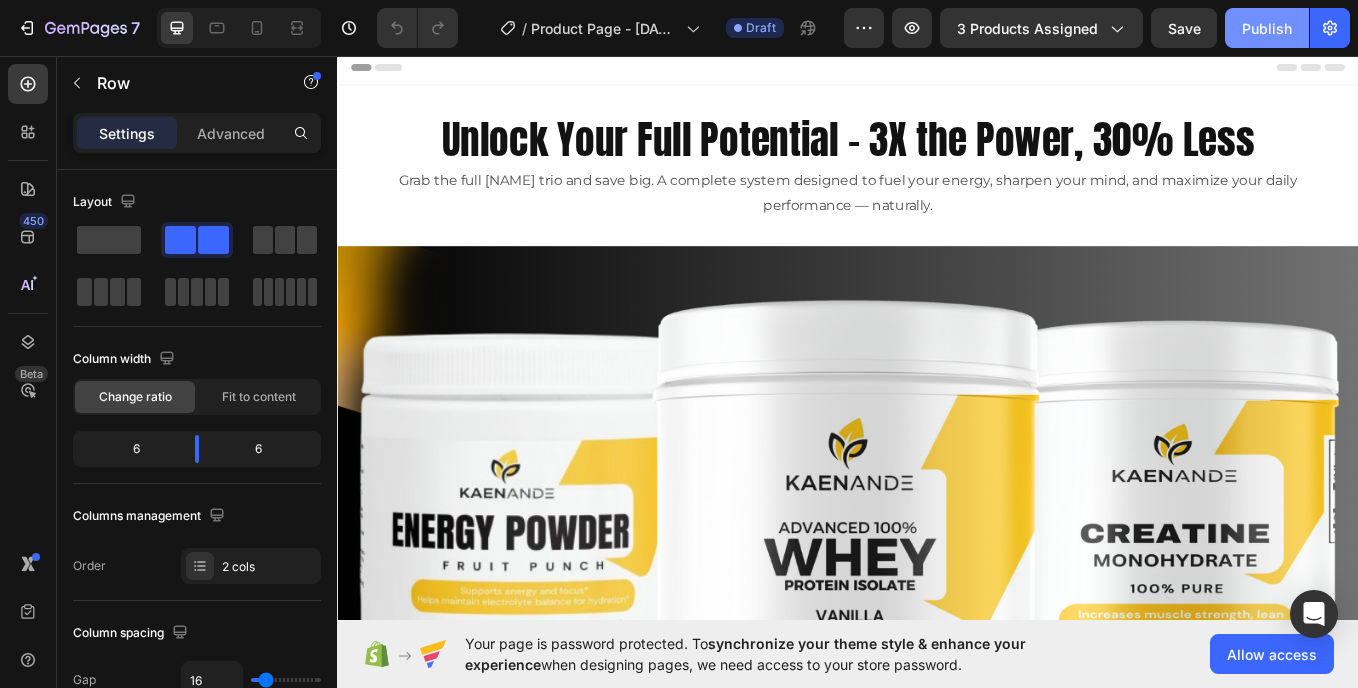 scroll, scrollTop: 0, scrollLeft: 0, axis: both 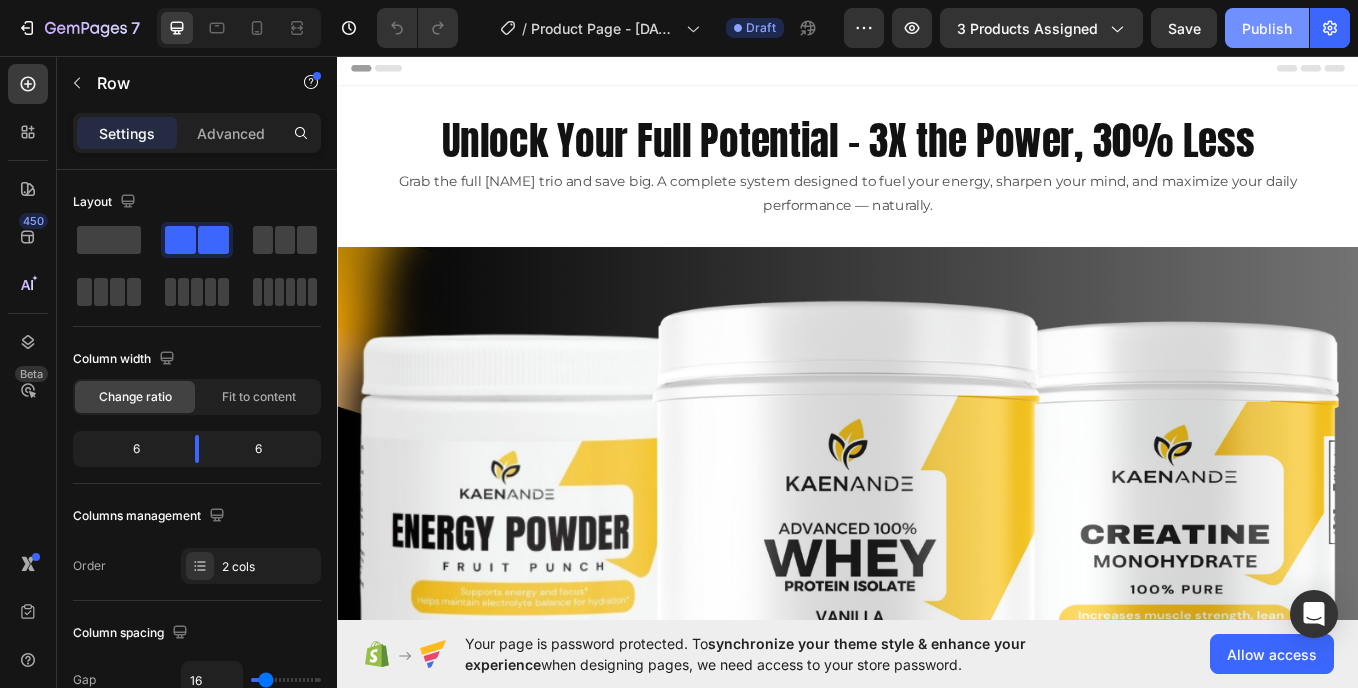 click on "Publish" at bounding box center [1267, 28] 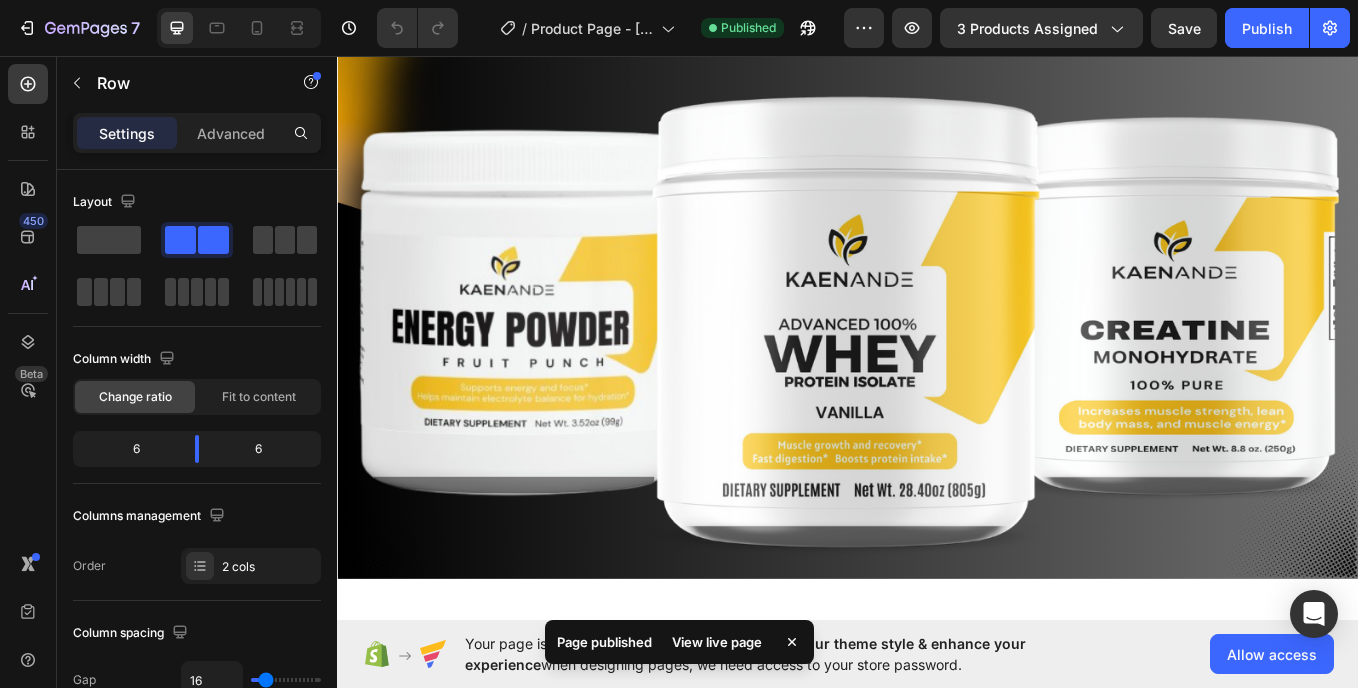 scroll, scrollTop: 0, scrollLeft: 0, axis: both 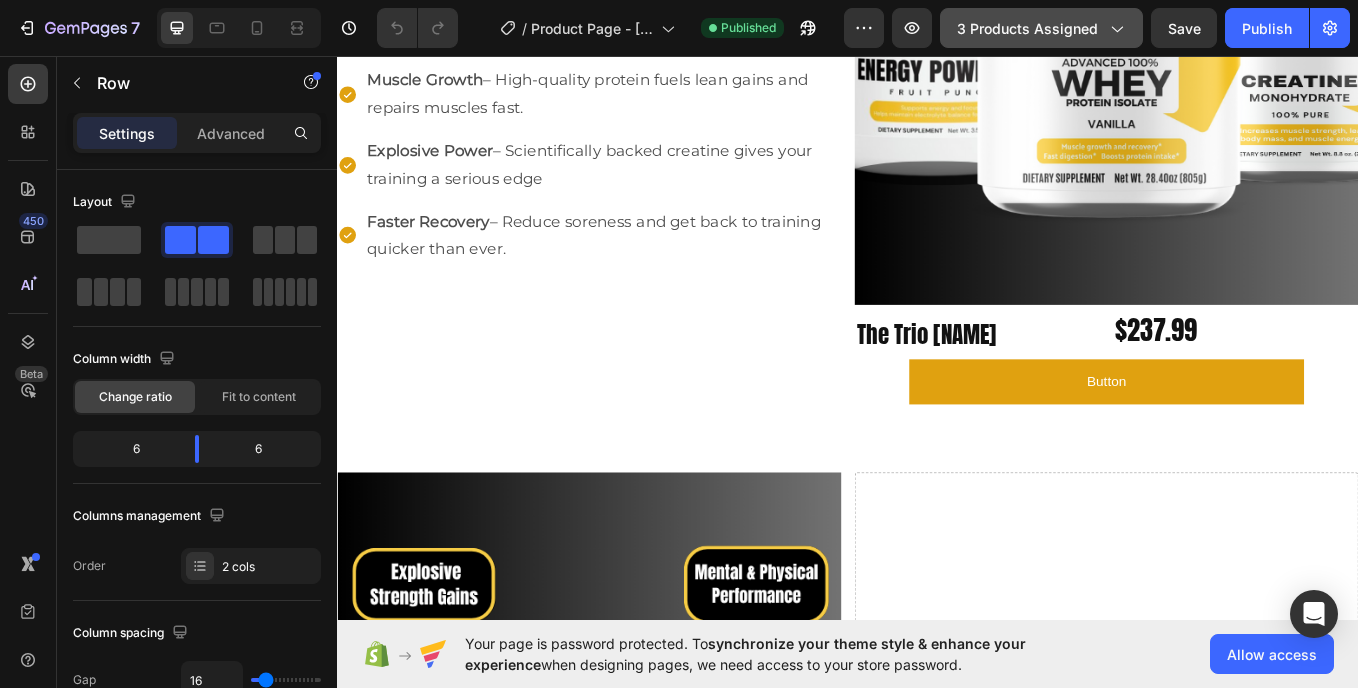click 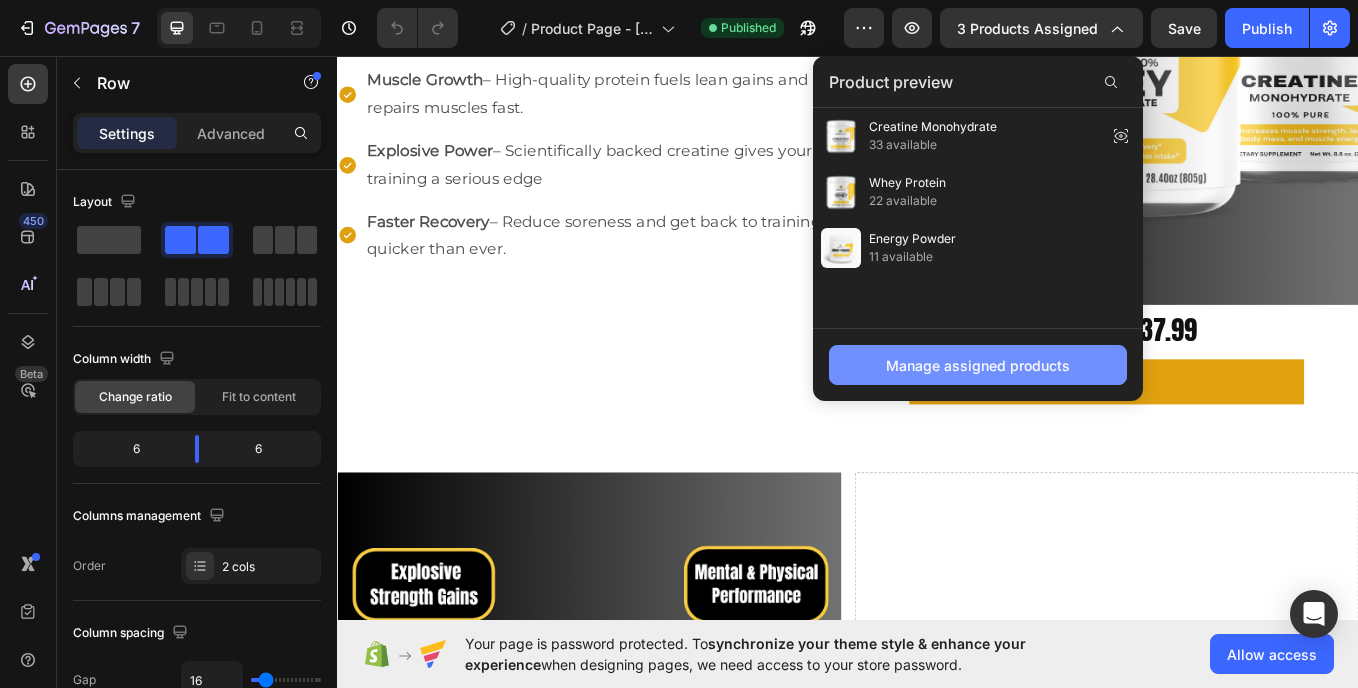 click on "Manage assigned products" at bounding box center [978, 365] 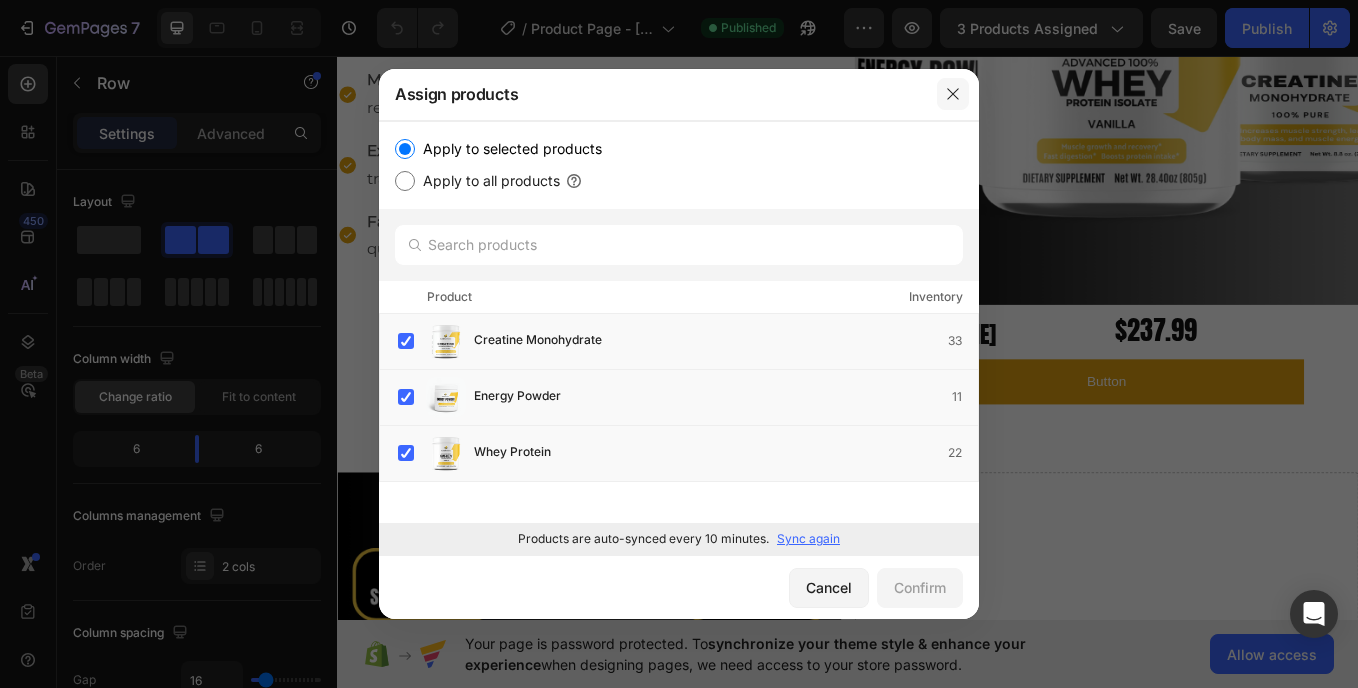 click at bounding box center (953, 94) 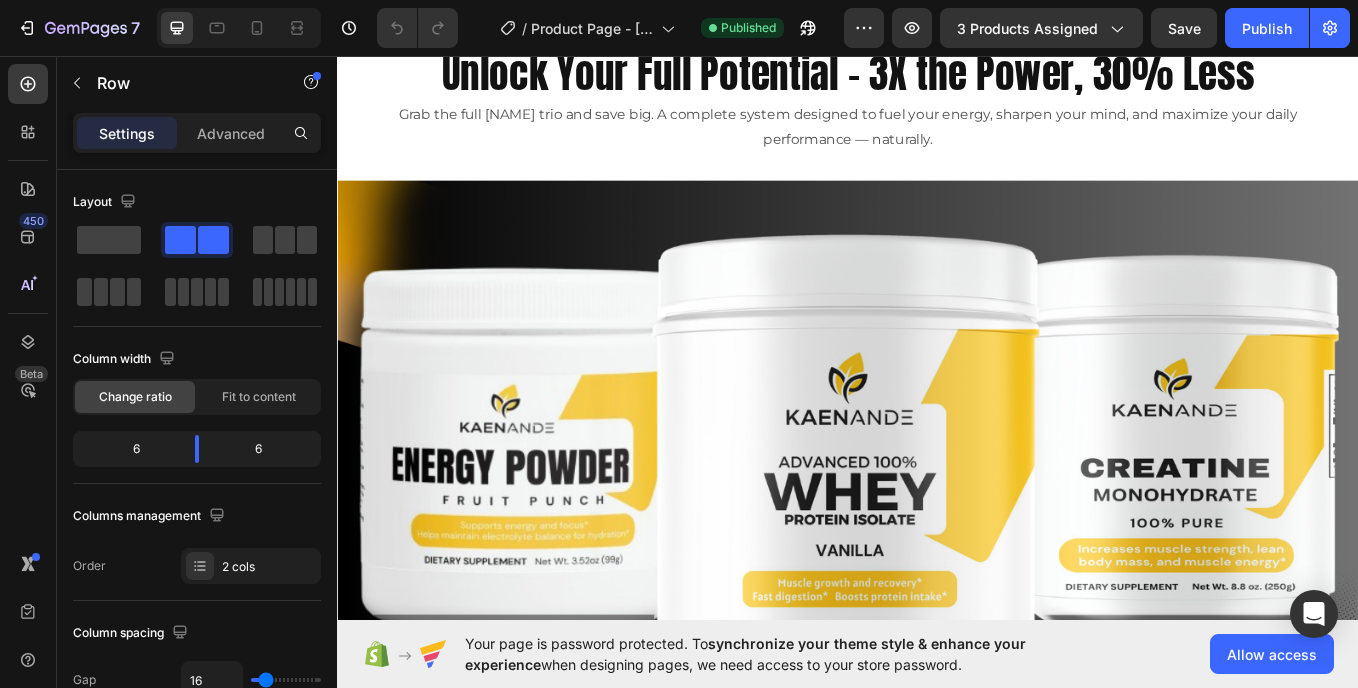 scroll, scrollTop: 58, scrollLeft: 0, axis: vertical 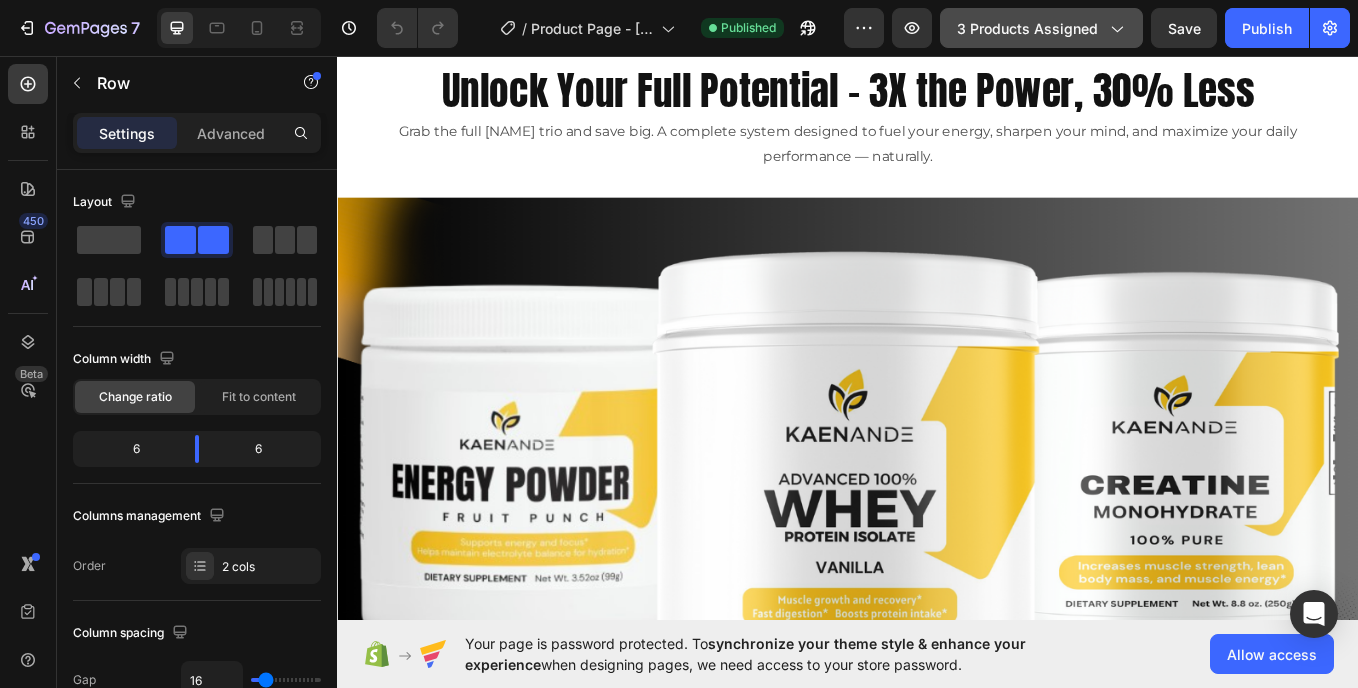click on "3 products assigned" at bounding box center [1041, 28] 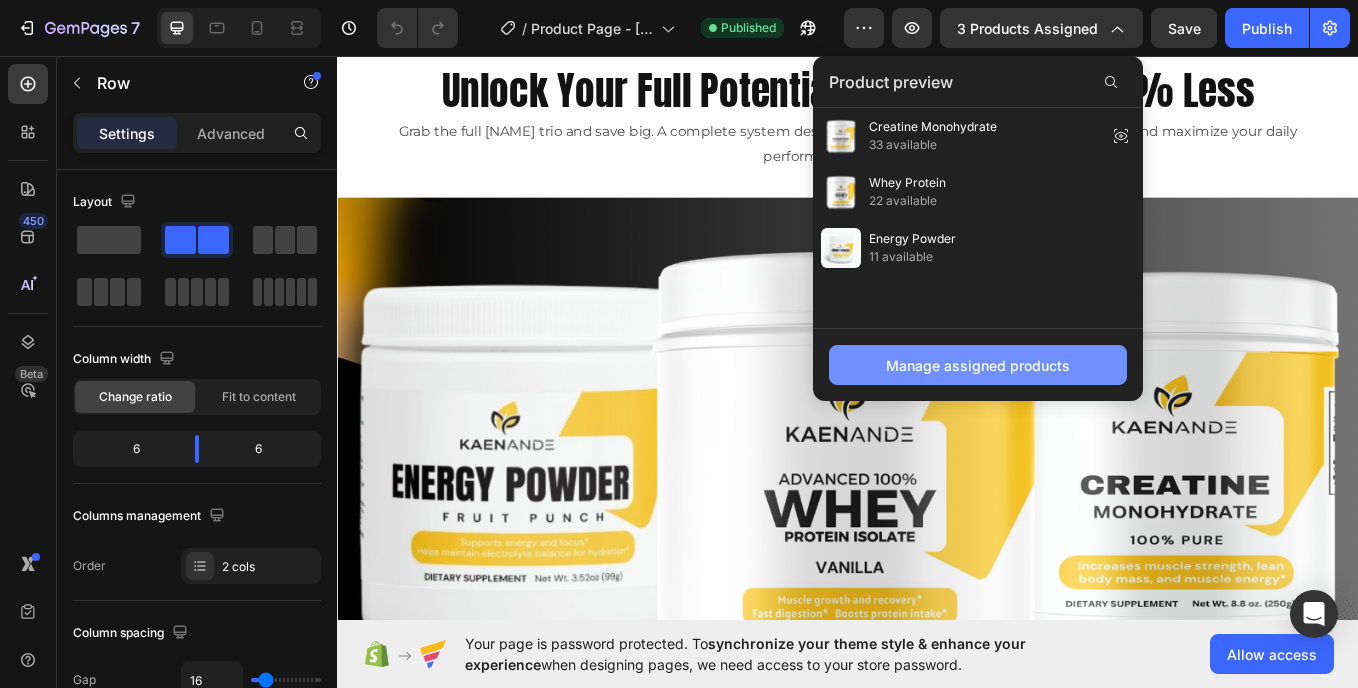 click on "Manage assigned products" at bounding box center (978, 365) 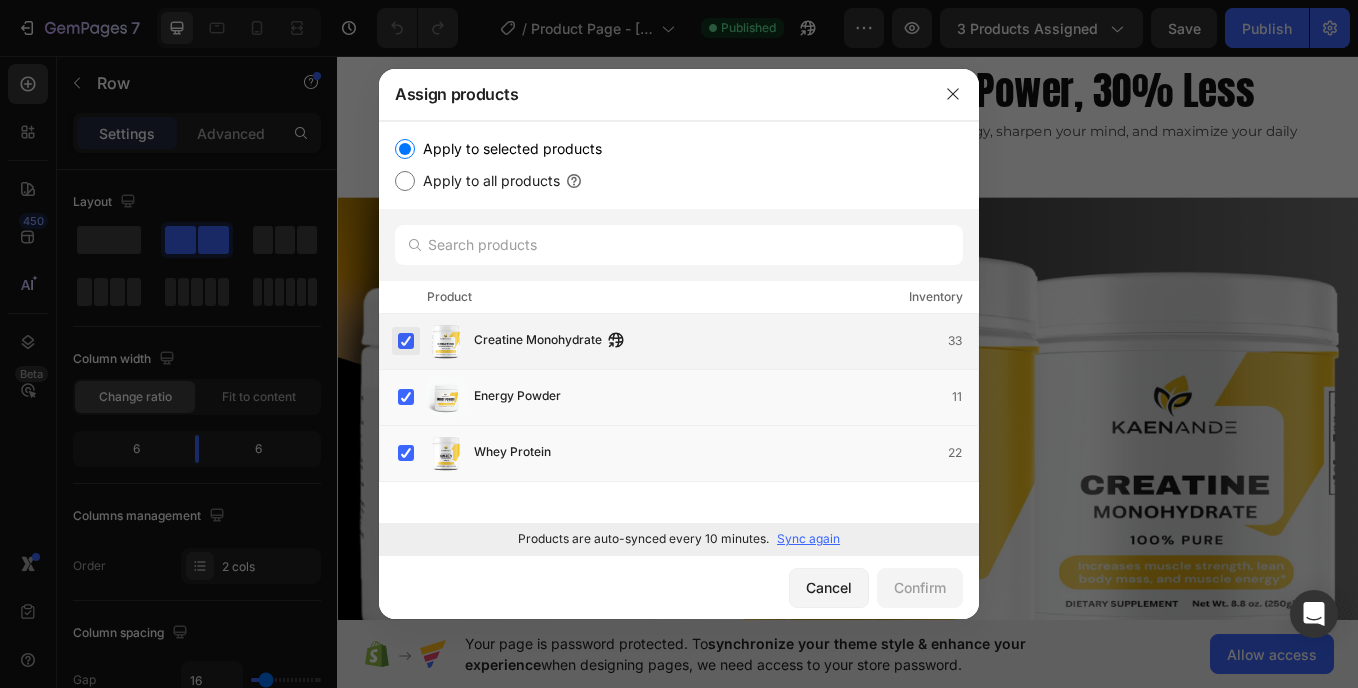 click at bounding box center [406, 341] 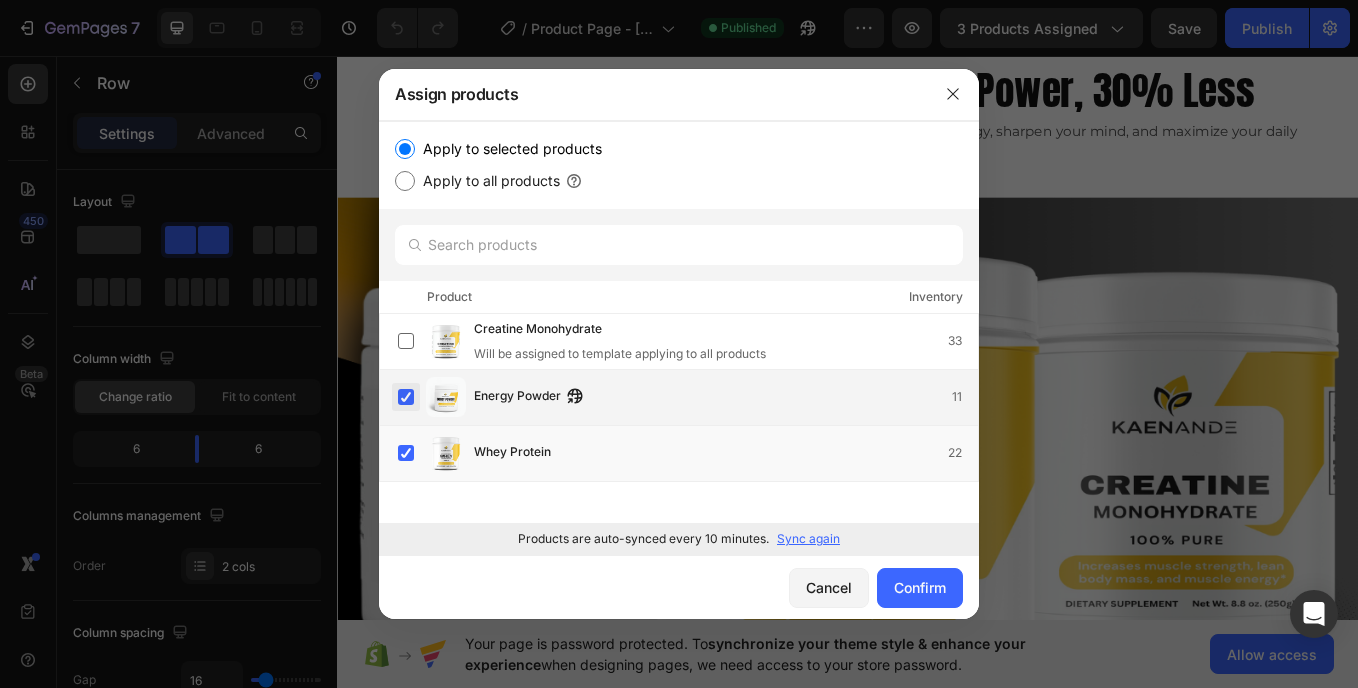 click at bounding box center (406, 397) 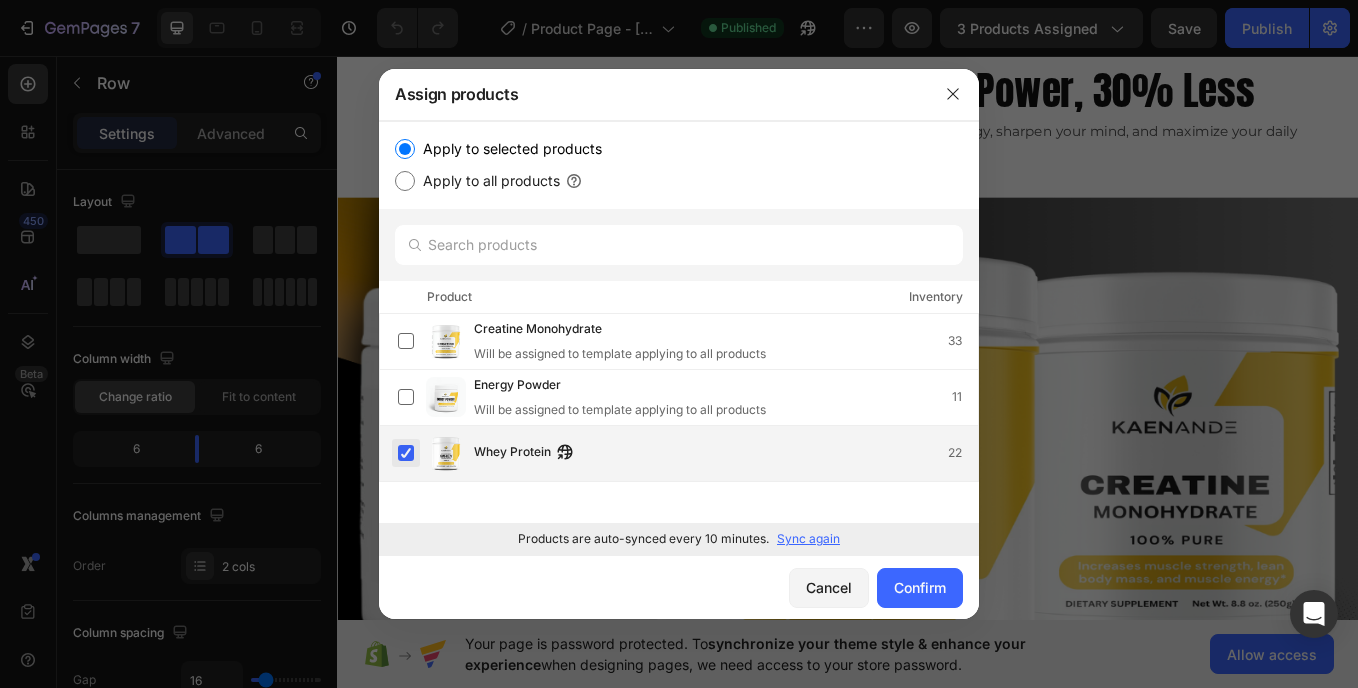 click at bounding box center (406, 453) 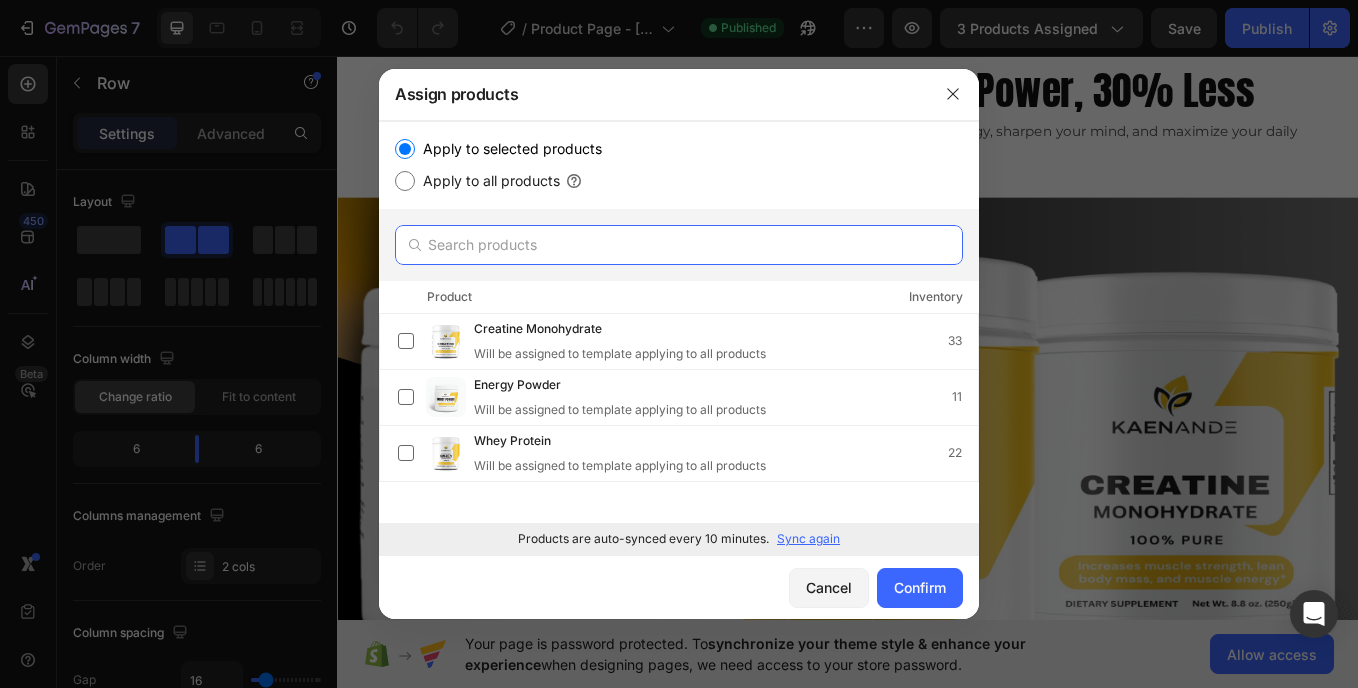 click at bounding box center [679, 245] 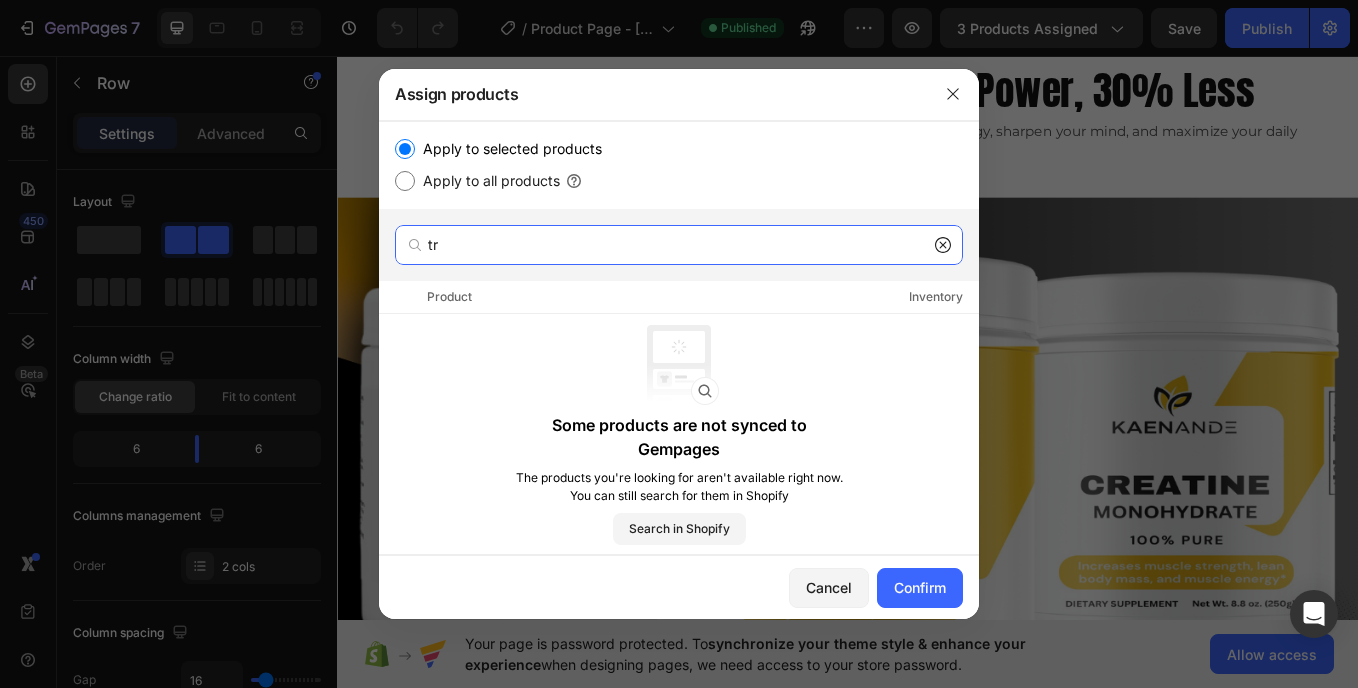 type on "t" 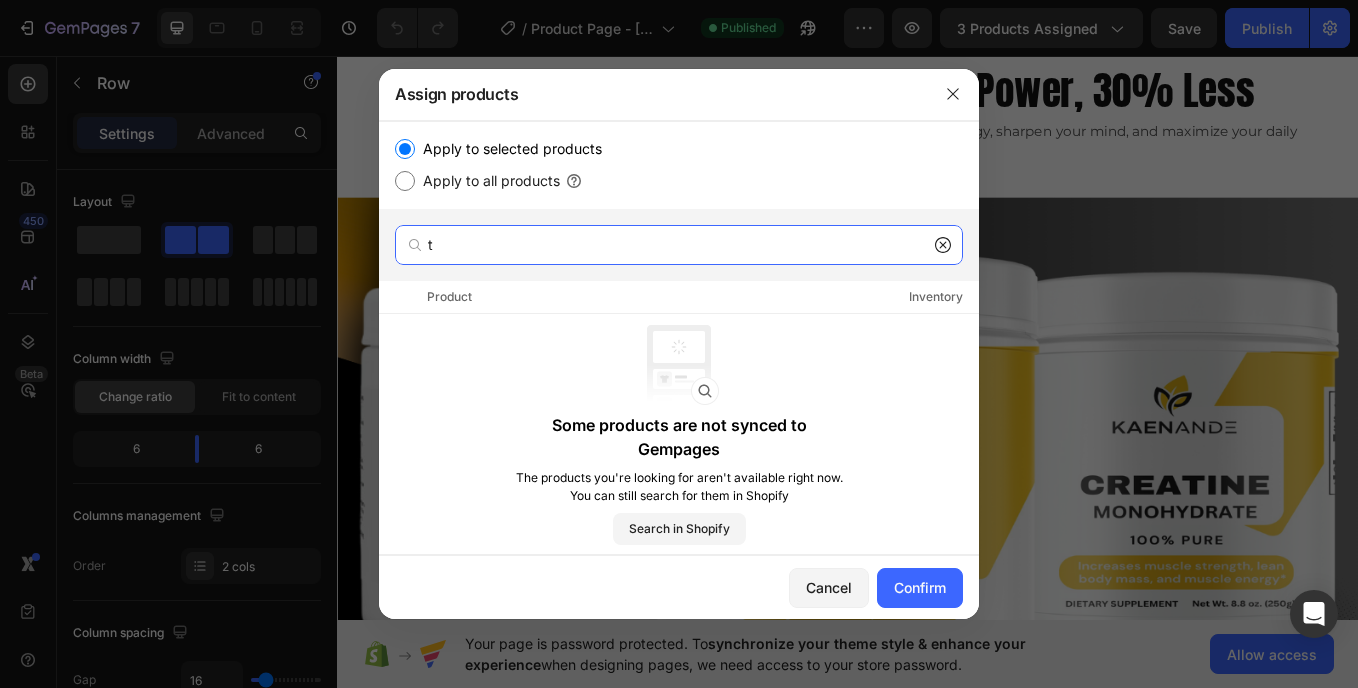 type 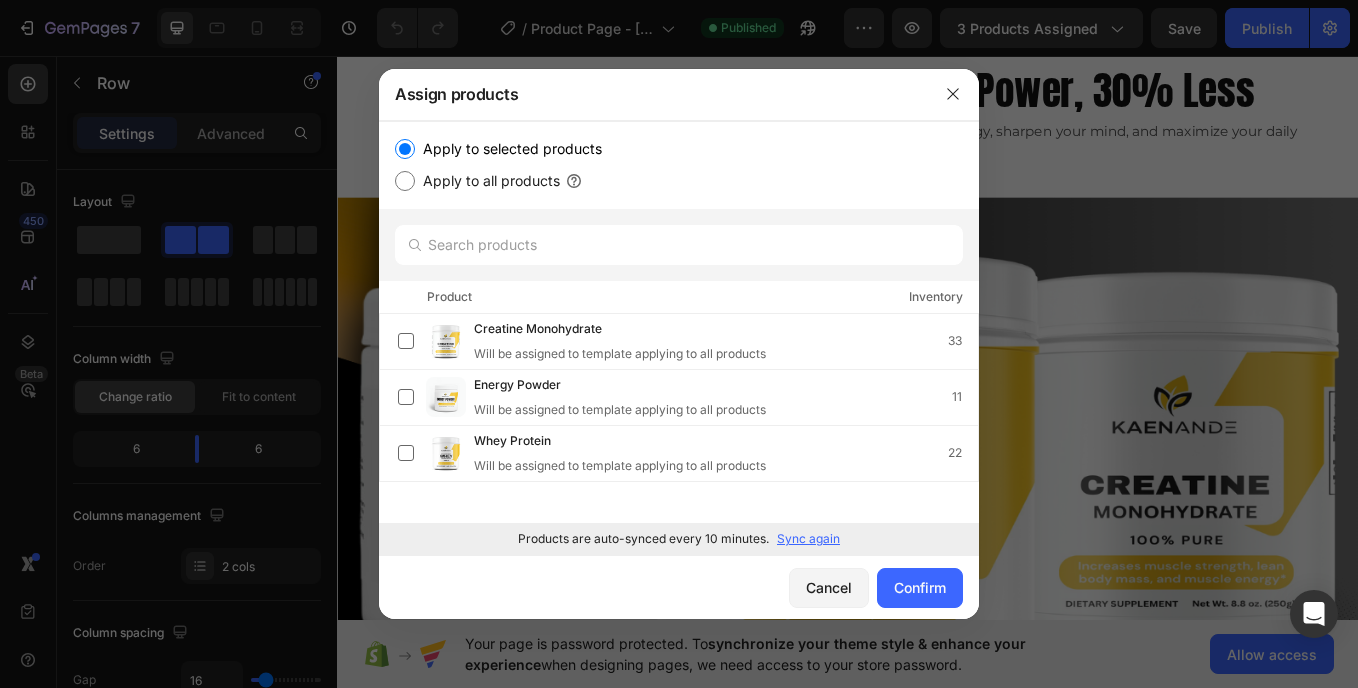 click on "Apply to all products" at bounding box center (405, 181) 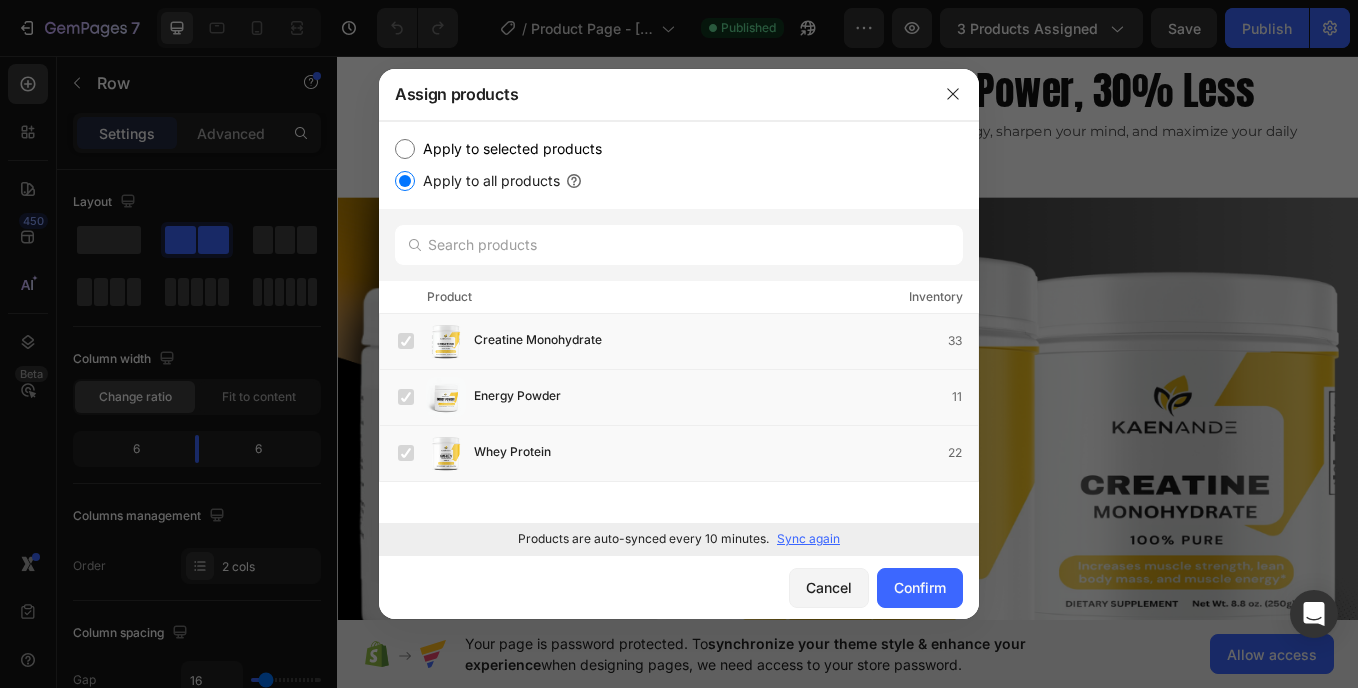 click on "Apply to selected products" at bounding box center [405, 149] 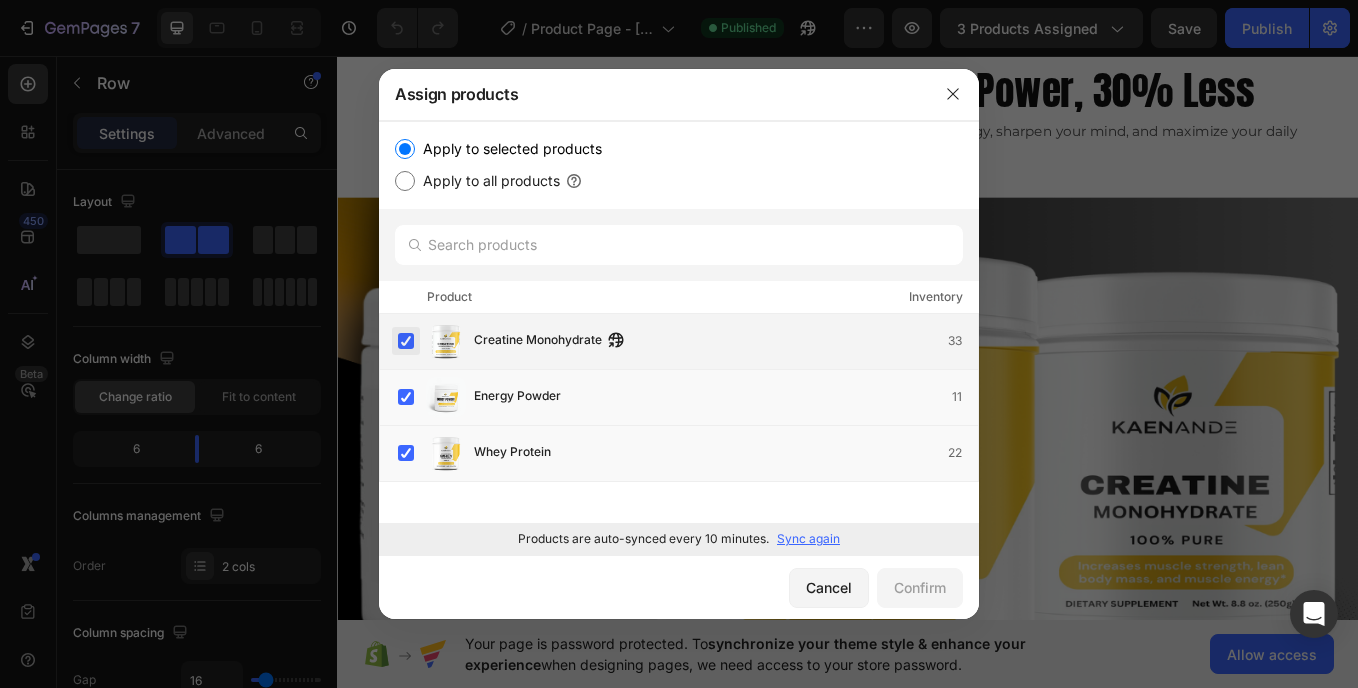 click at bounding box center [406, 341] 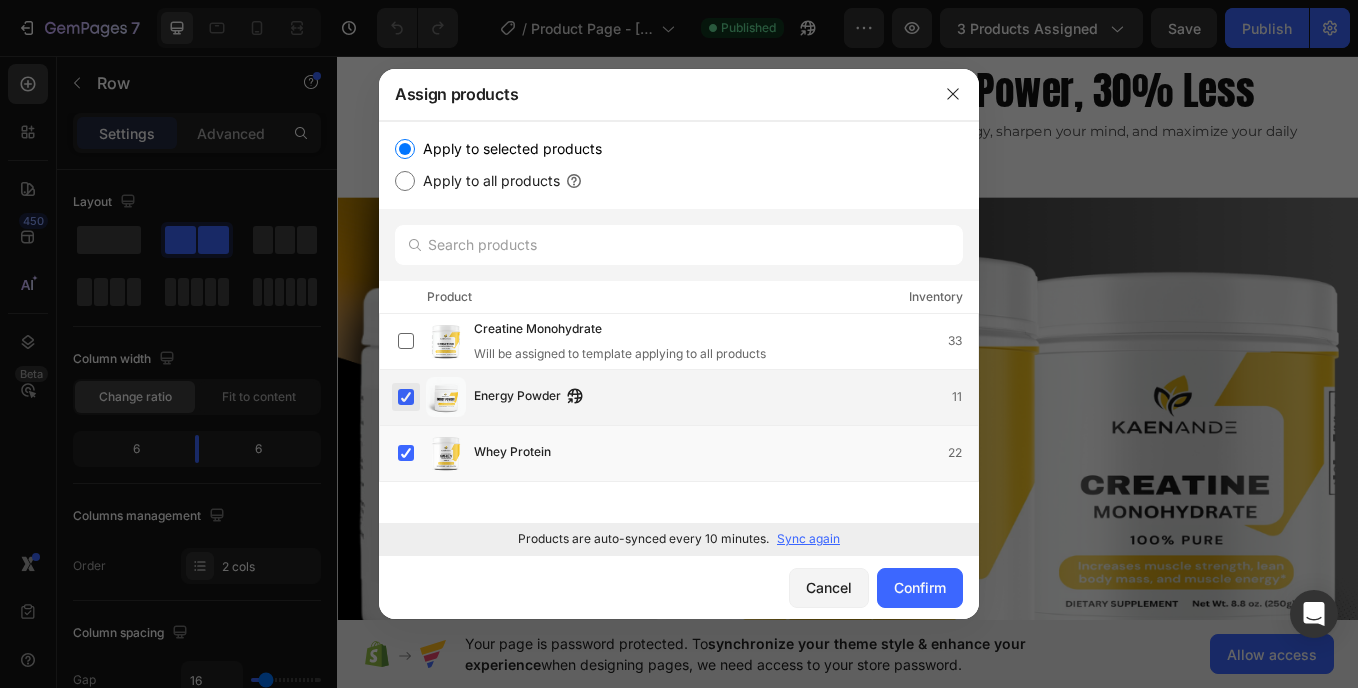click at bounding box center (406, 397) 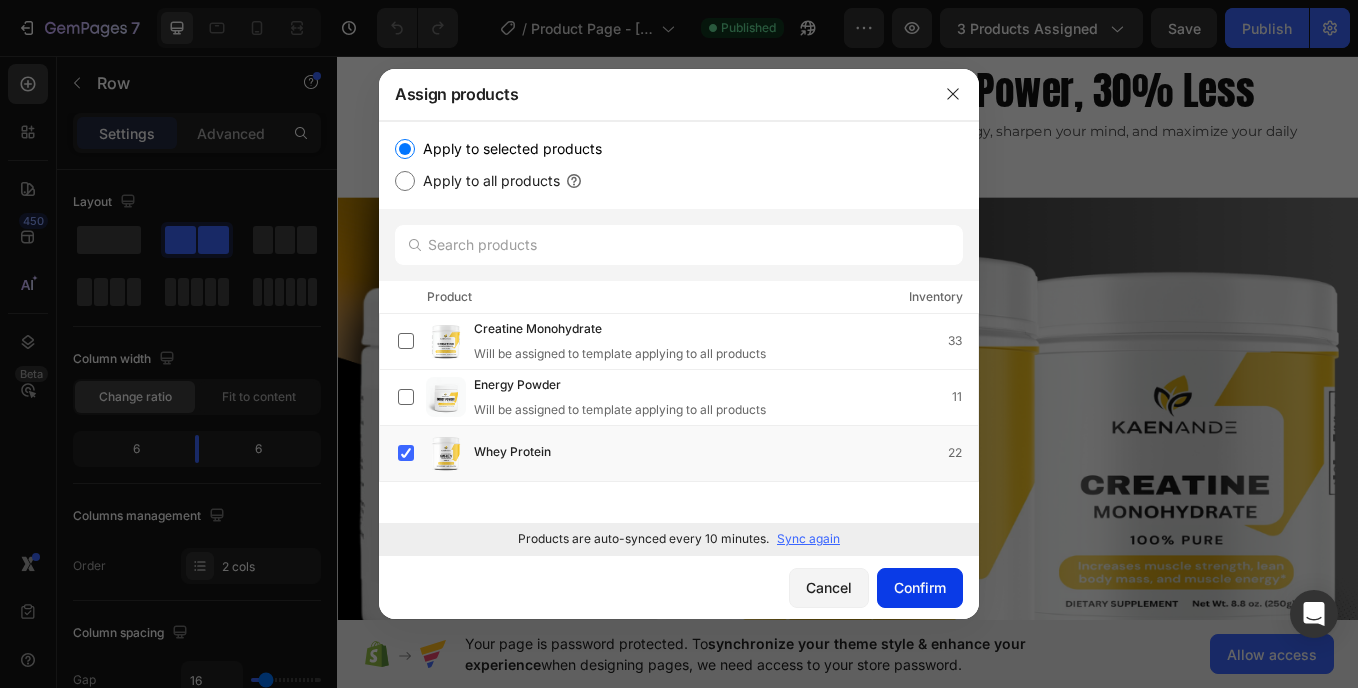 click on "Confirm" at bounding box center (920, 587) 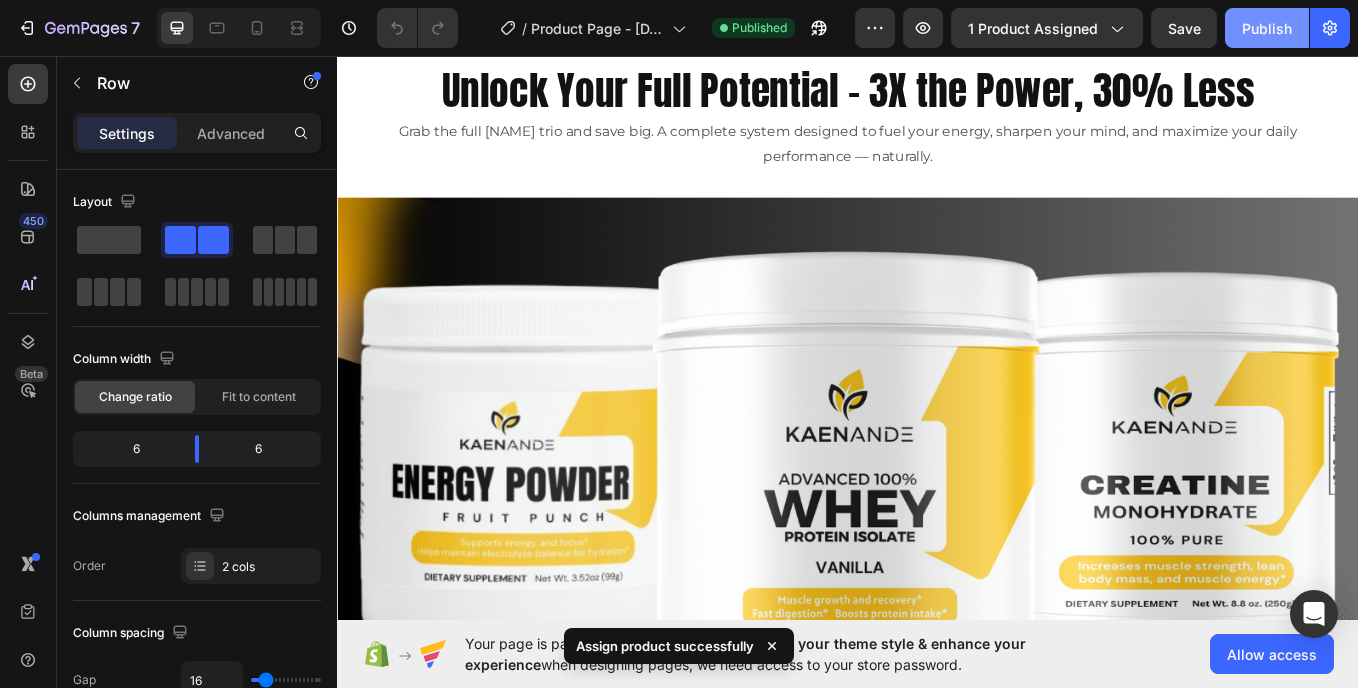 click on "Publish" at bounding box center [1267, 28] 